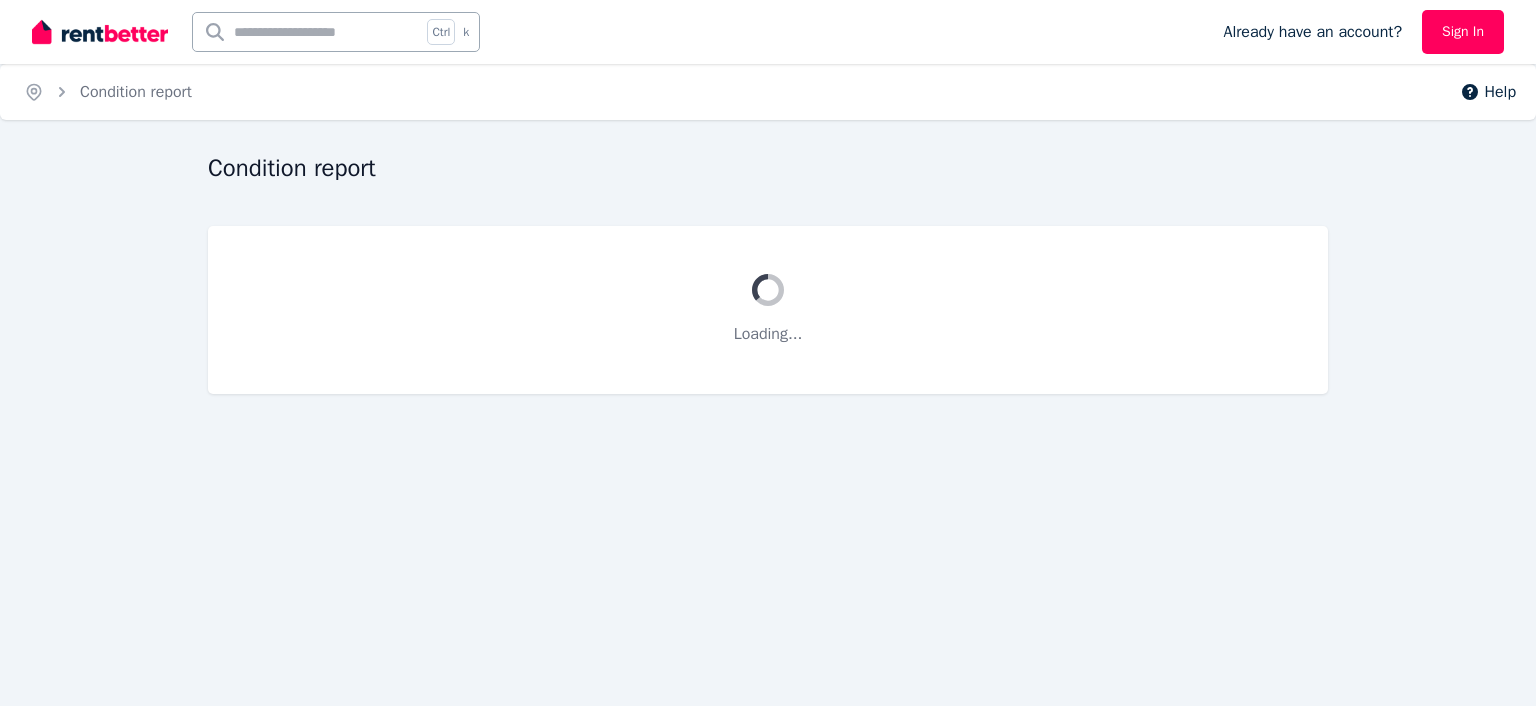 scroll, scrollTop: 0, scrollLeft: 0, axis: both 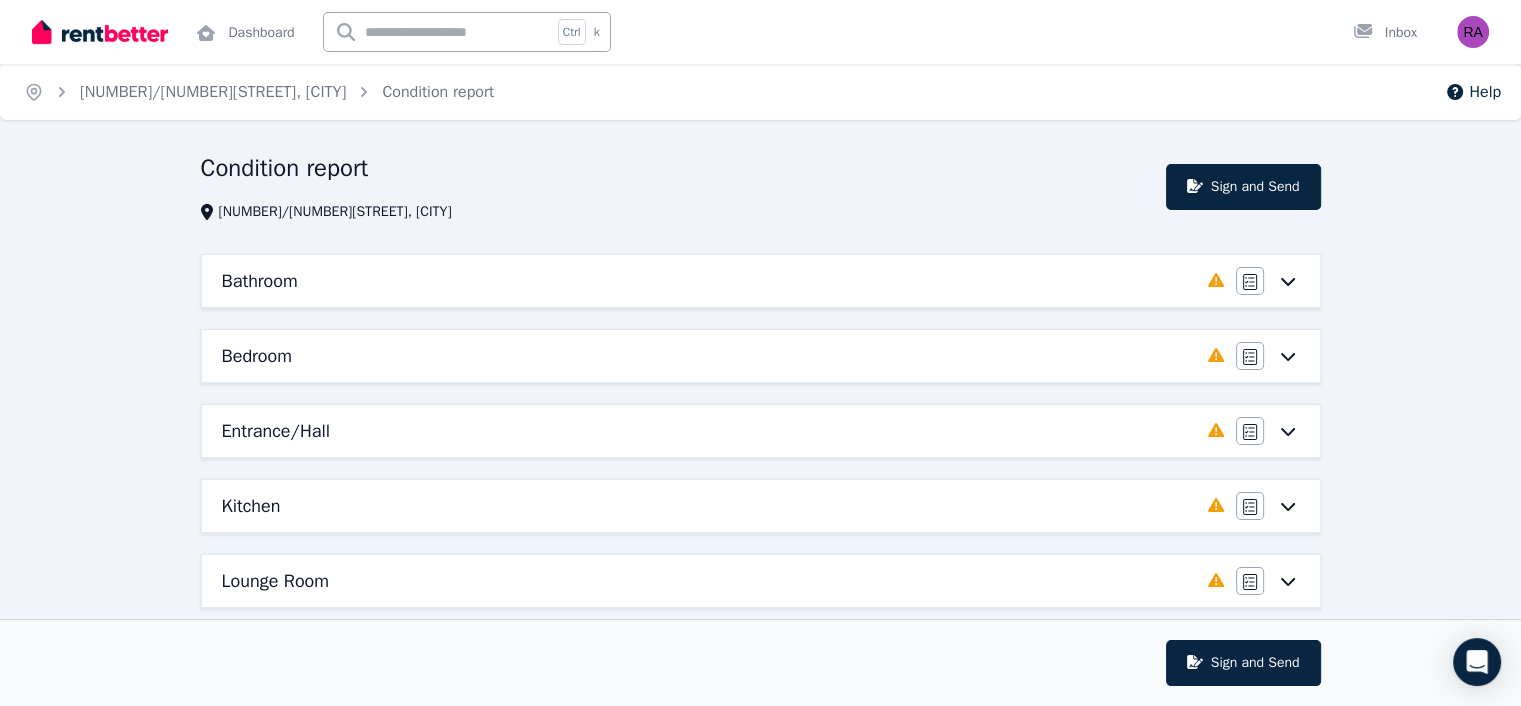 click 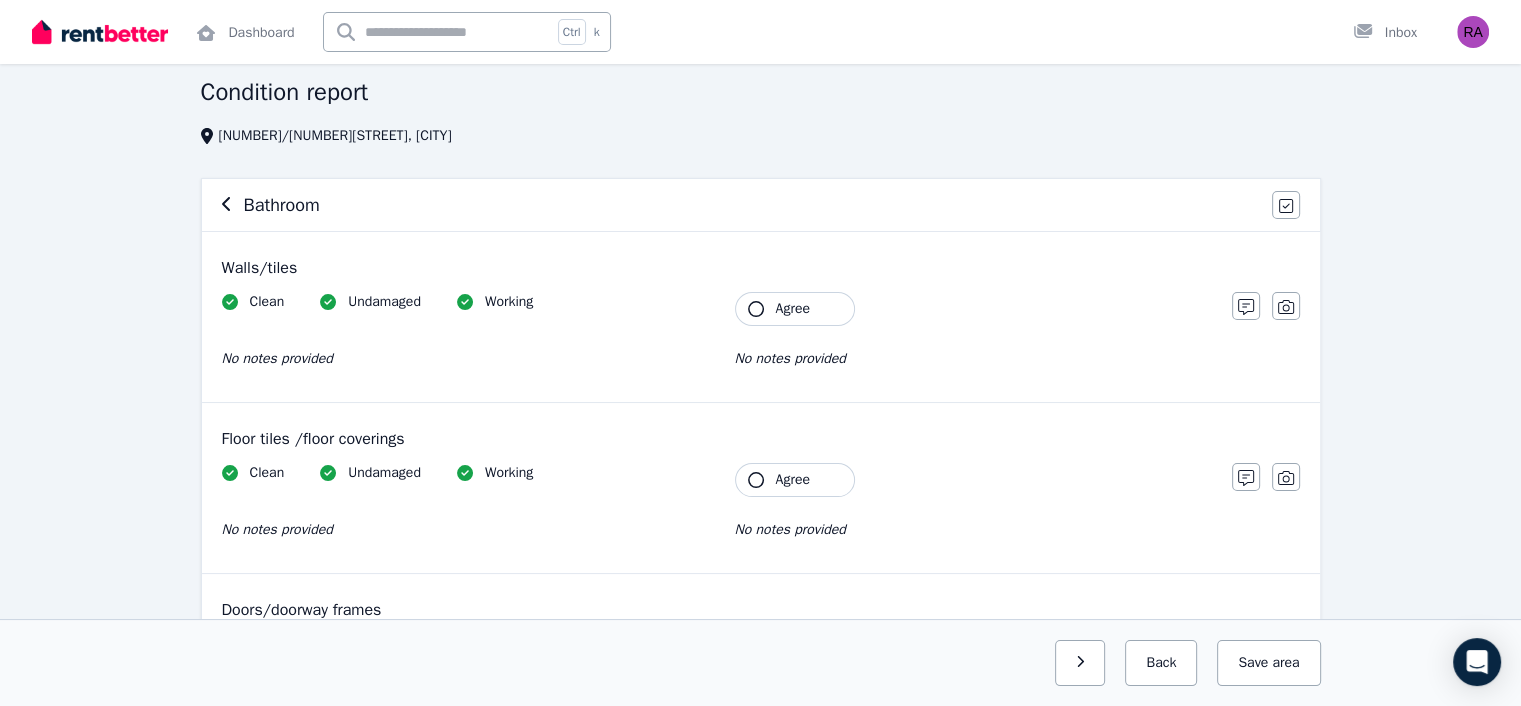 scroll, scrollTop: 82, scrollLeft: 0, axis: vertical 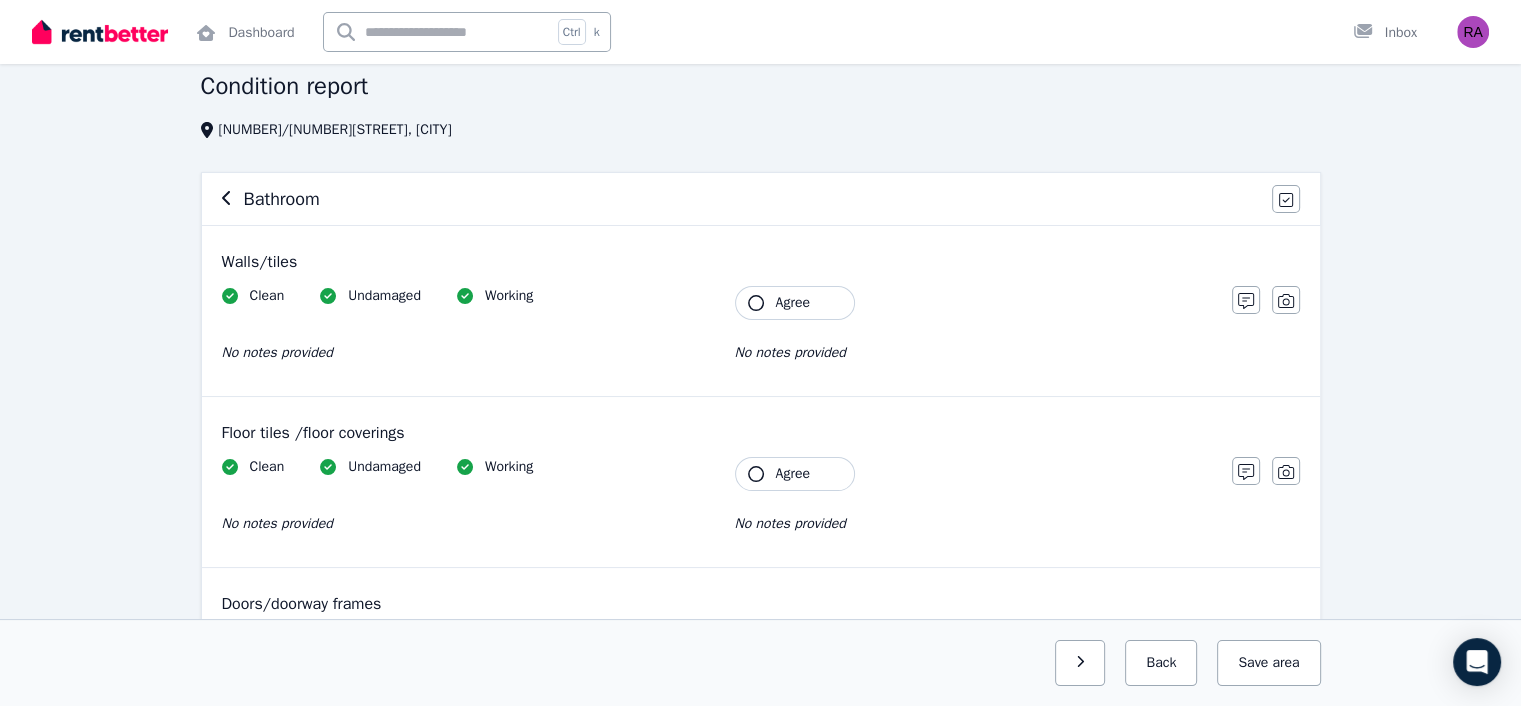 drag, startPoint x: 905, startPoint y: 269, endPoint x: 797, endPoint y: 332, distance: 125.032 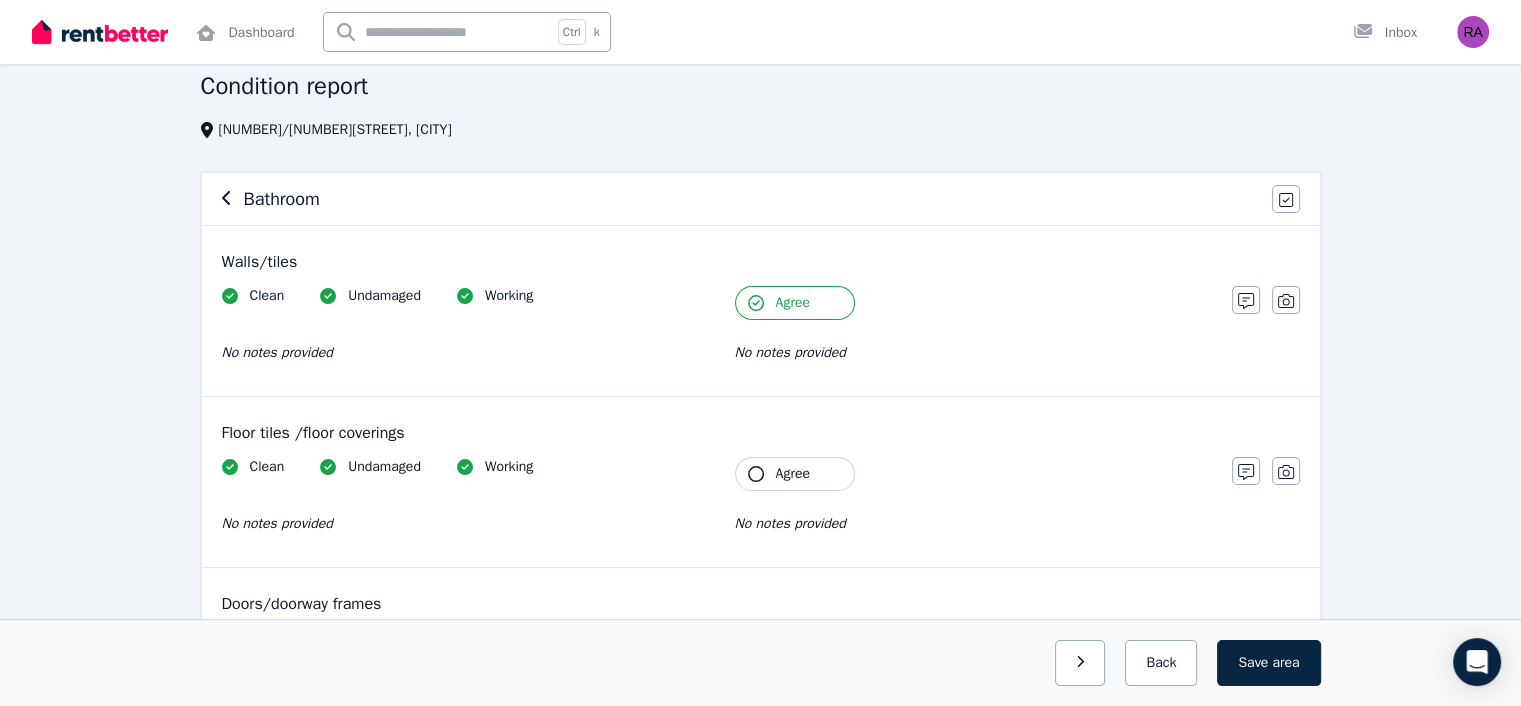 click on "Agree" at bounding box center [793, 474] 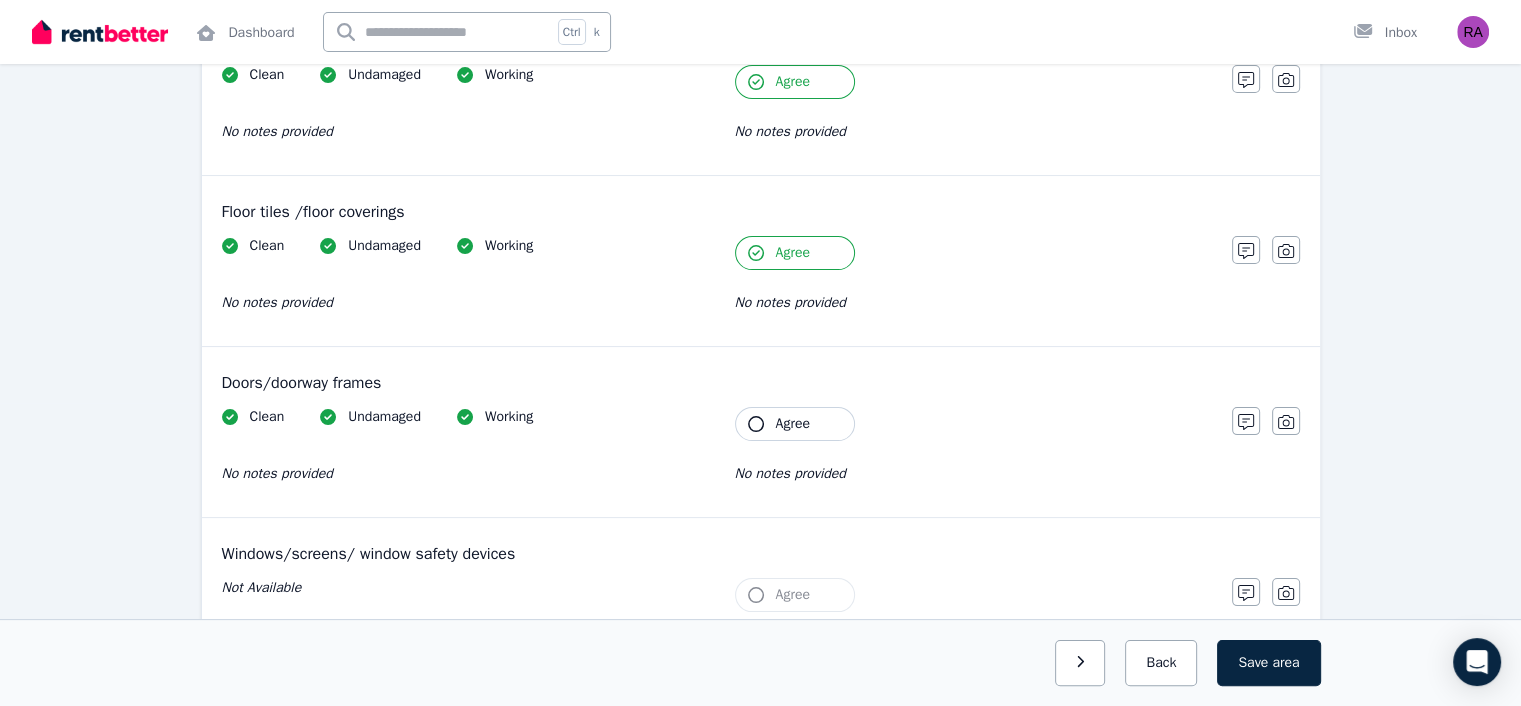scroll, scrollTop: 306, scrollLeft: 0, axis: vertical 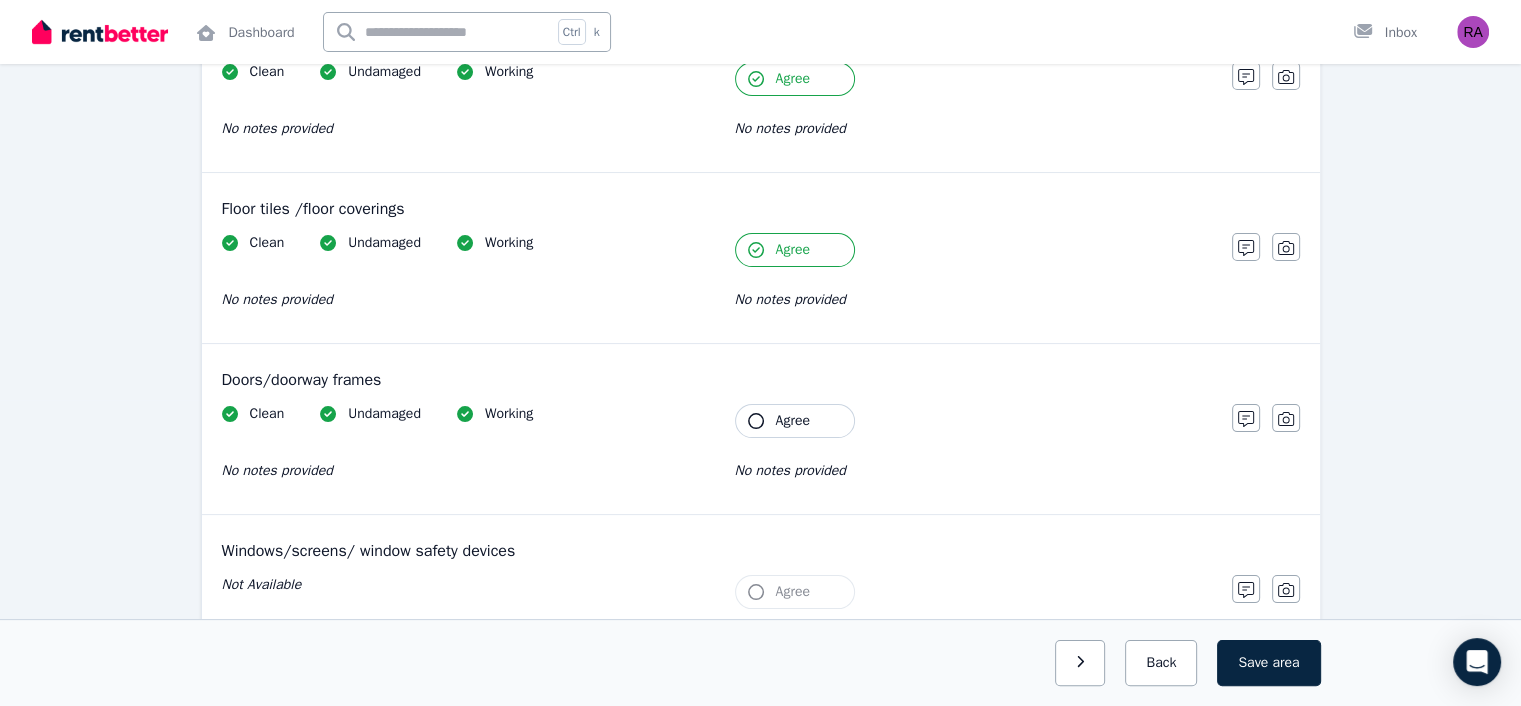 click on "Clean Undamaged Working No notes provided Tenant Agree No notes provided" at bounding box center (717, 453) 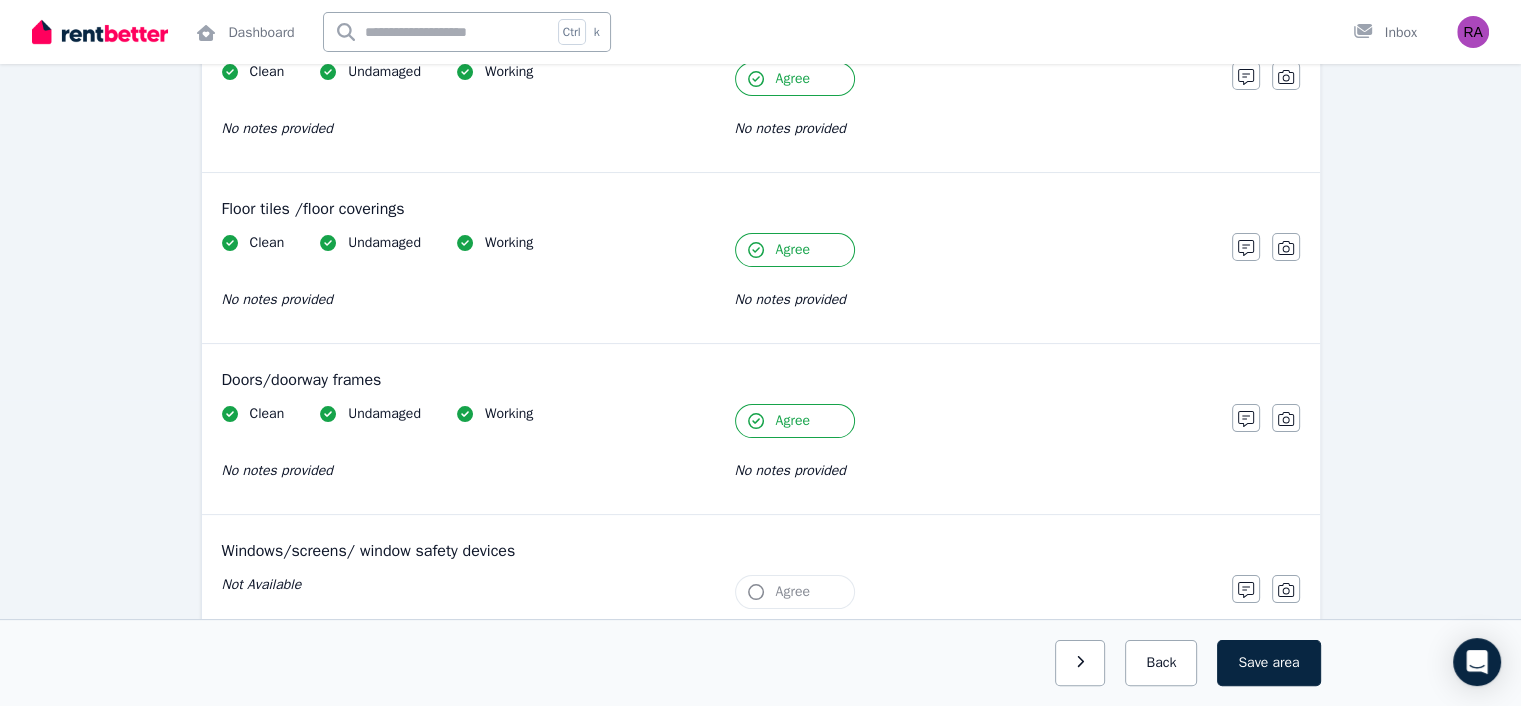 click 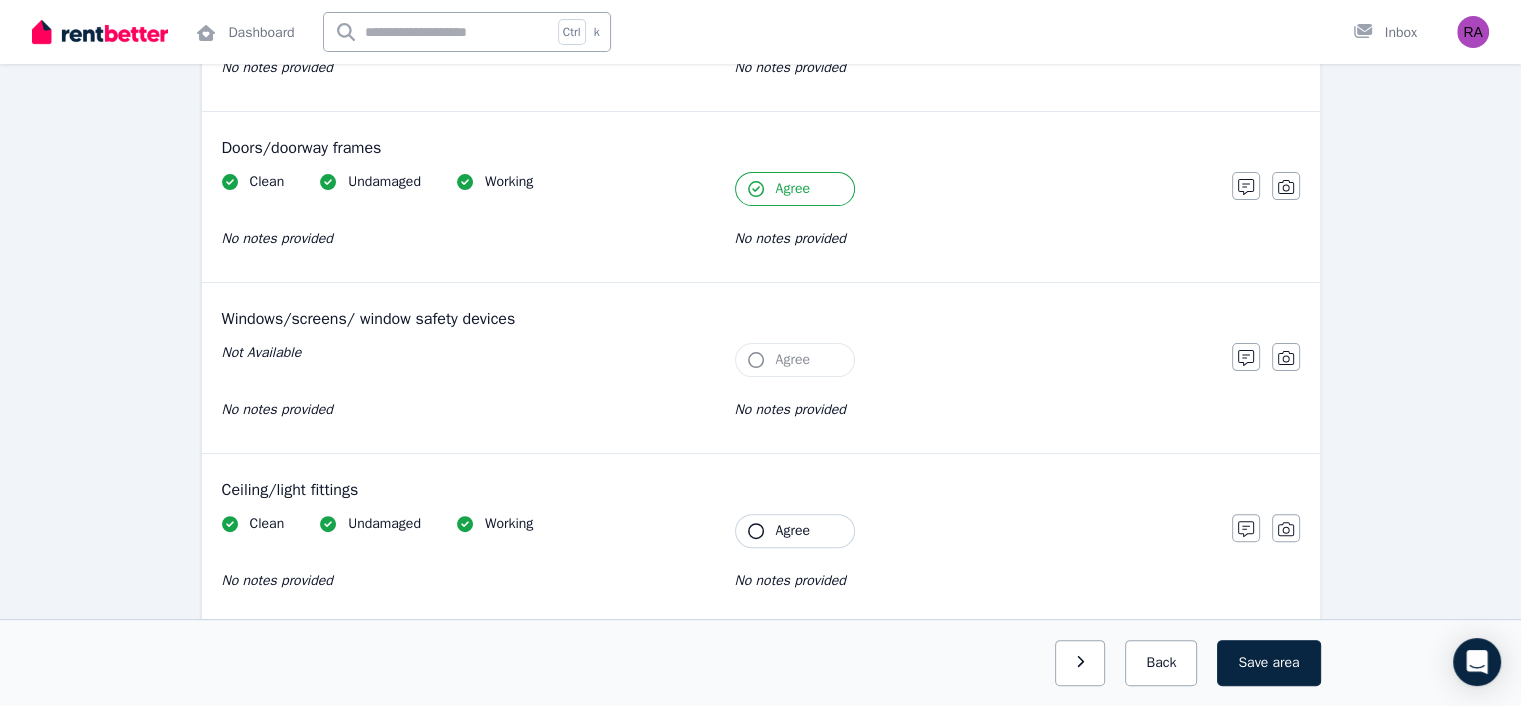 click on "Agree" at bounding box center (795, 531) 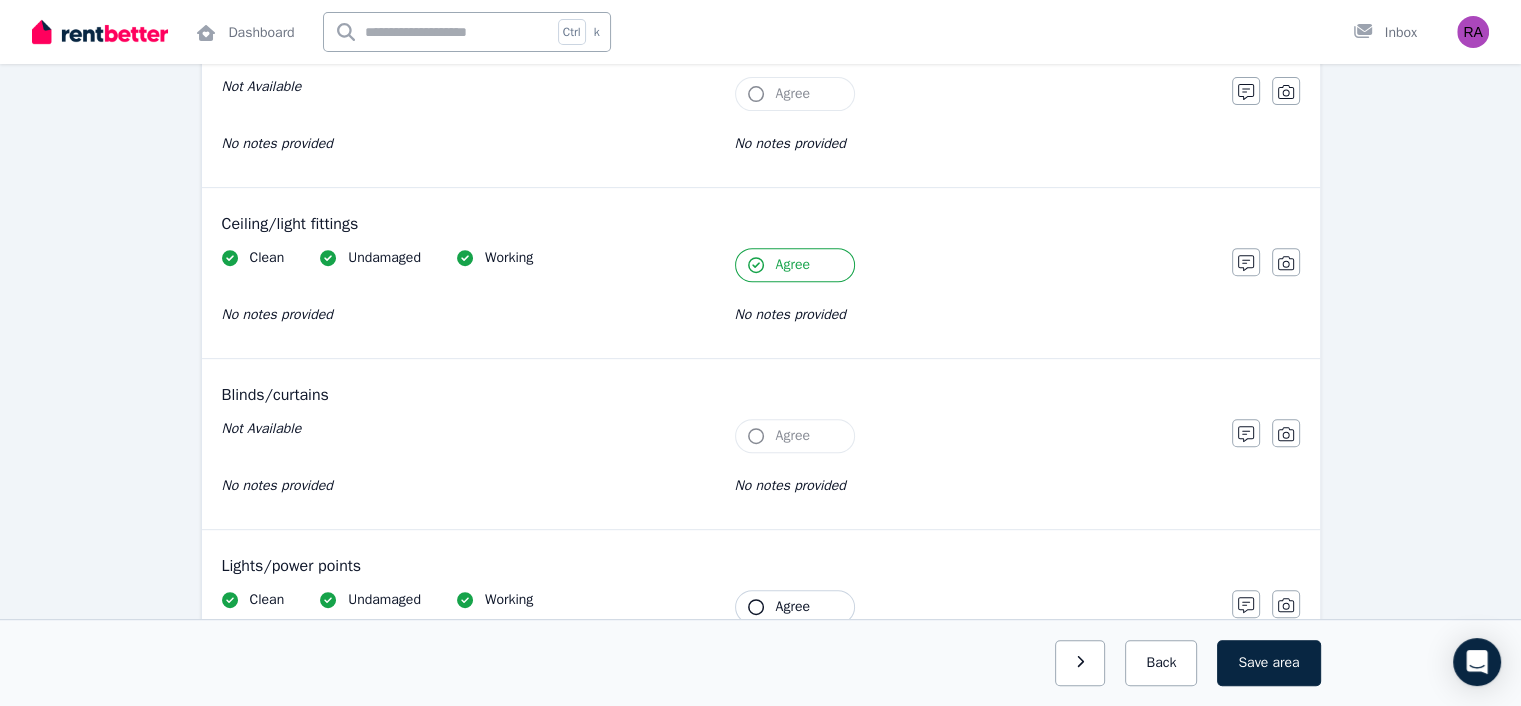 scroll, scrollTop: 822, scrollLeft: 0, axis: vertical 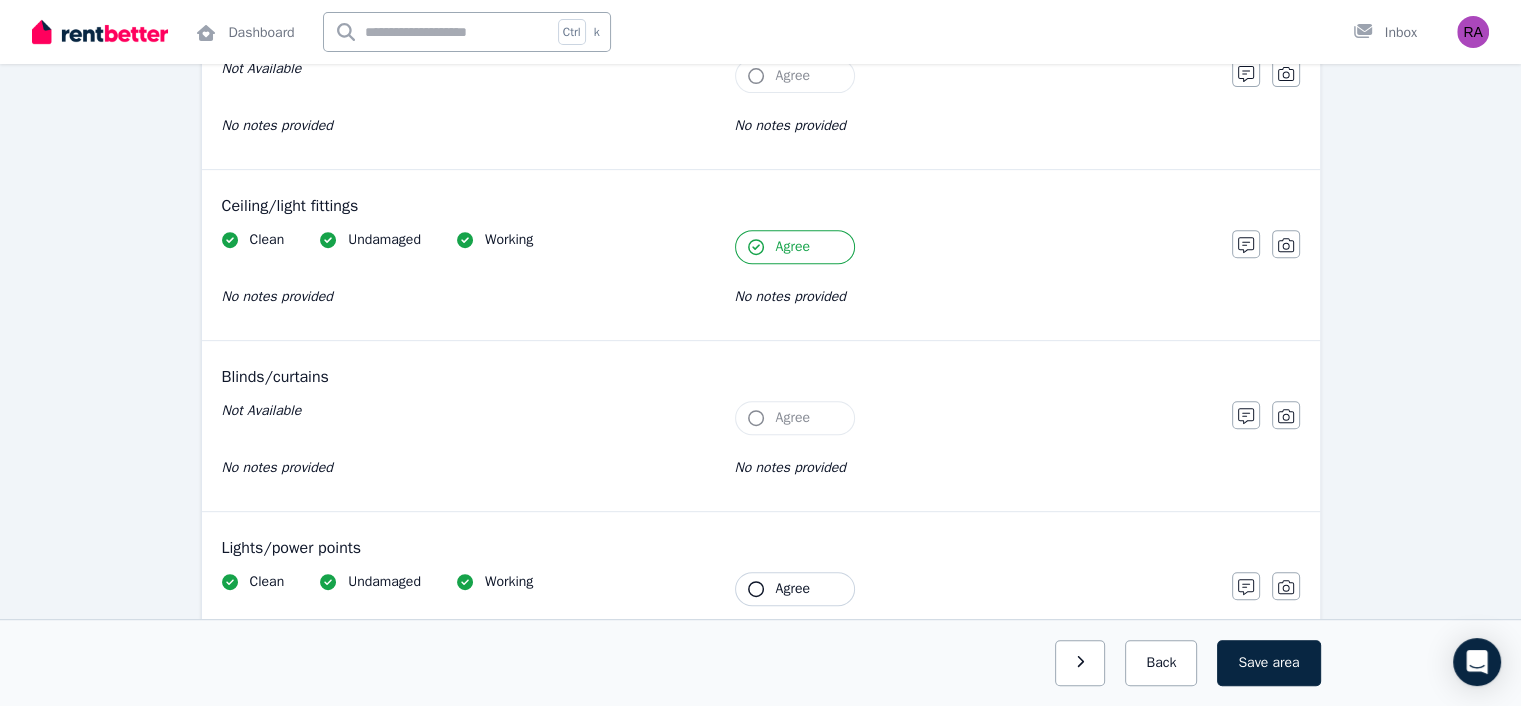 click 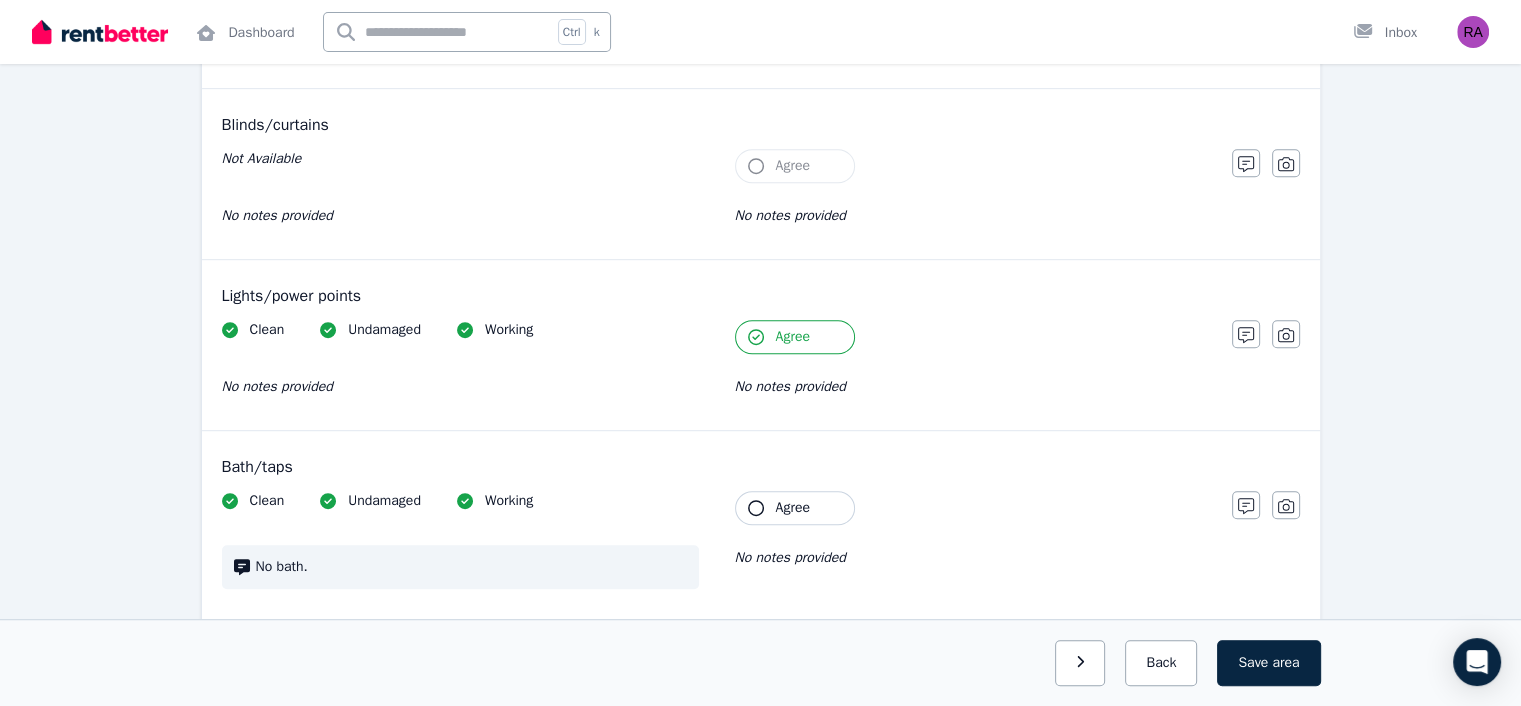scroll, scrollTop: 1076, scrollLeft: 0, axis: vertical 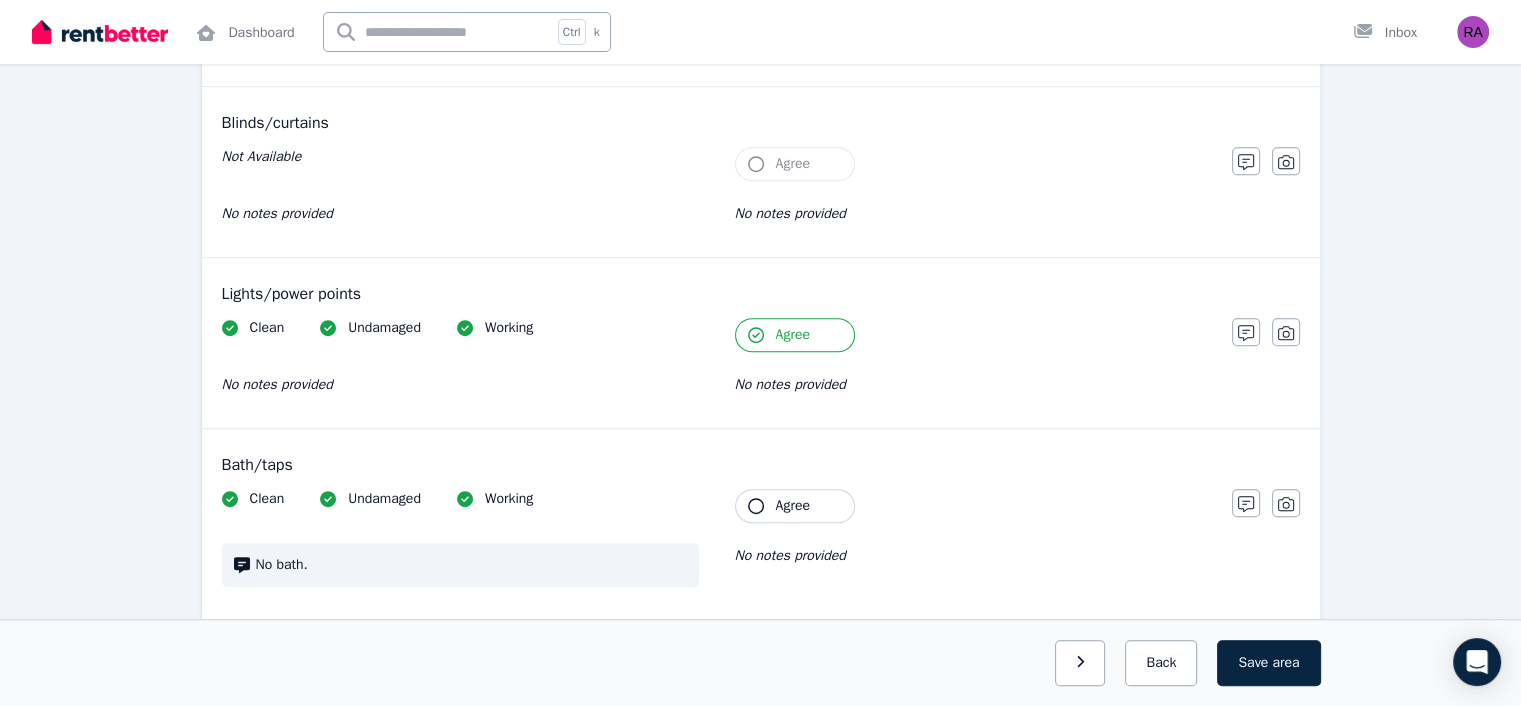 click on "Agree" at bounding box center [795, 506] 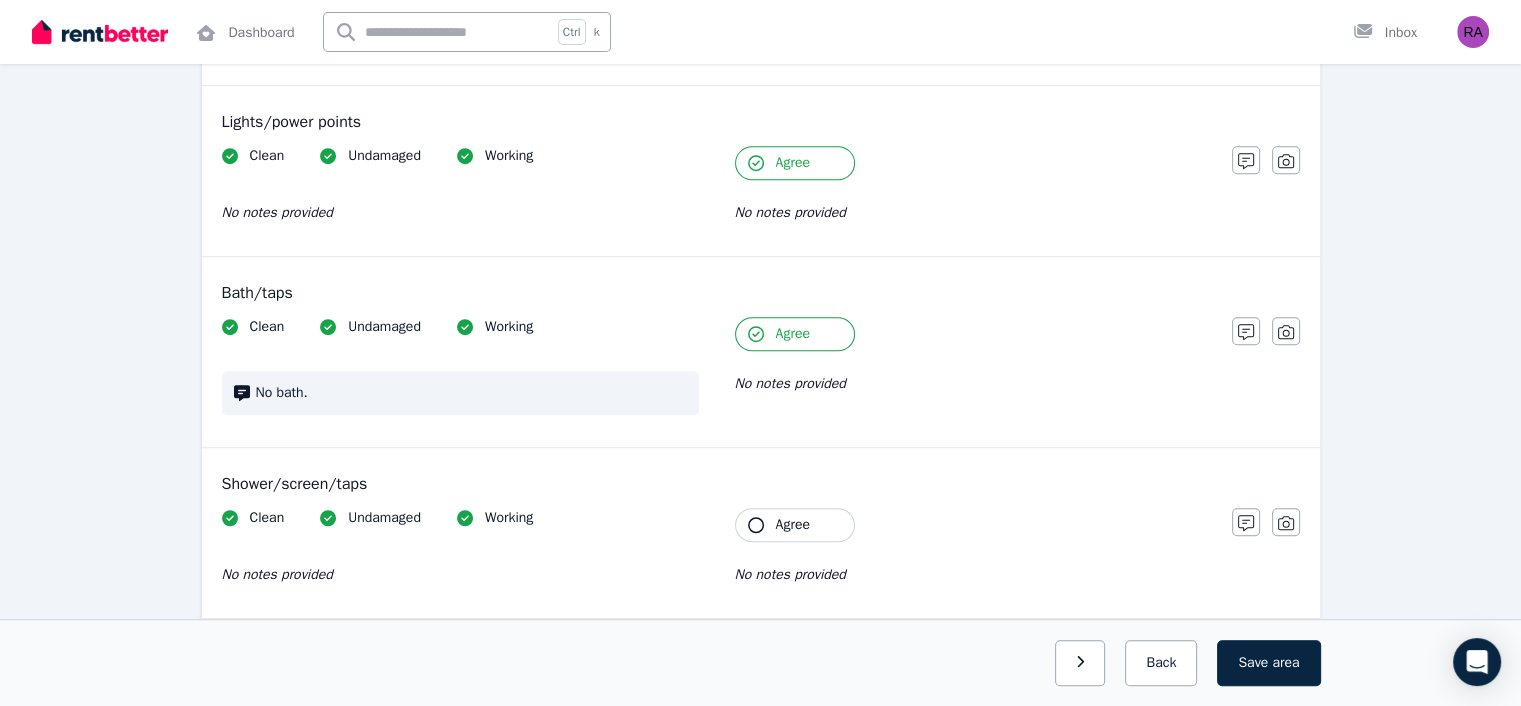 scroll, scrollTop: 1250, scrollLeft: 0, axis: vertical 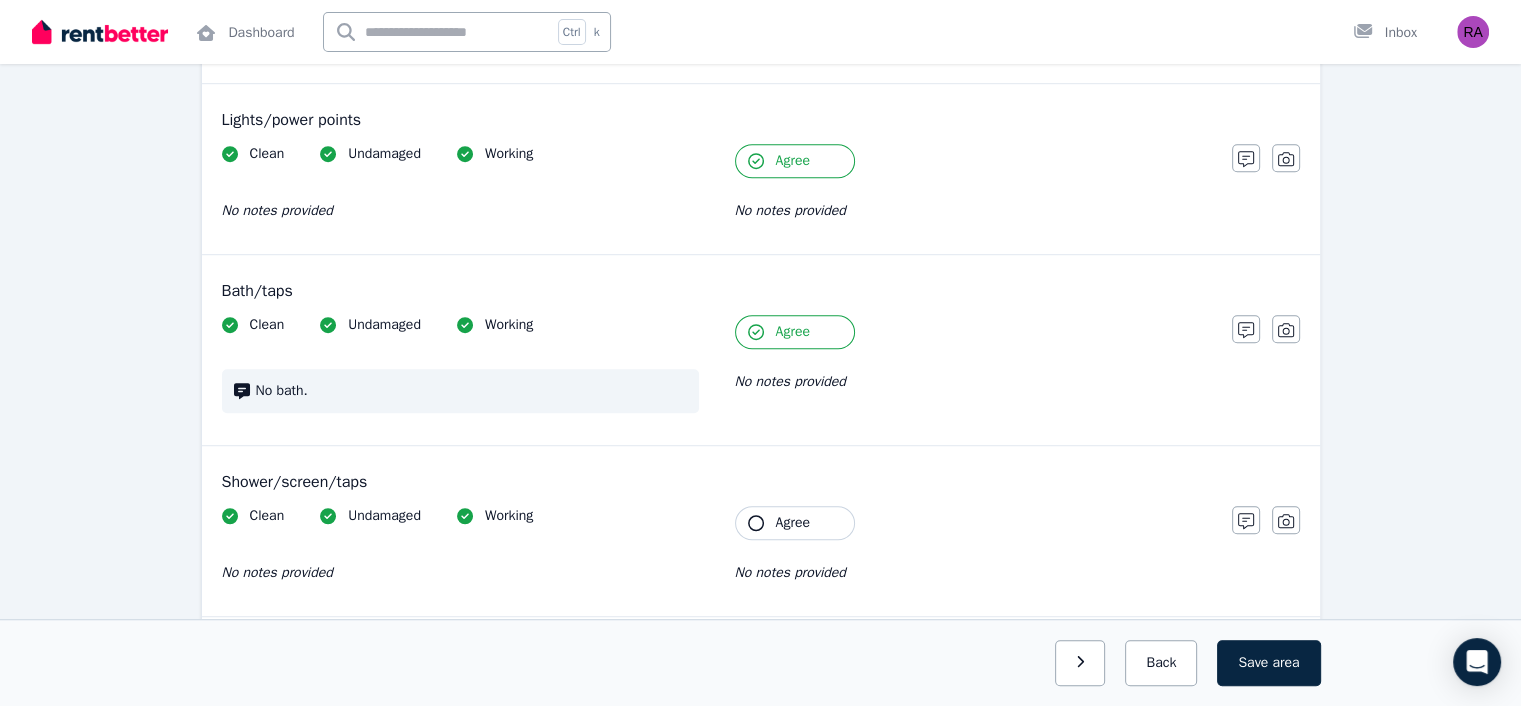 click on "Shower/screen/taps Clean Undamaged Working No notes provided Tenant Agree No notes provided Notes Photo" at bounding box center [761, 531] 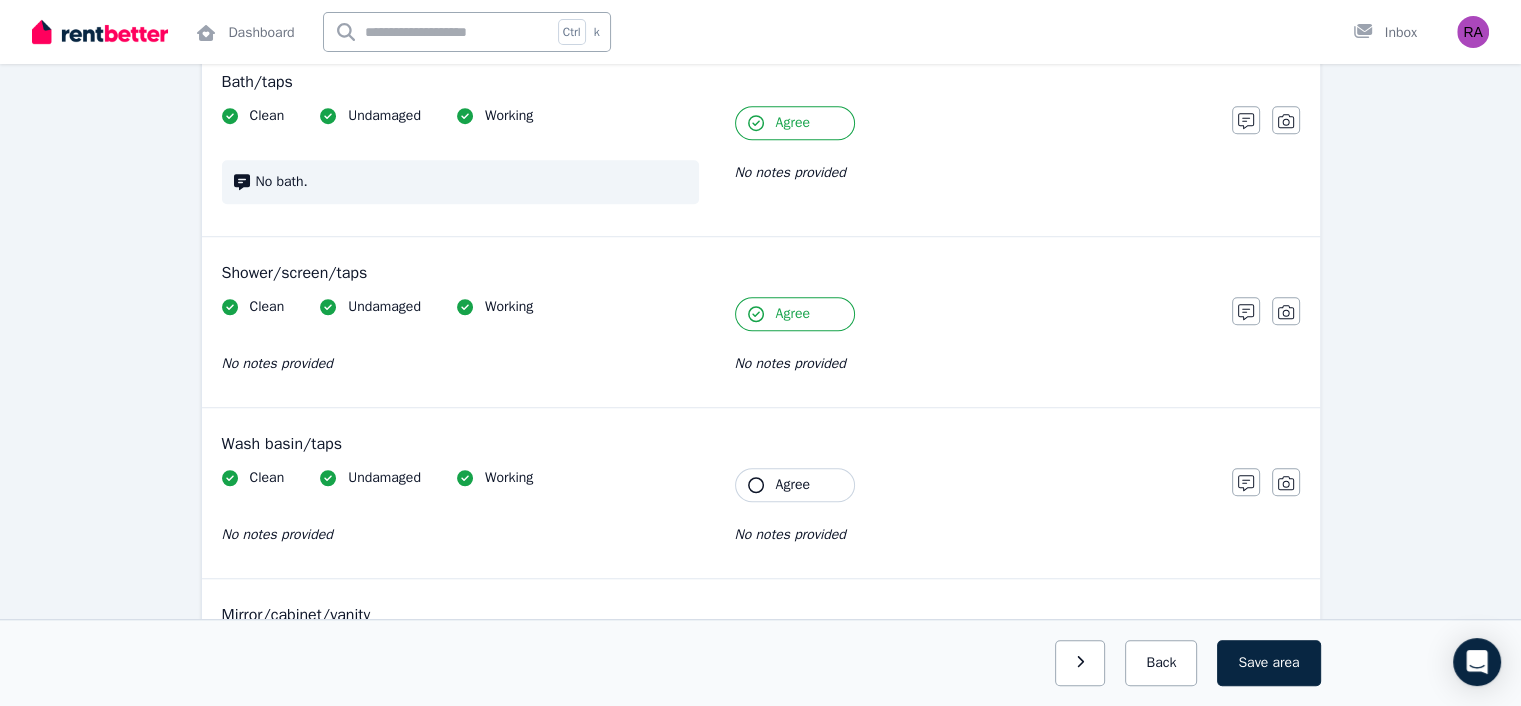 scroll, scrollTop: 1460, scrollLeft: 0, axis: vertical 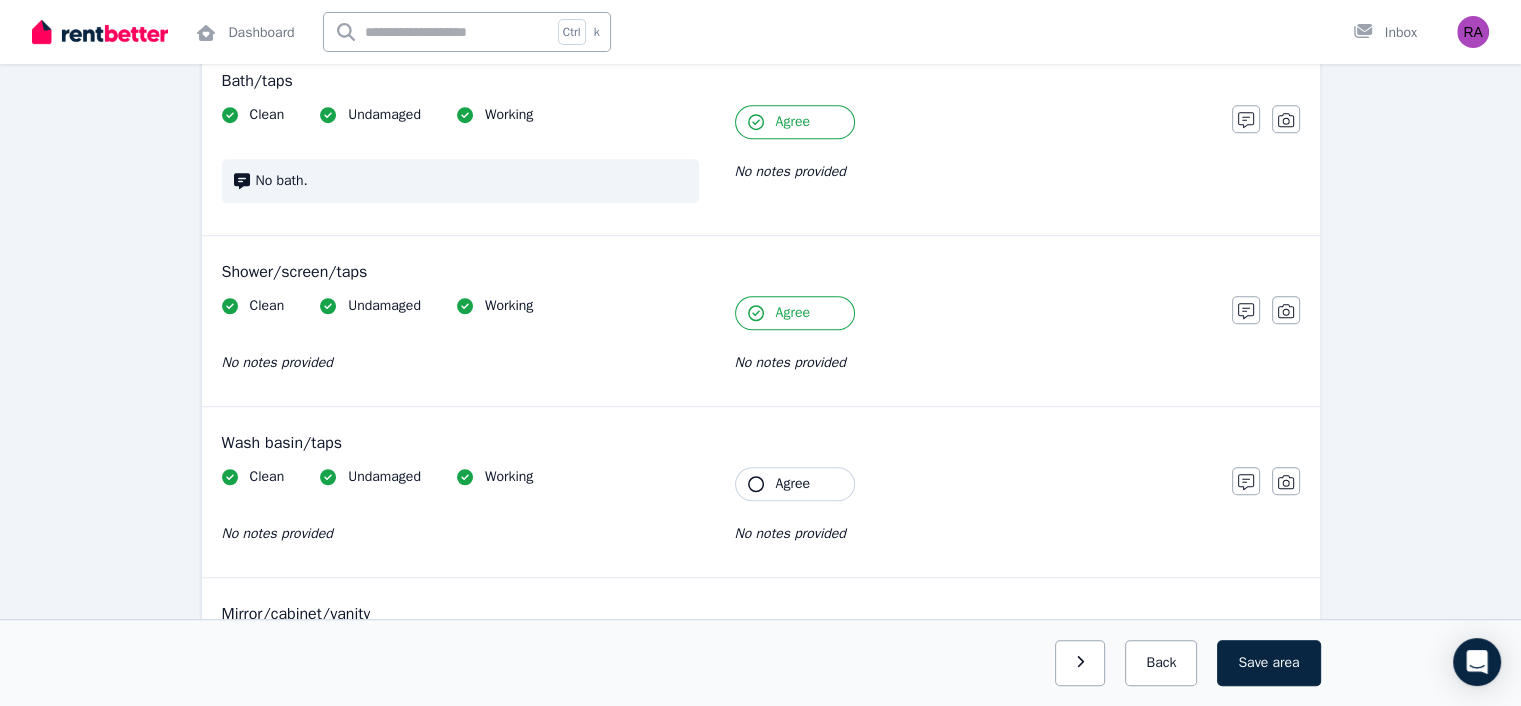 click on "Clean Undamaged Working No notes provided Tenant Agree No notes provided" at bounding box center [717, 516] 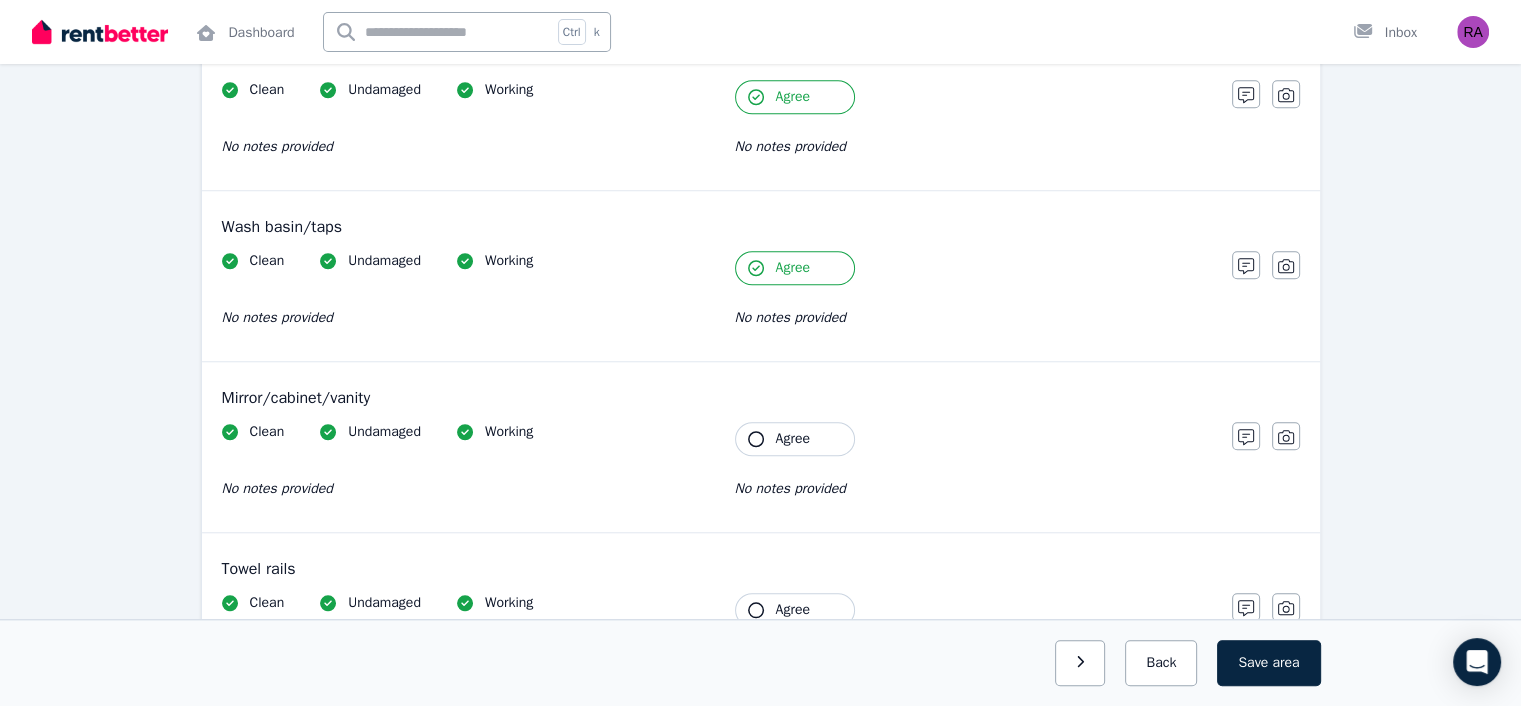 scroll, scrollTop: 1688, scrollLeft: 0, axis: vertical 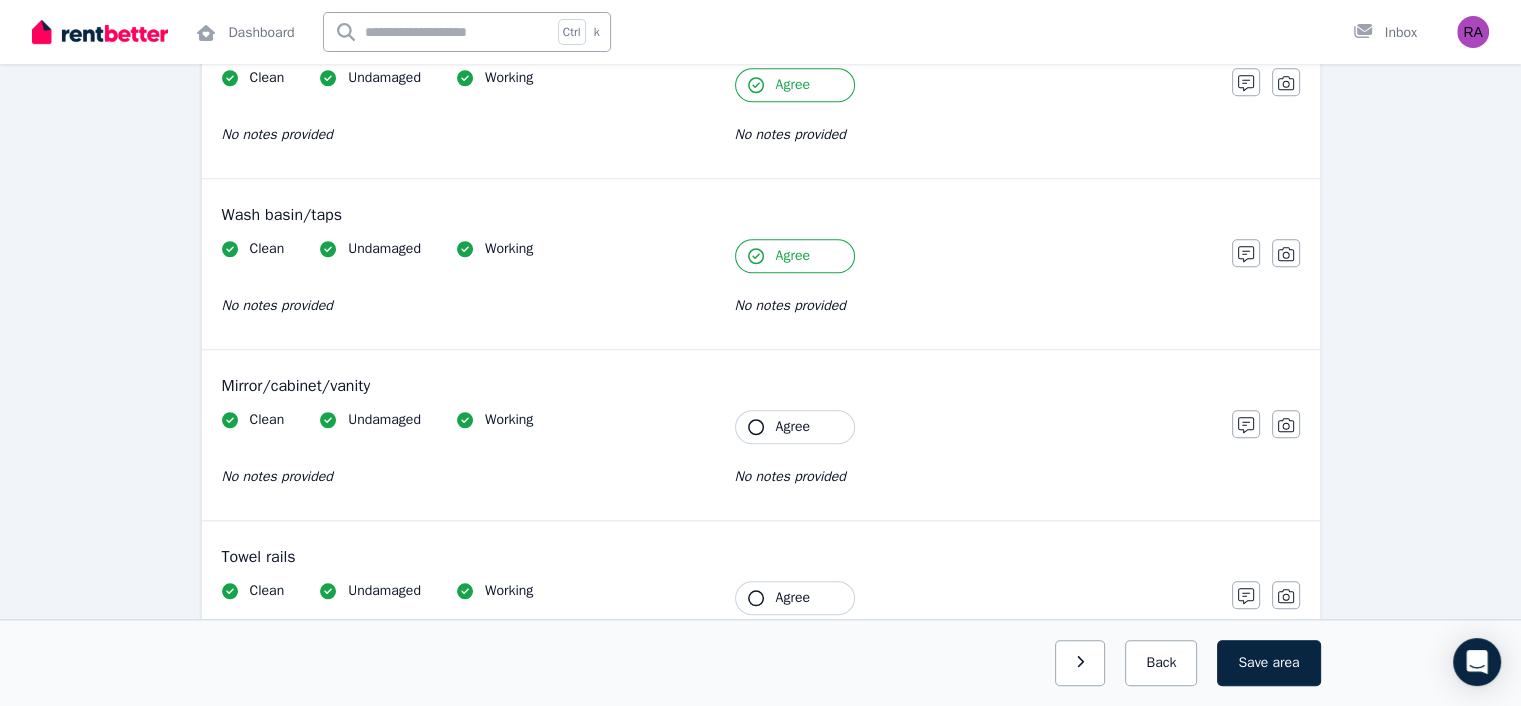 click on "Mirror/cabinet/vanity Clean Undamaged Working No notes provided Tenant Agree No notes provided Notes Photo" at bounding box center (761, 435) 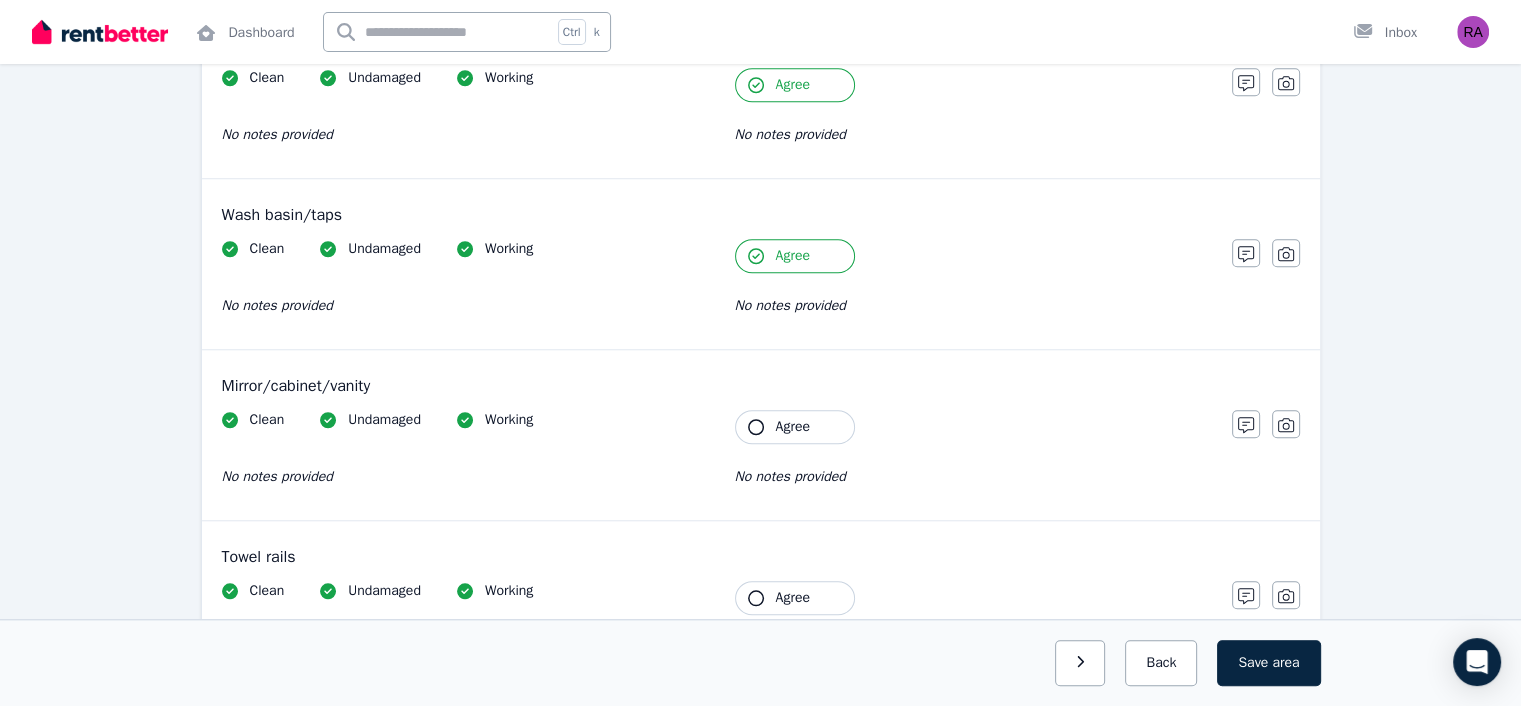 click on "Agree" at bounding box center (793, 427) 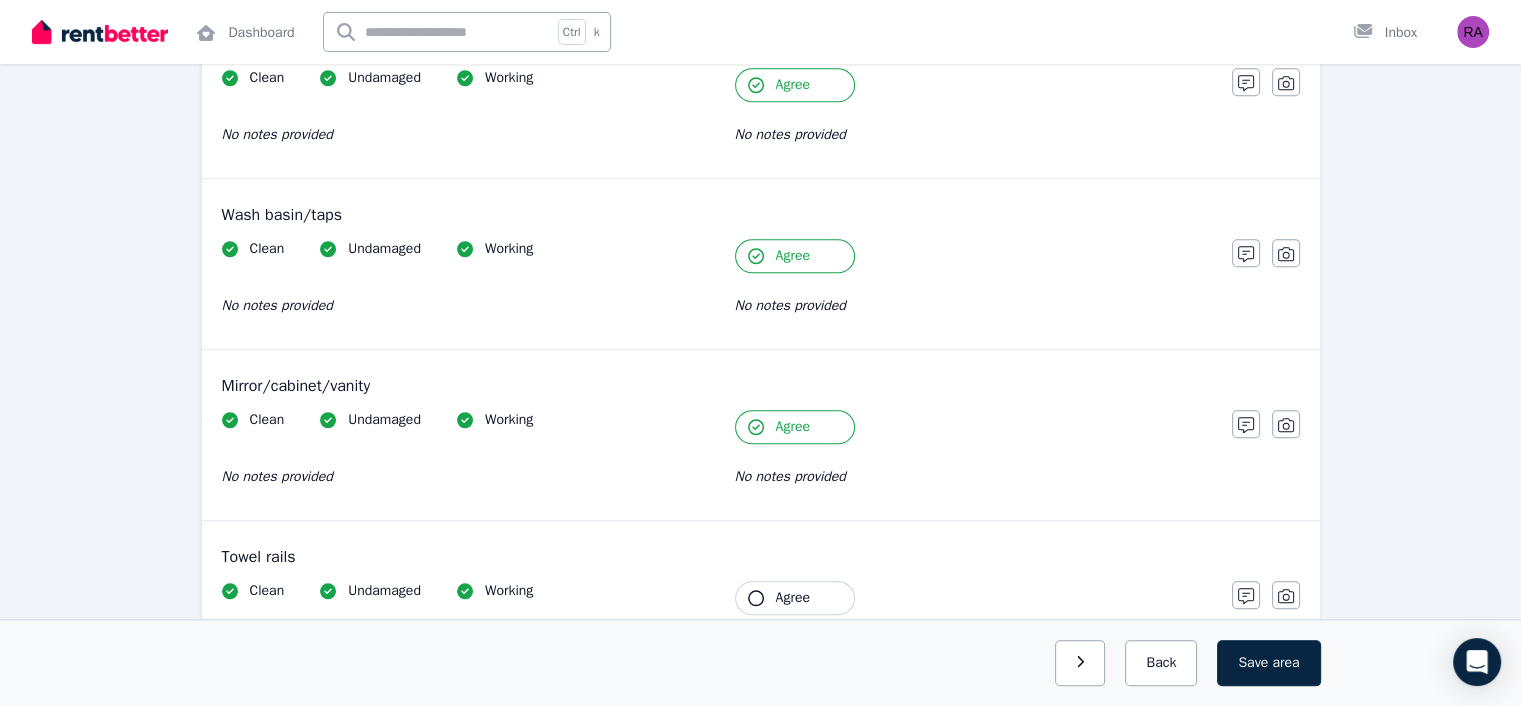 click on "Agree" at bounding box center (795, 598) 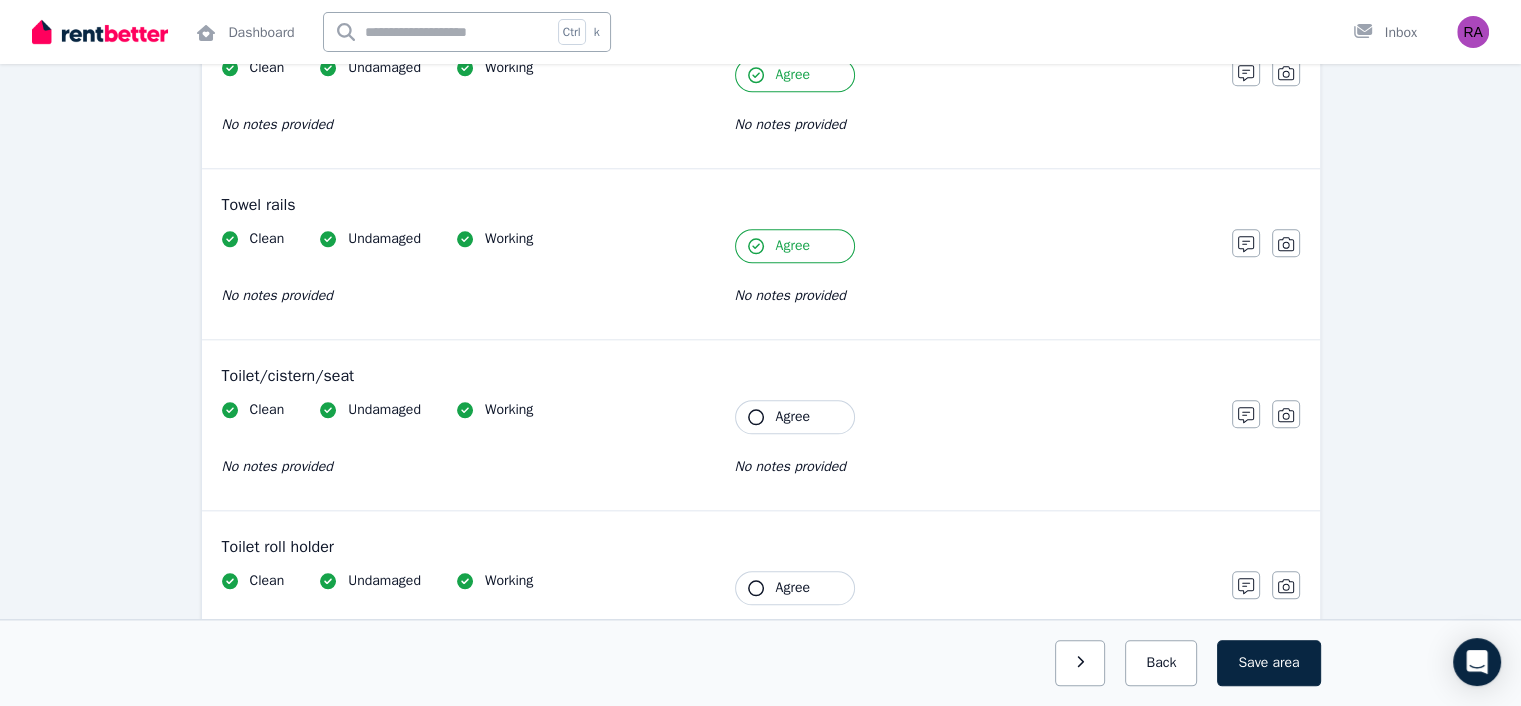 scroll, scrollTop: 2040, scrollLeft: 0, axis: vertical 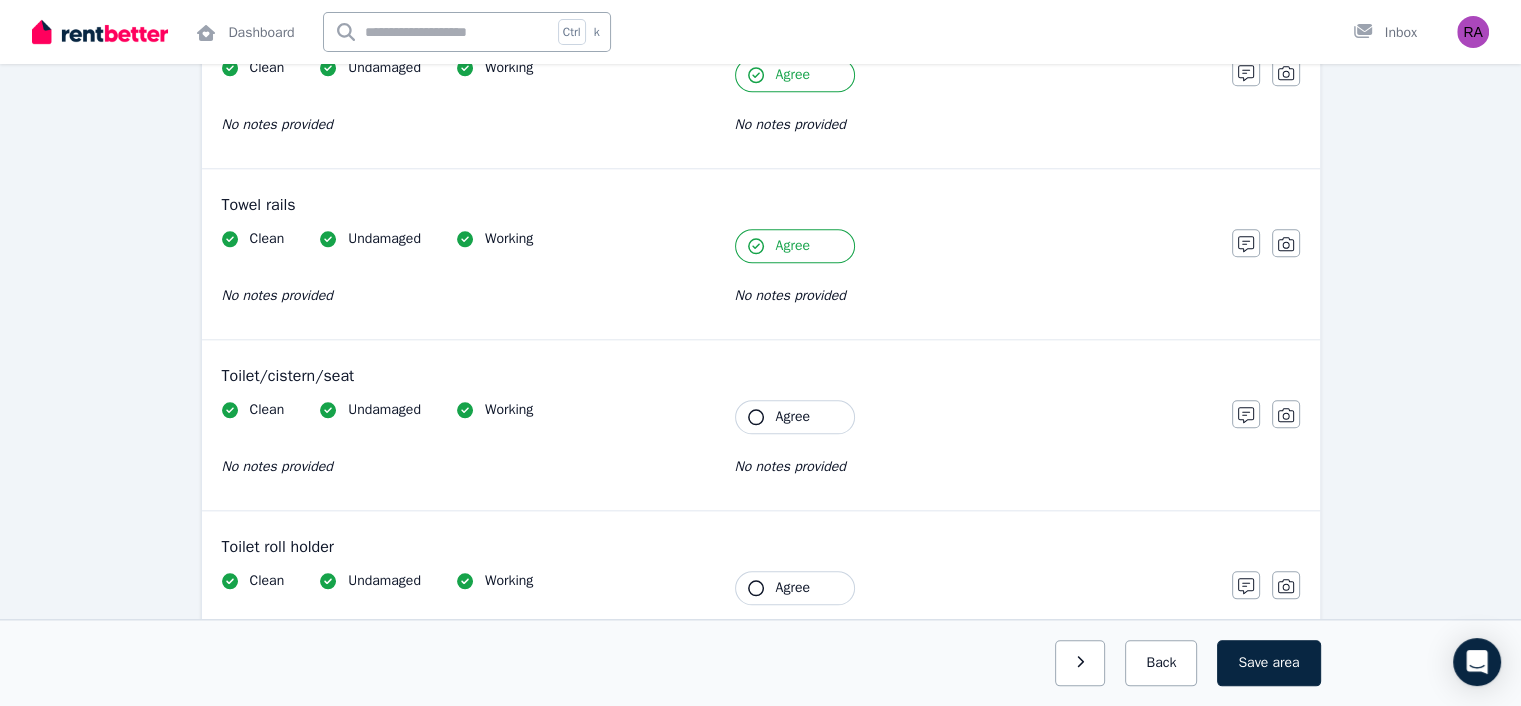 click on "Agree" at bounding box center (795, 417) 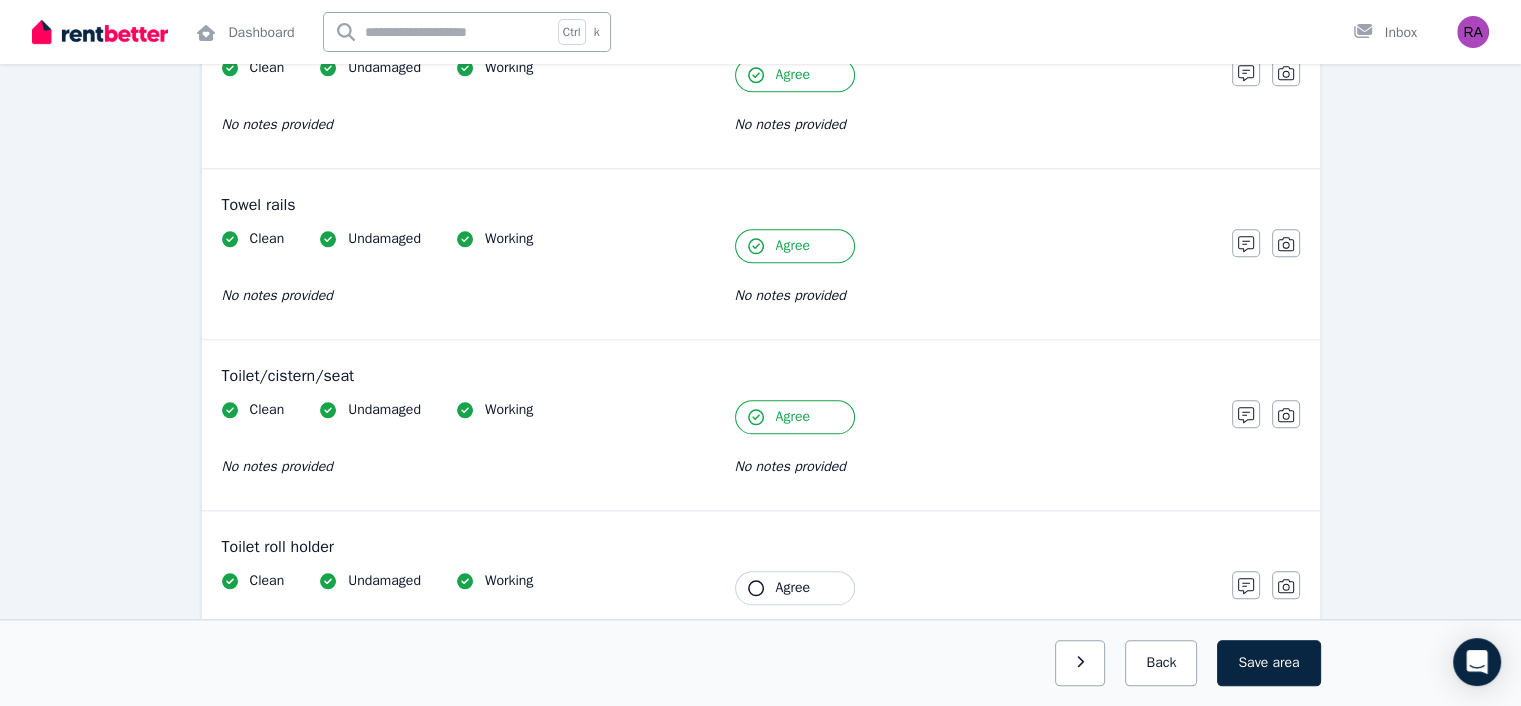 click on "Agree" at bounding box center (795, 588) 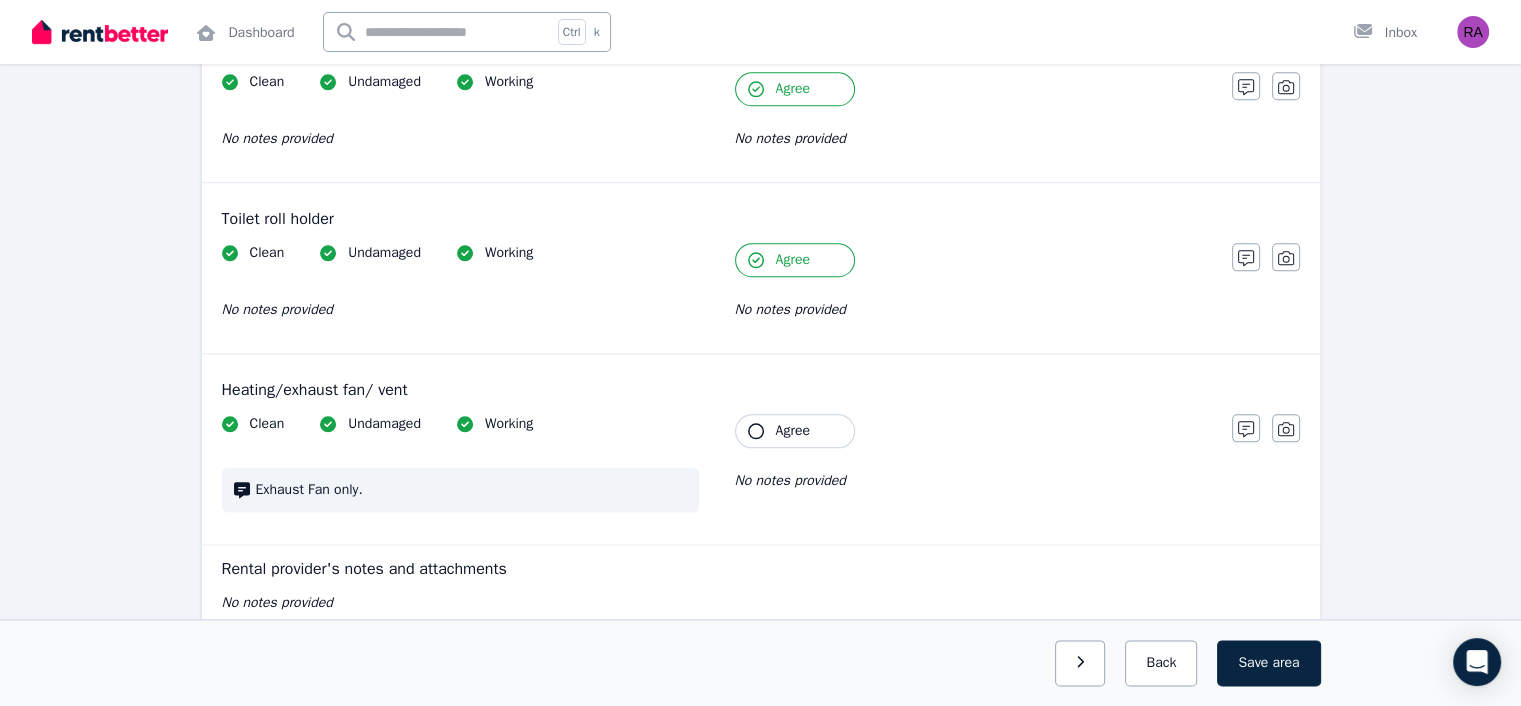 scroll, scrollTop: 2372, scrollLeft: 0, axis: vertical 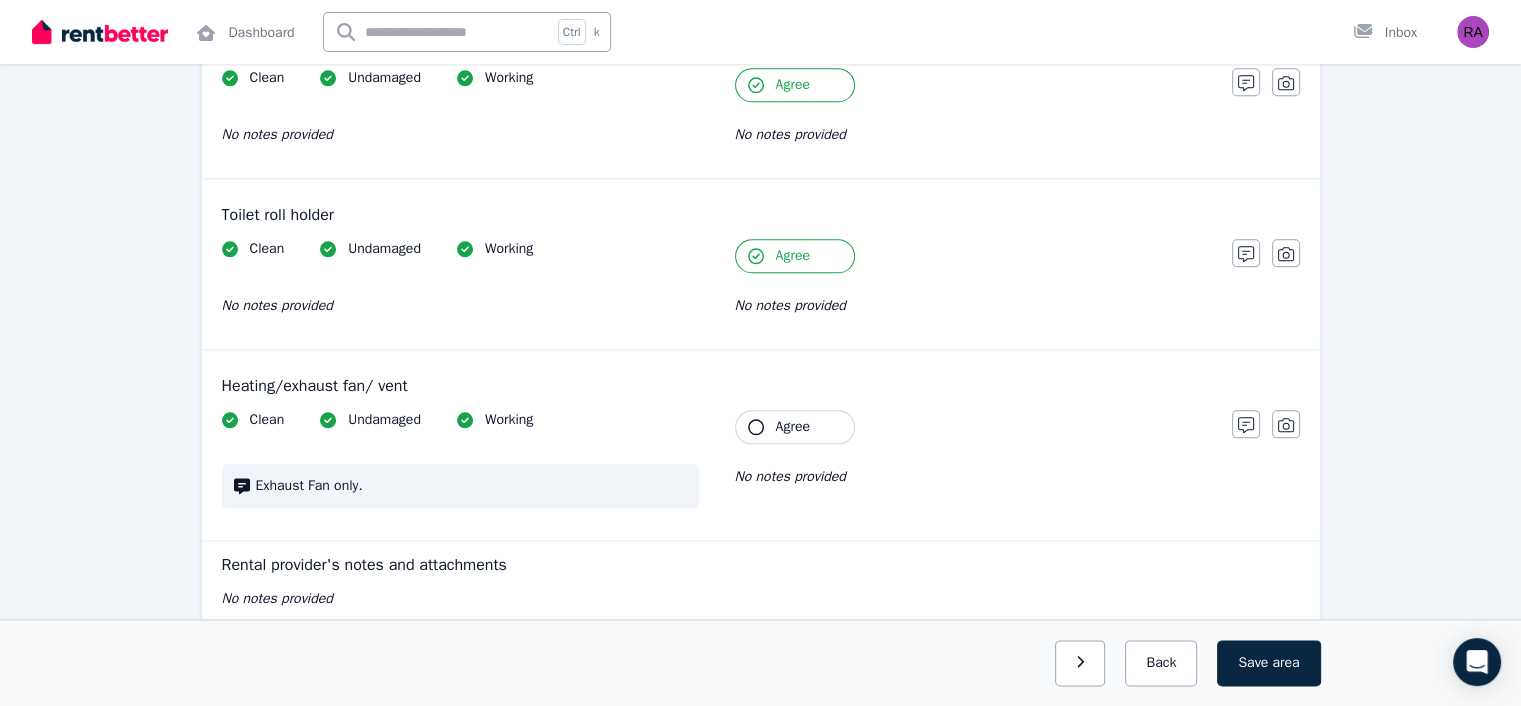 click on "Agree" at bounding box center [793, 427] 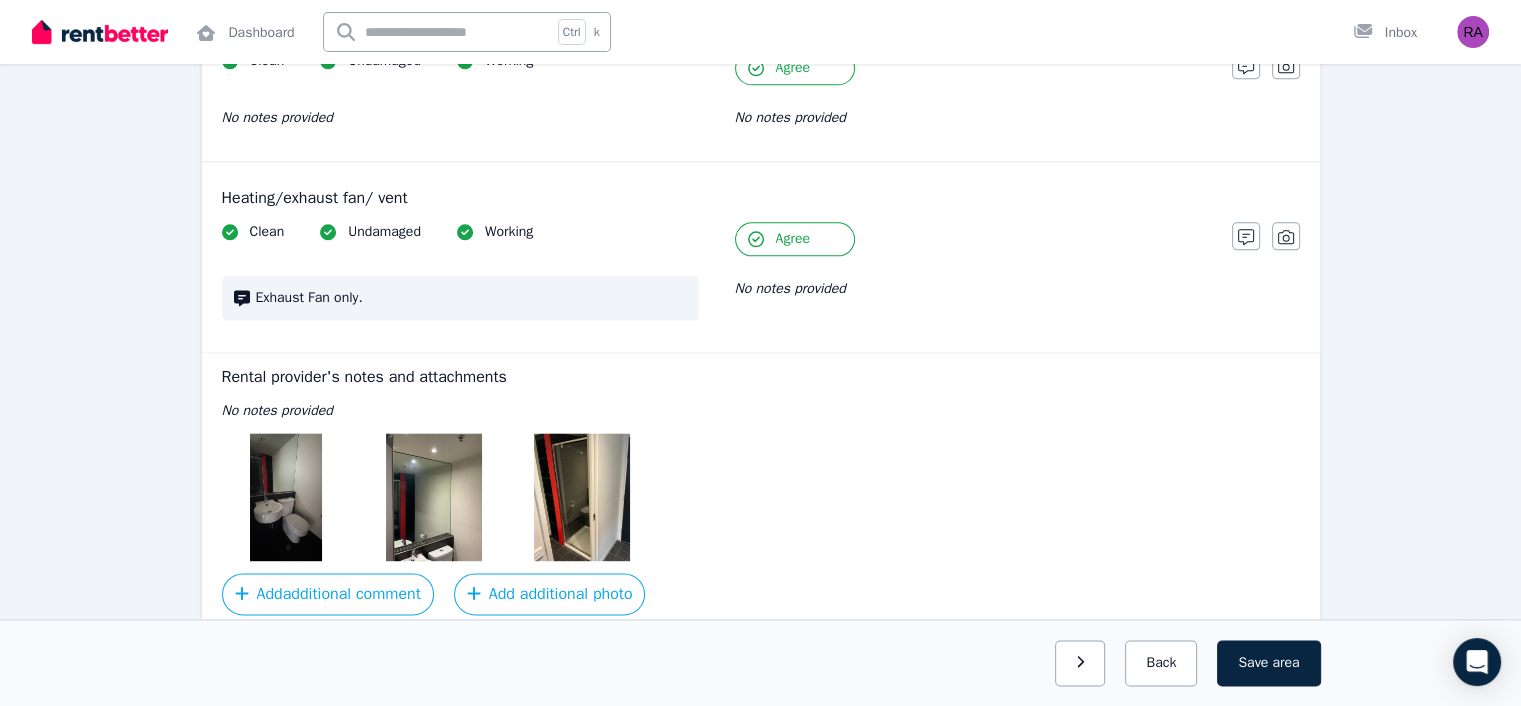scroll, scrollTop: 2567, scrollLeft: 0, axis: vertical 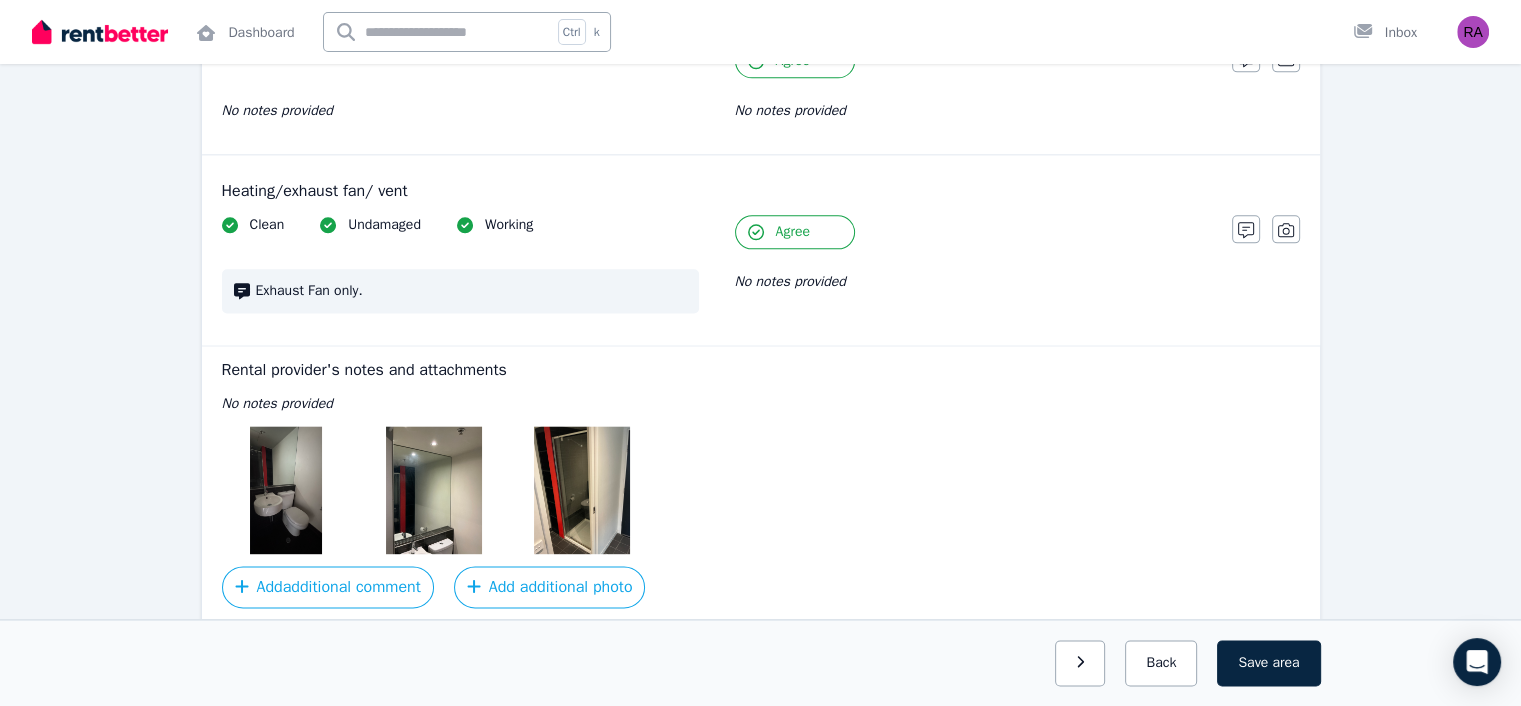 click on "Save   area" at bounding box center (1268, 663) 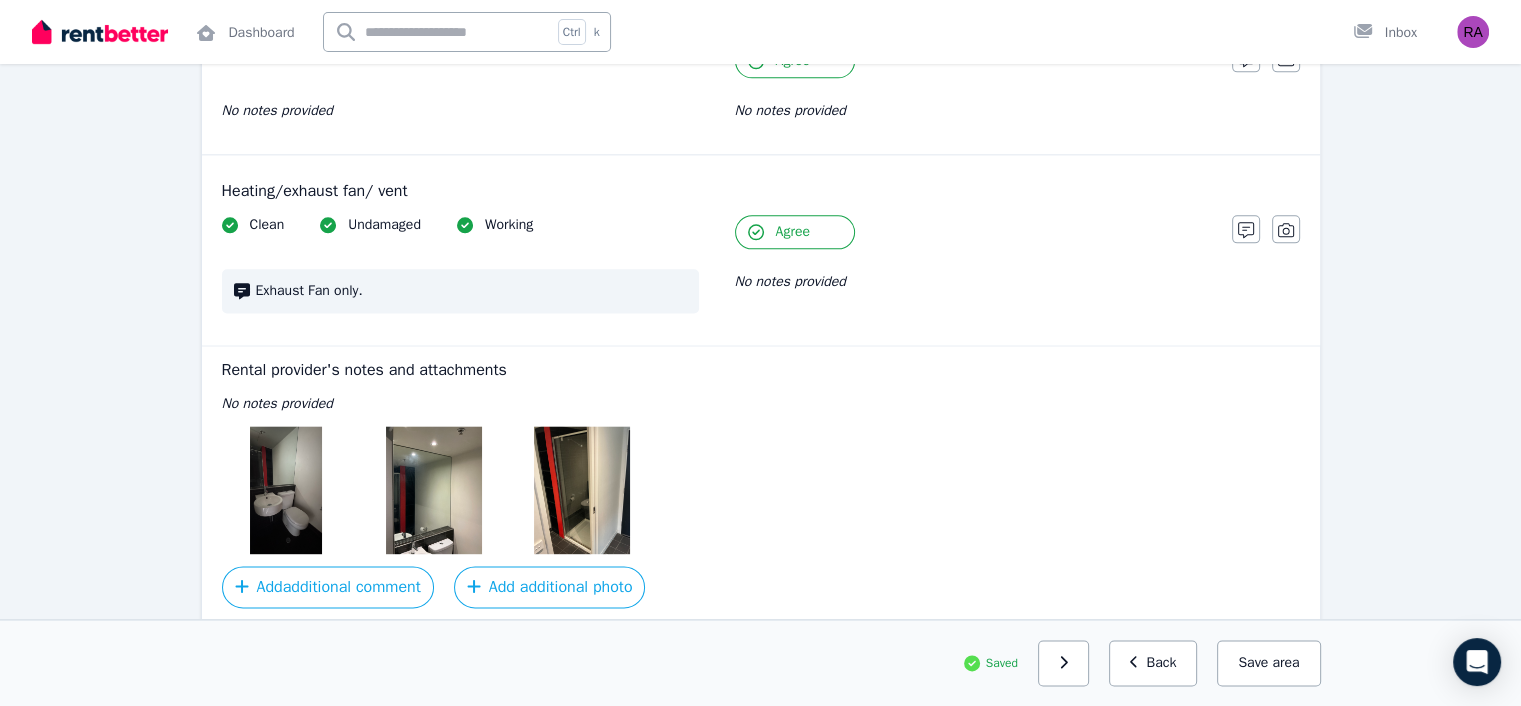 click on "Save   area" at bounding box center (1268, 663) 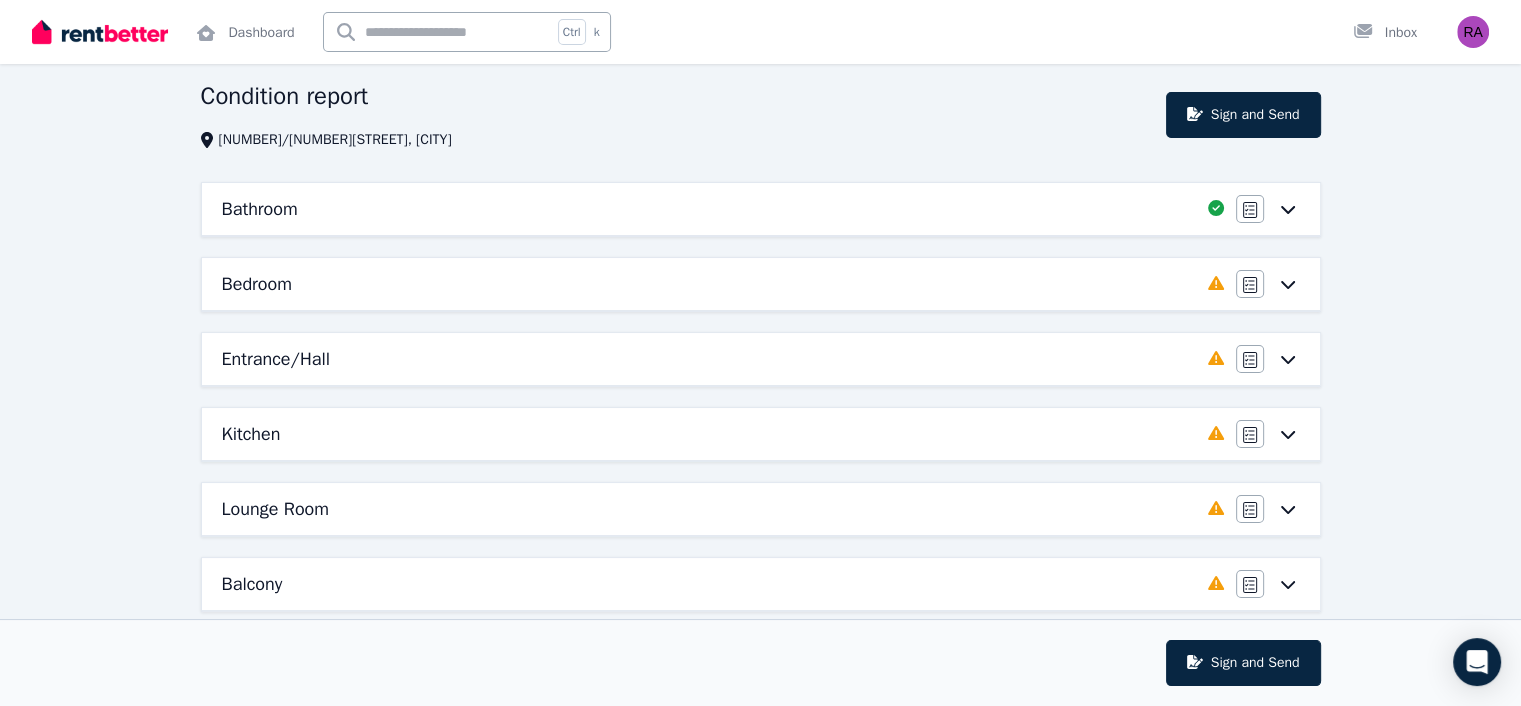 scroll, scrollTop: 74, scrollLeft: 0, axis: vertical 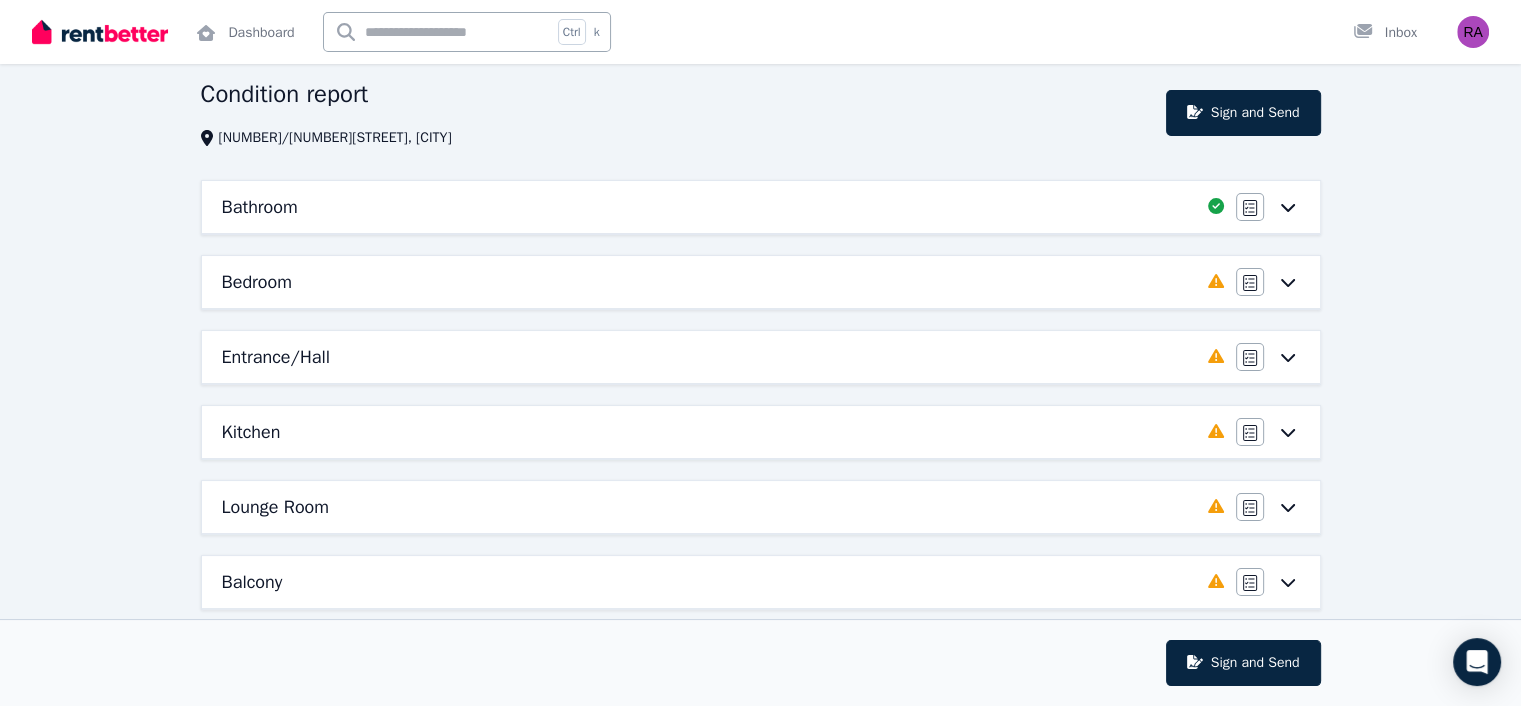 click 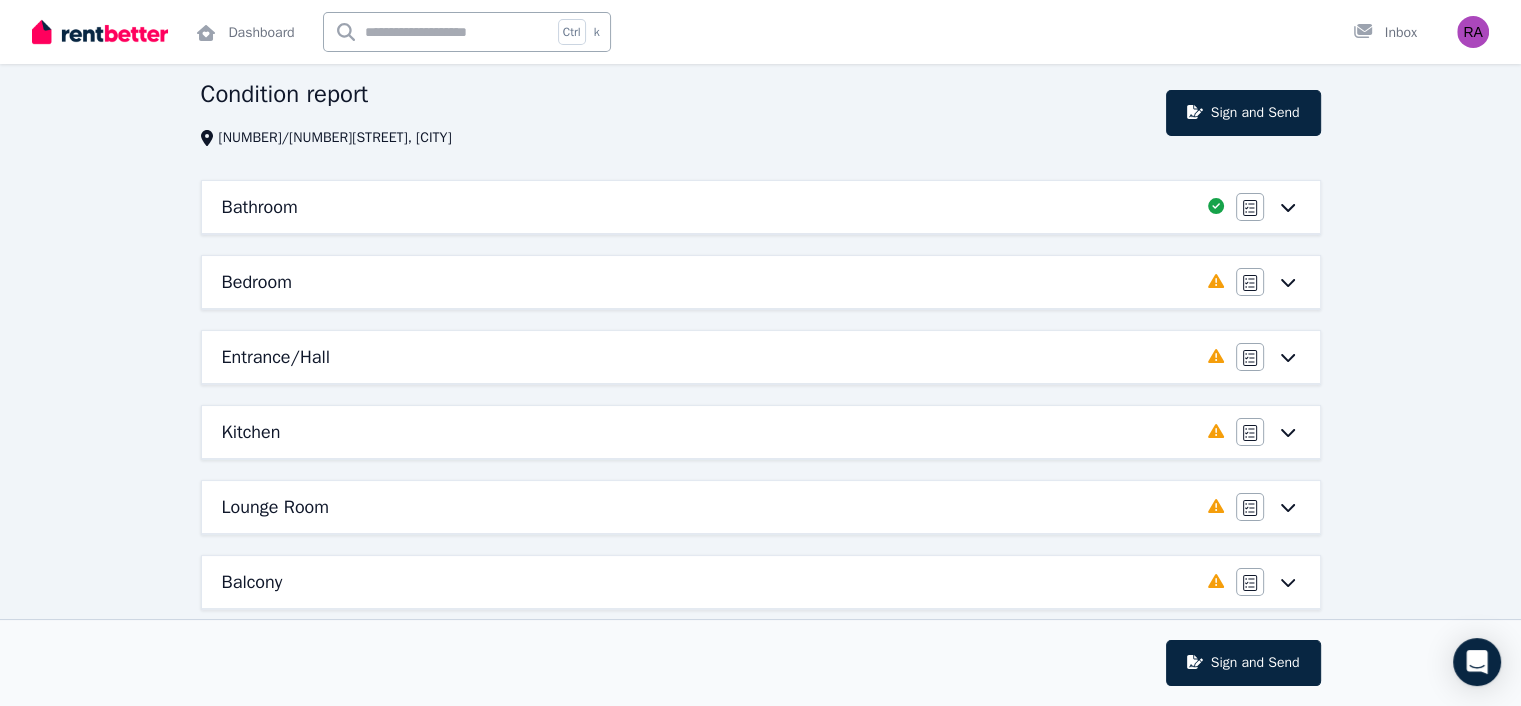 scroll, scrollTop: 0, scrollLeft: 0, axis: both 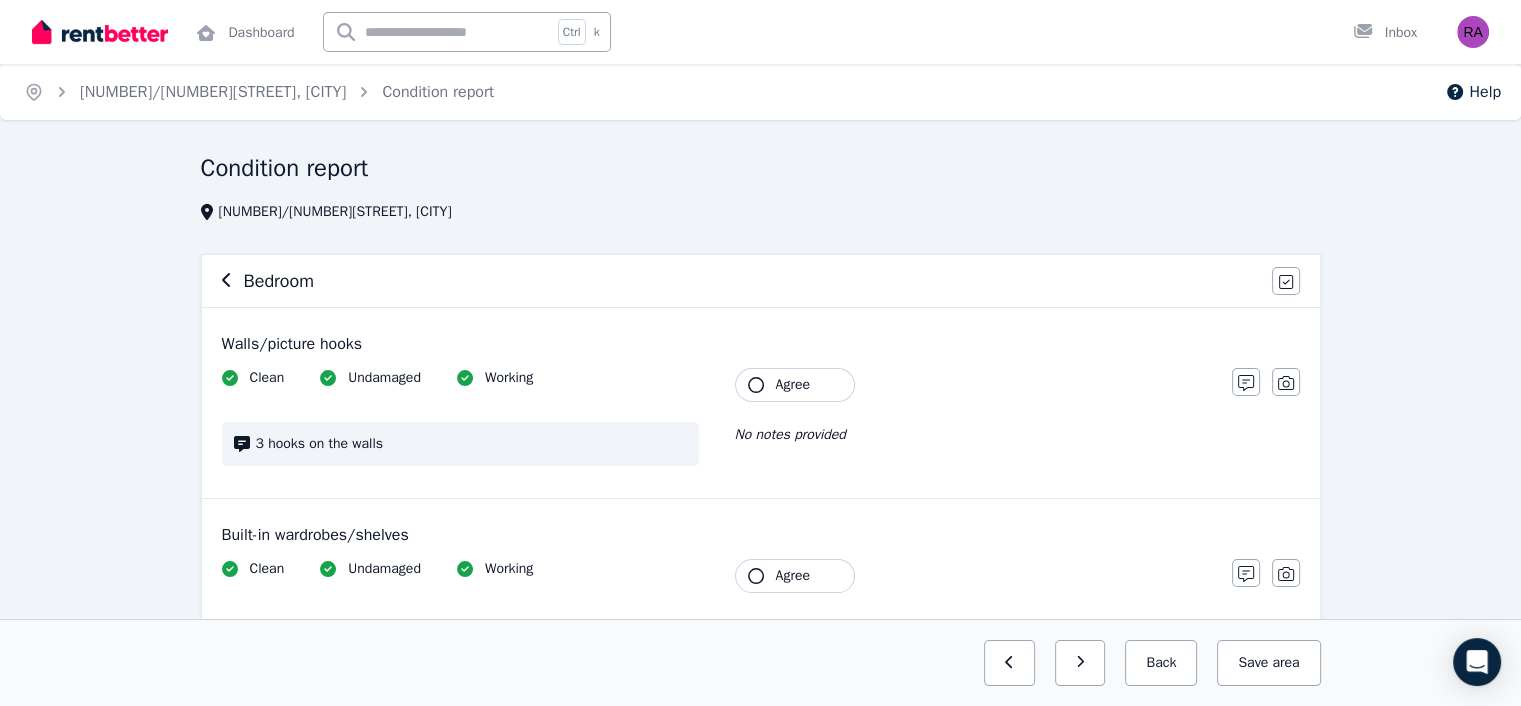 click on "Agree" at bounding box center [795, 385] 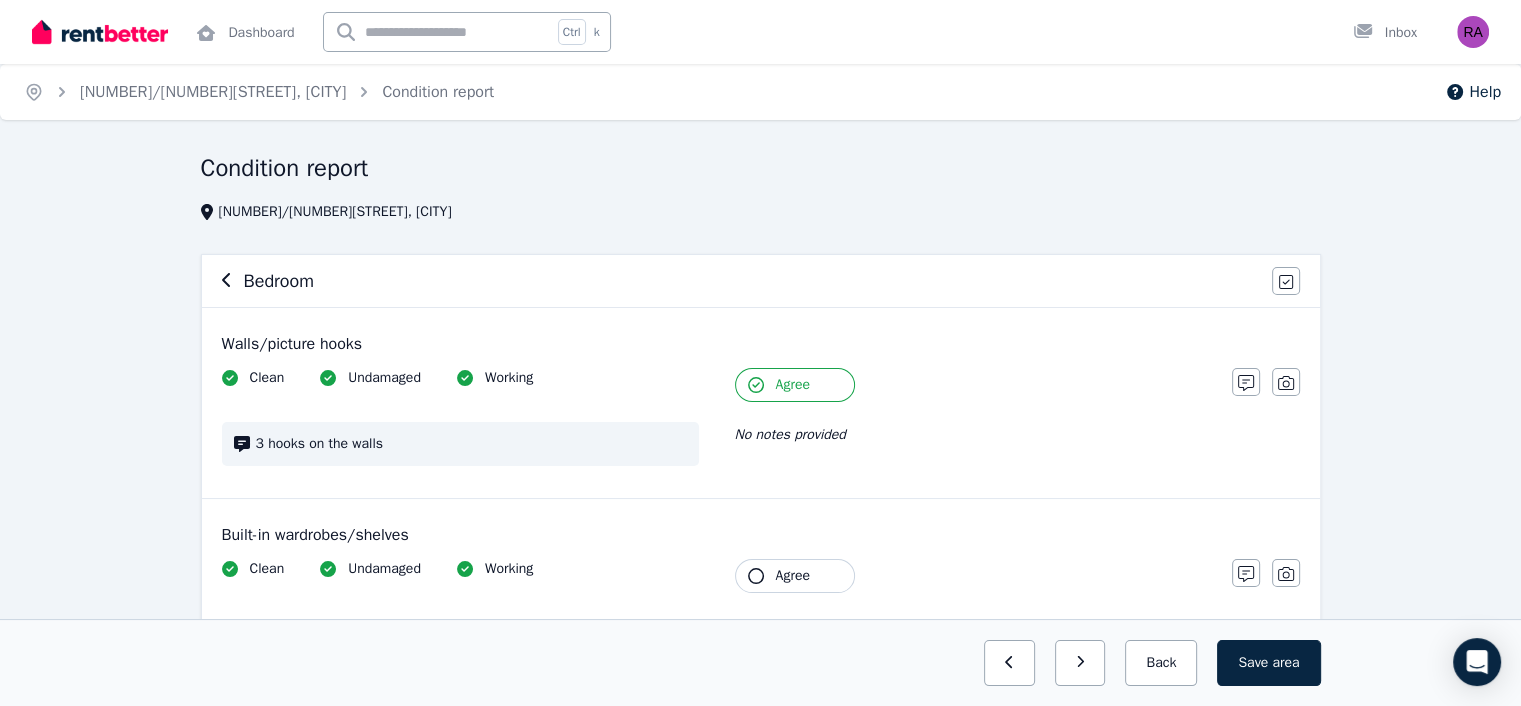 click on "Agree" at bounding box center [793, 576] 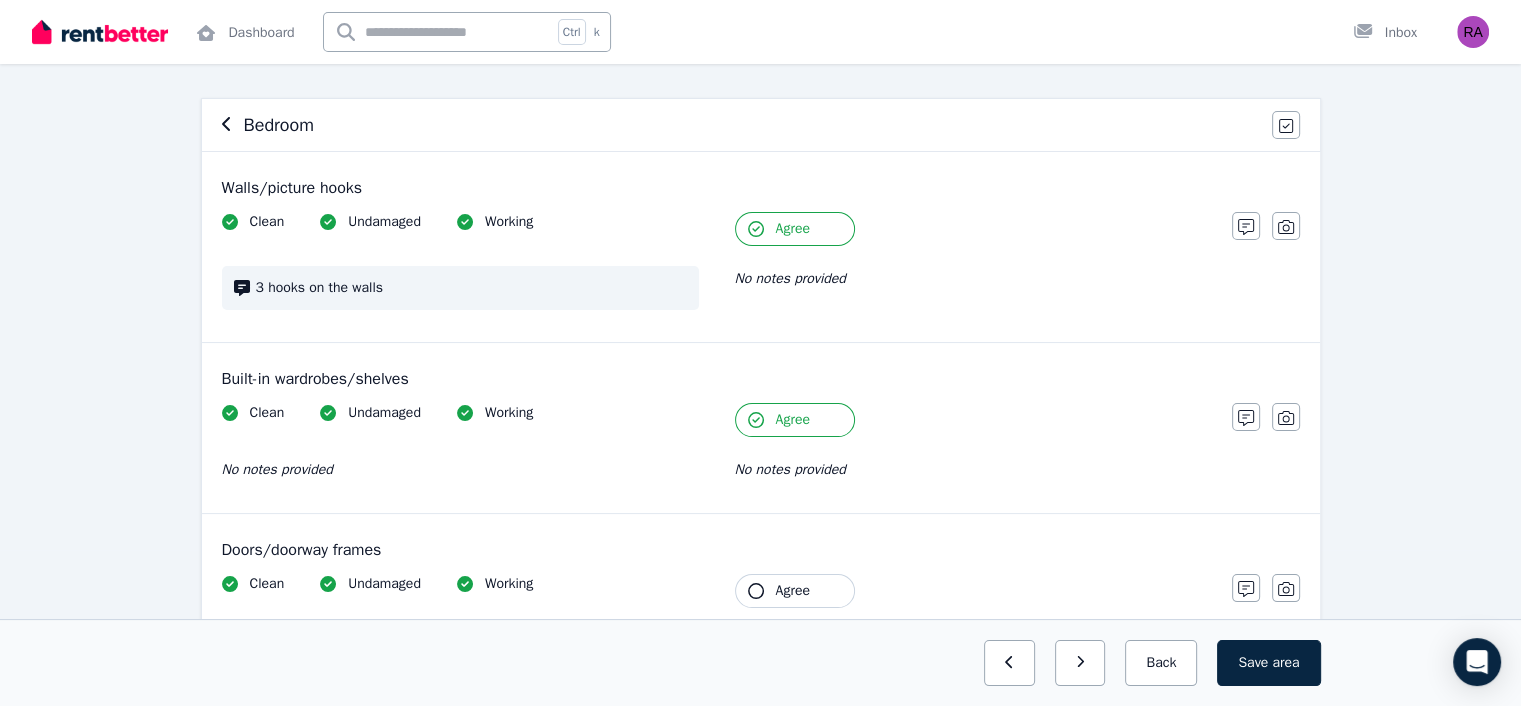 scroll, scrollTop: 256, scrollLeft: 0, axis: vertical 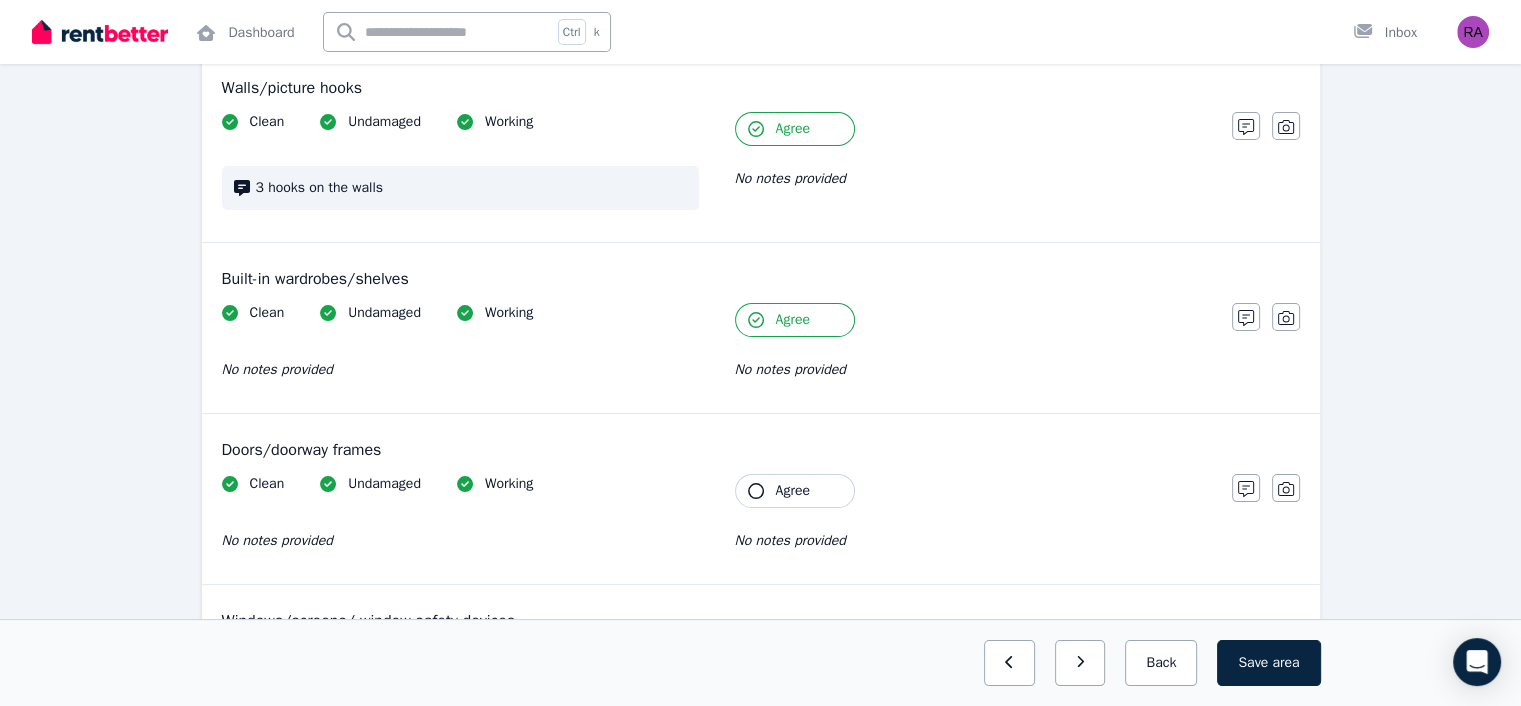 click on "Agree" at bounding box center [795, 491] 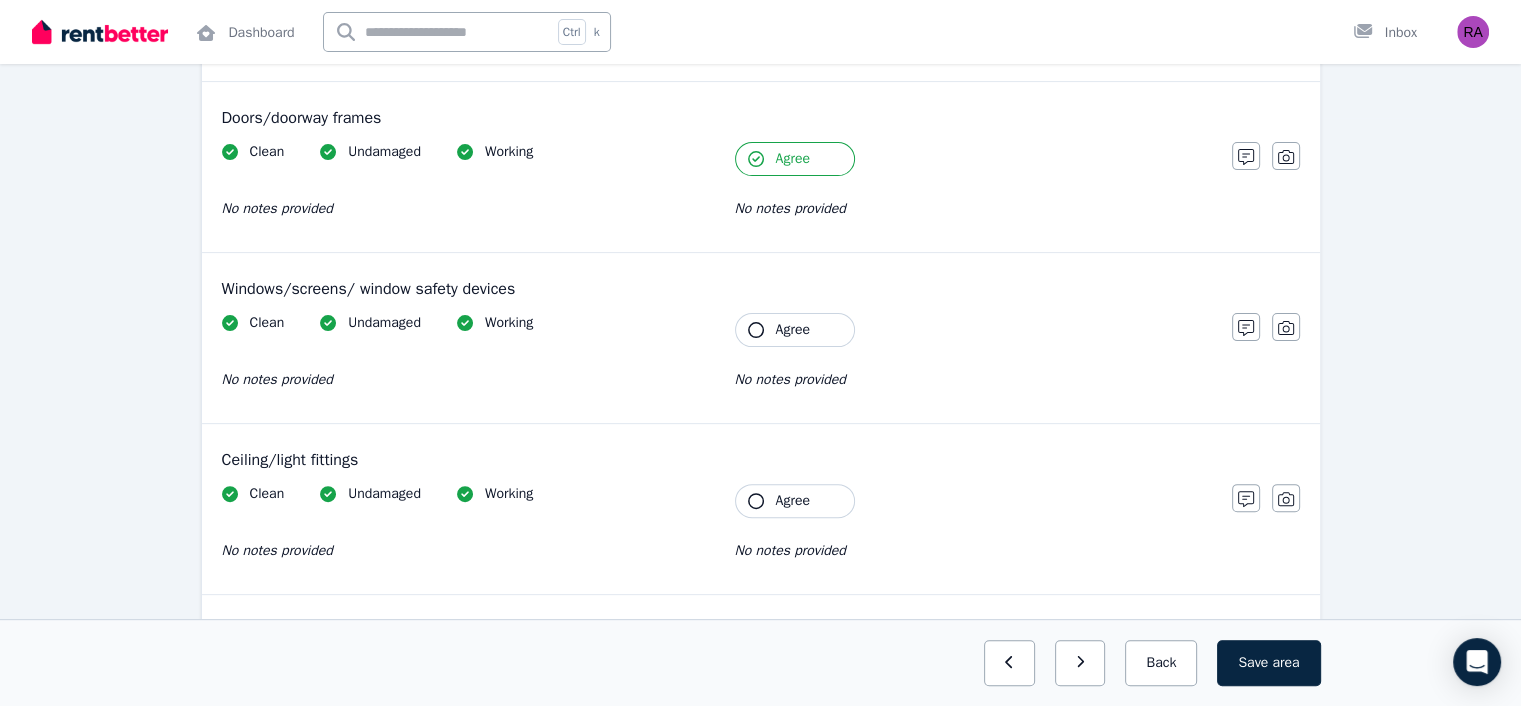 scroll, scrollTop: 588, scrollLeft: 0, axis: vertical 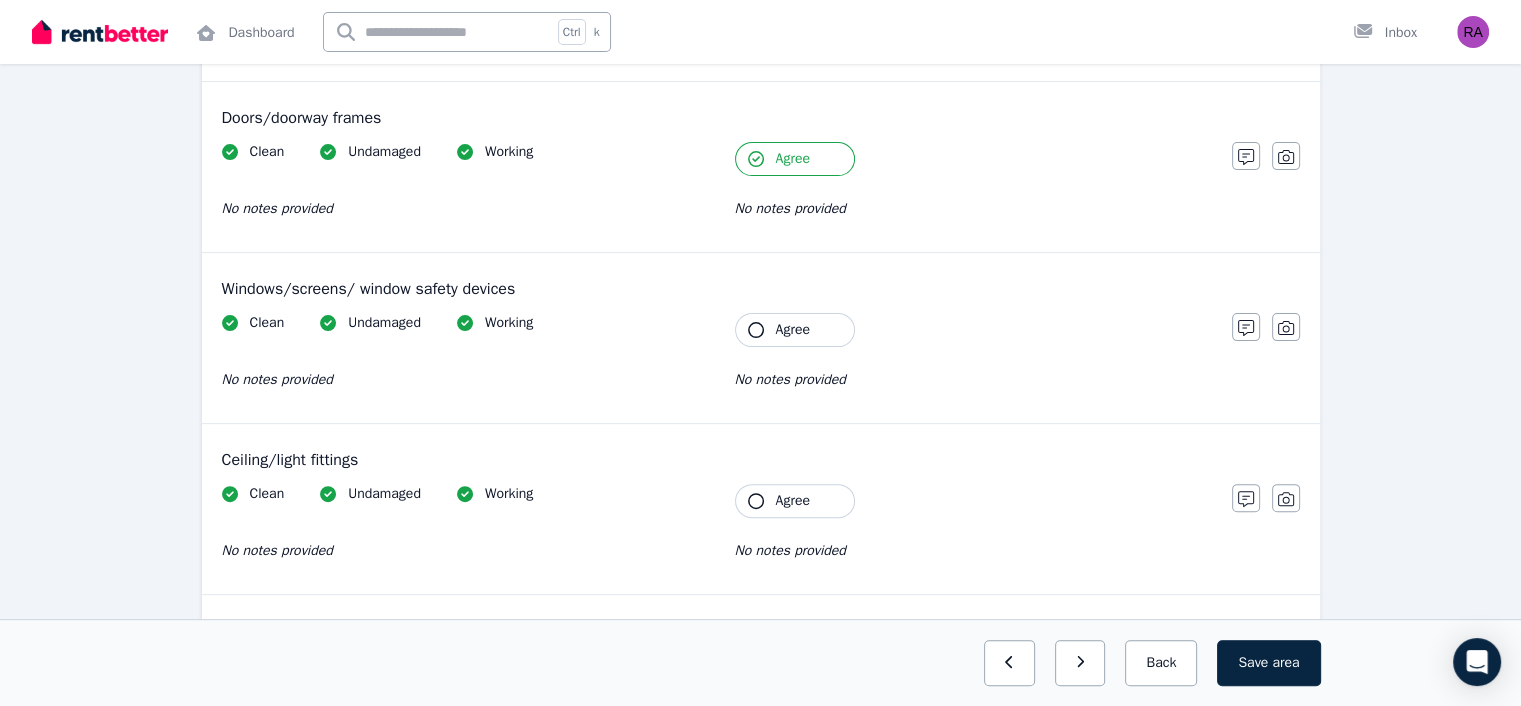 click on "Agree" at bounding box center [795, 330] 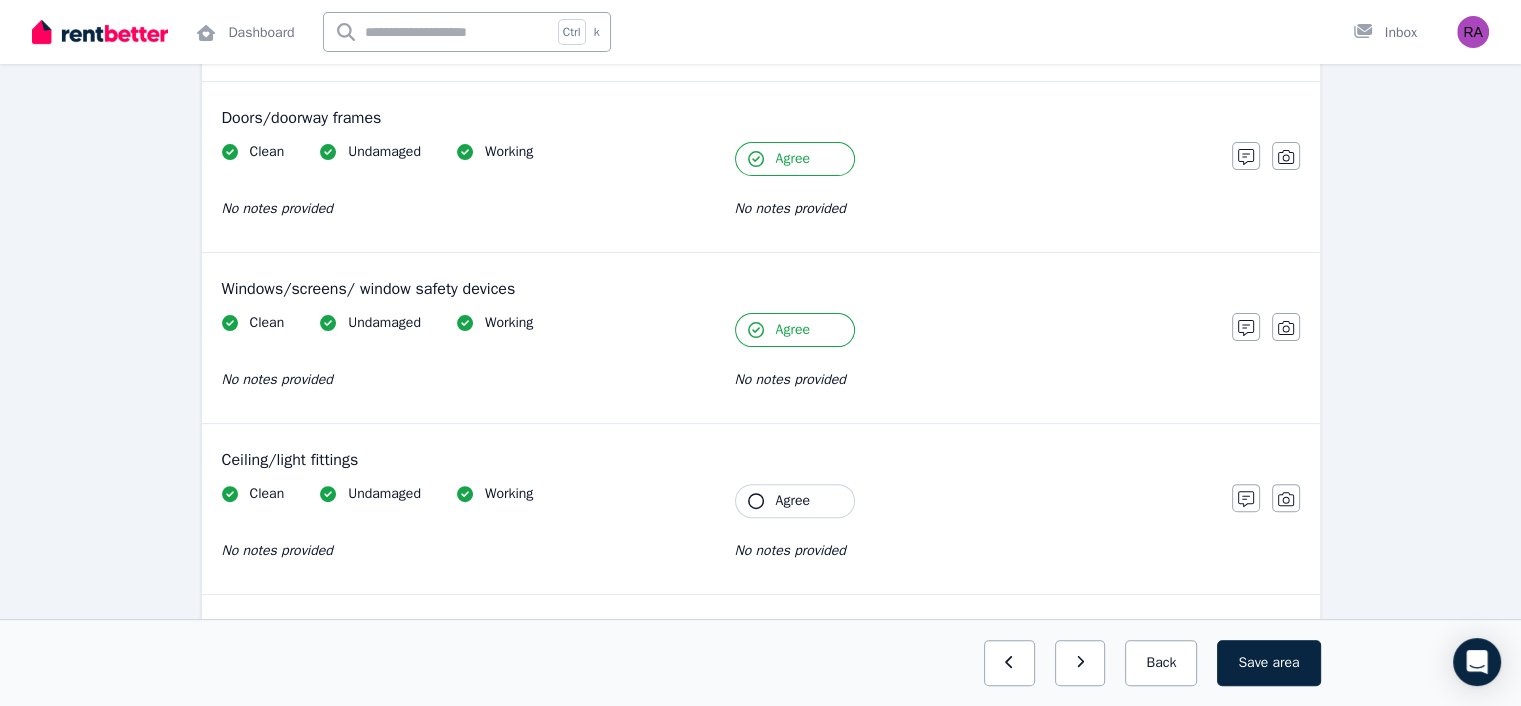 click on "Clean Undamaged Working No notes provided Tenant Agree No notes provided" at bounding box center (717, 533) 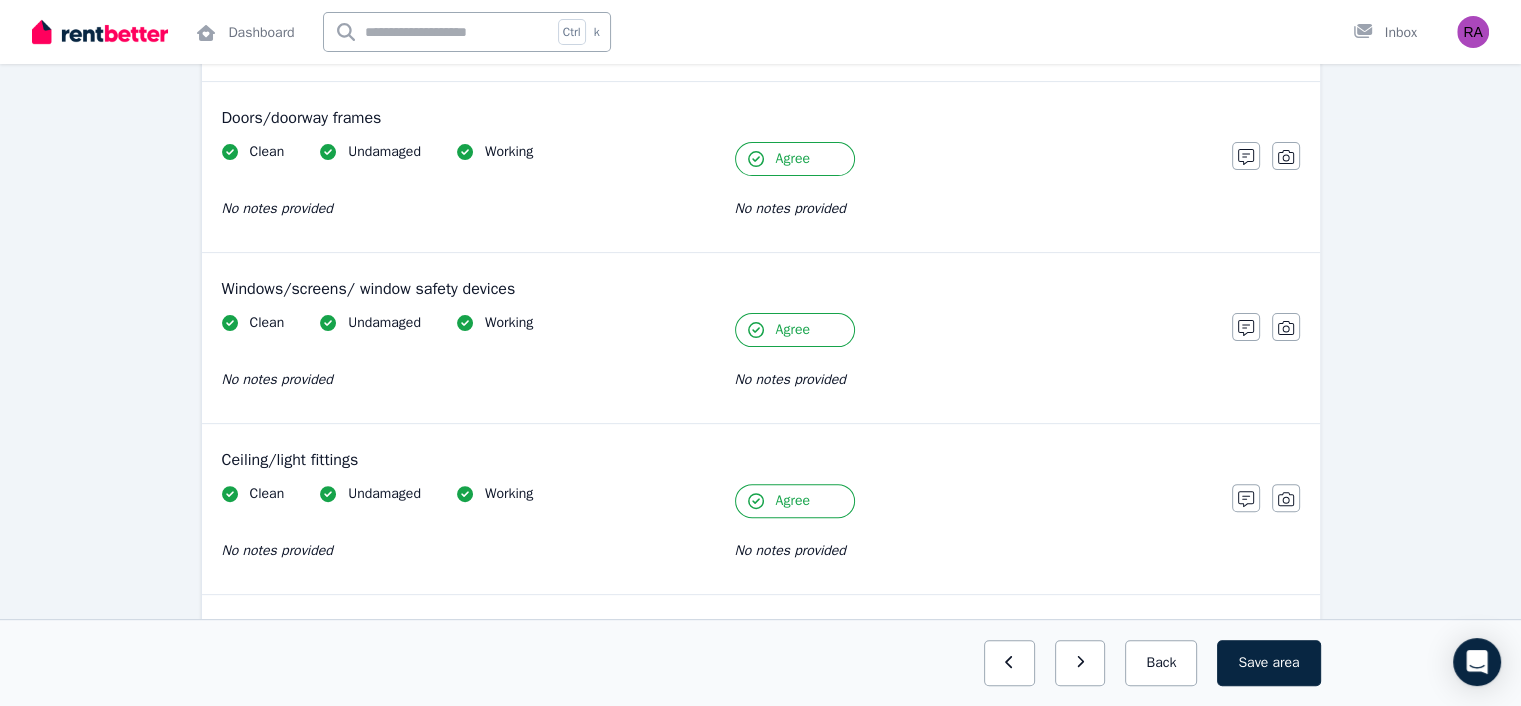 scroll, scrollTop: 628, scrollLeft: 0, axis: vertical 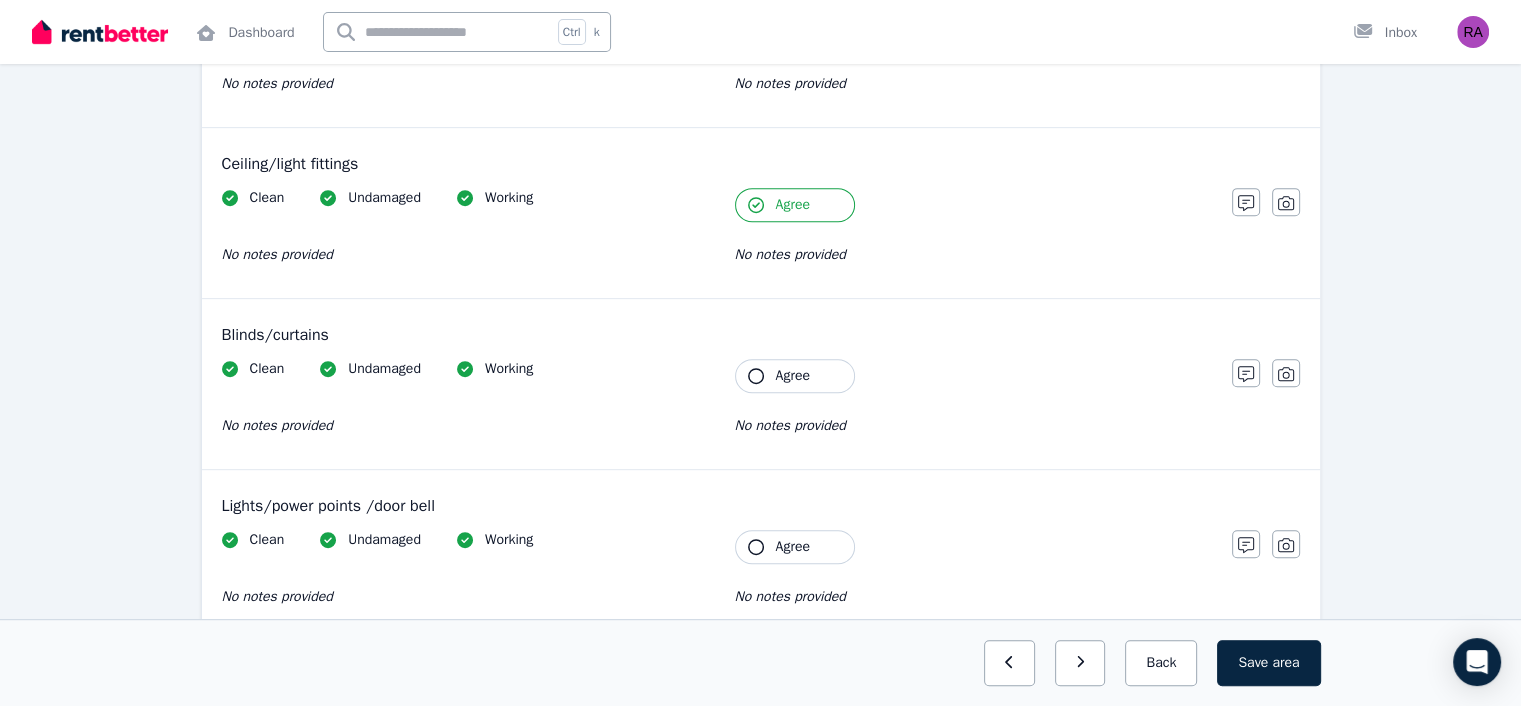 click on "Agree" at bounding box center [793, 376] 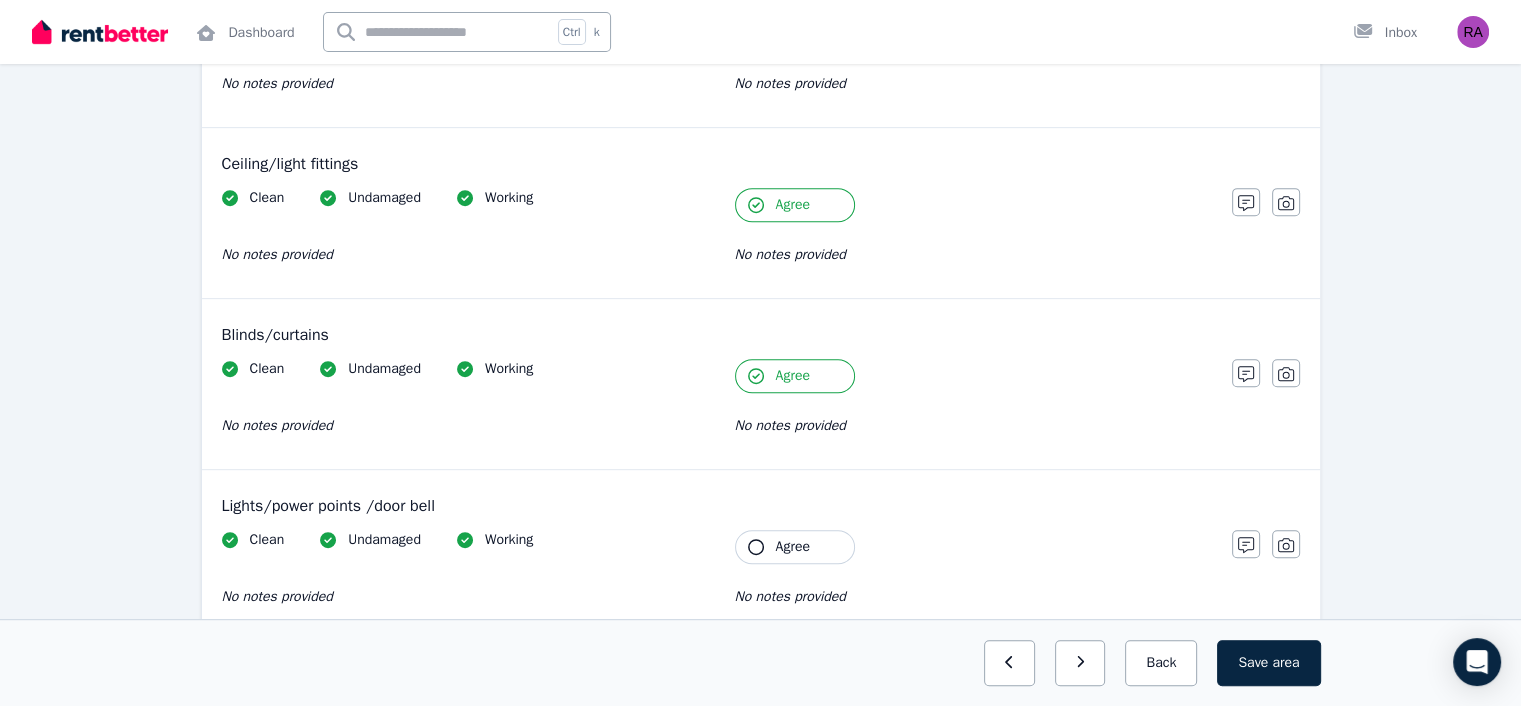 click on "Agree" at bounding box center (793, 547) 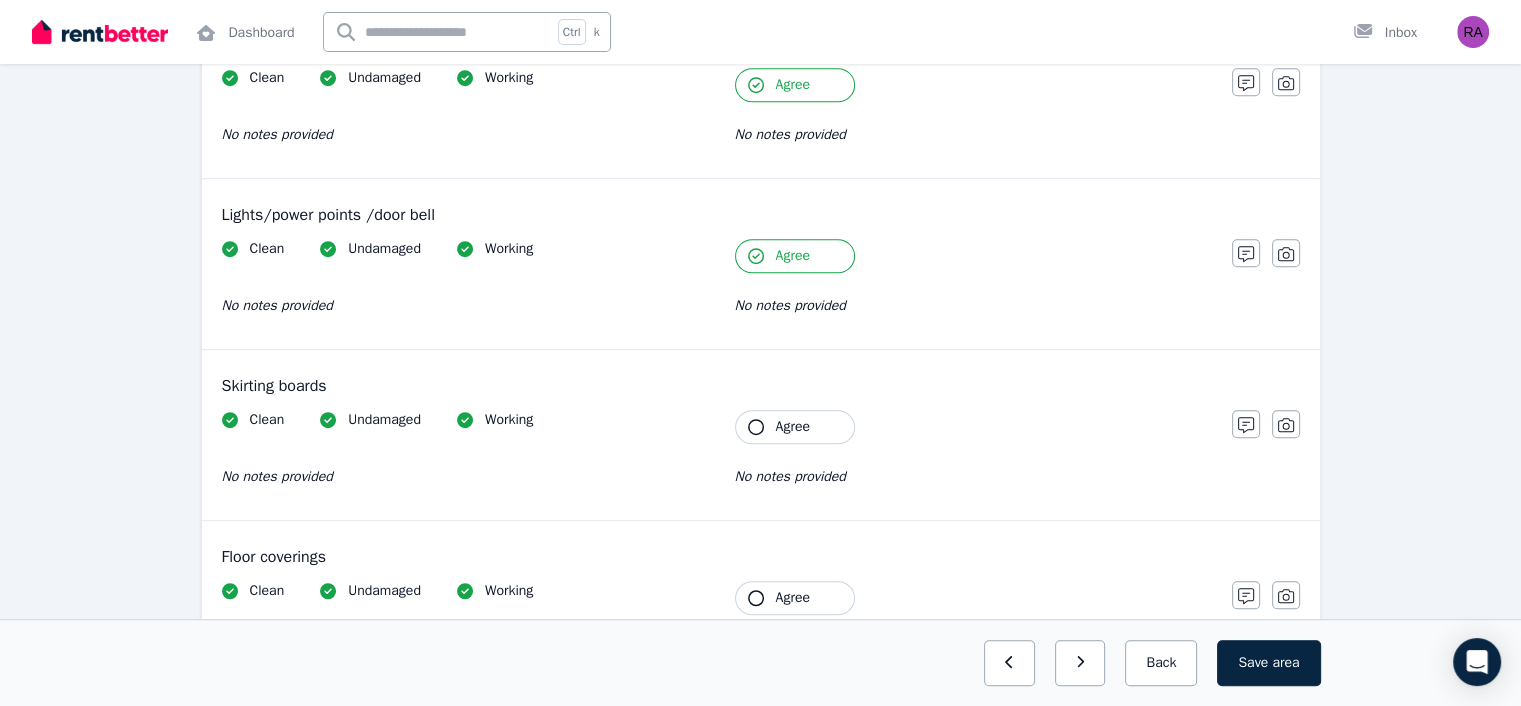 scroll, scrollTop: 1179, scrollLeft: 0, axis: vertical 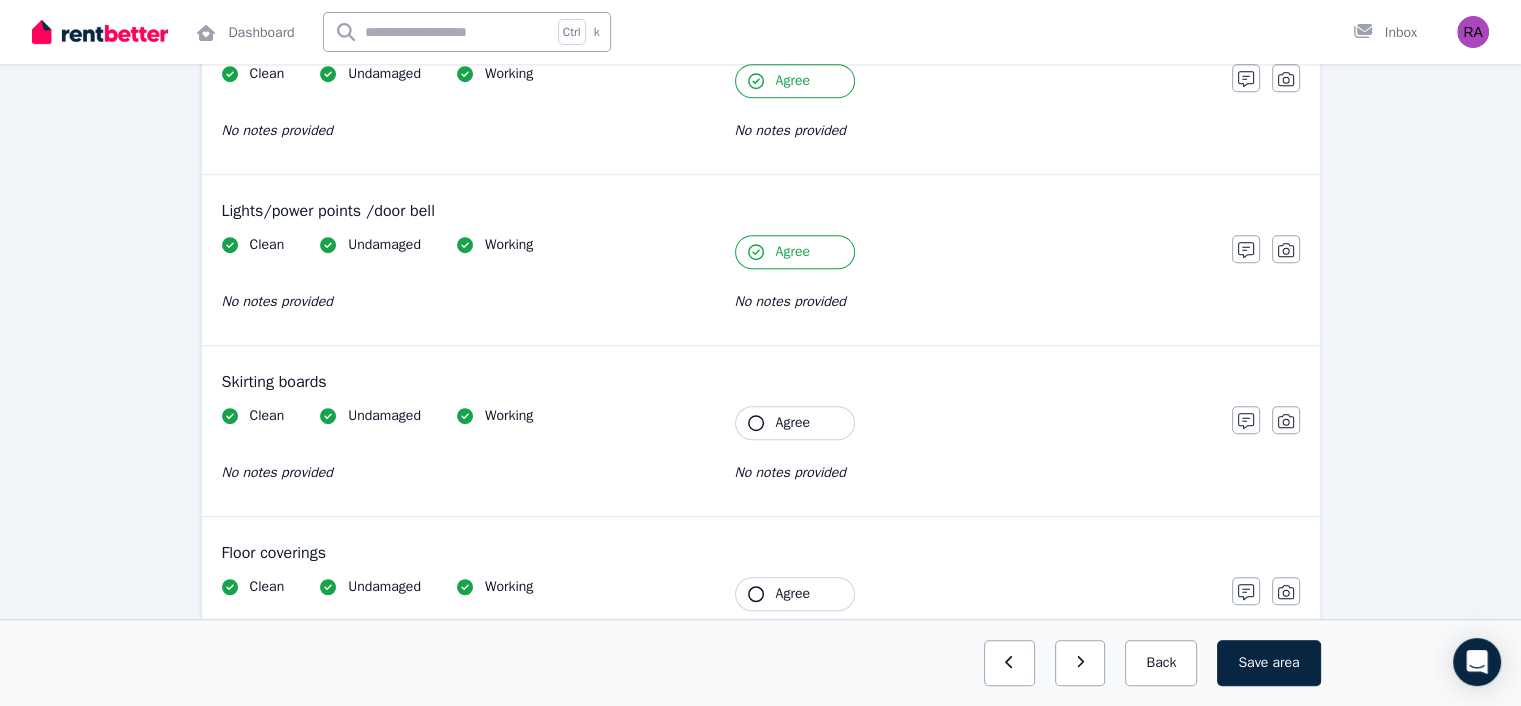 click on "Agree" at bounding box center [795, 423] 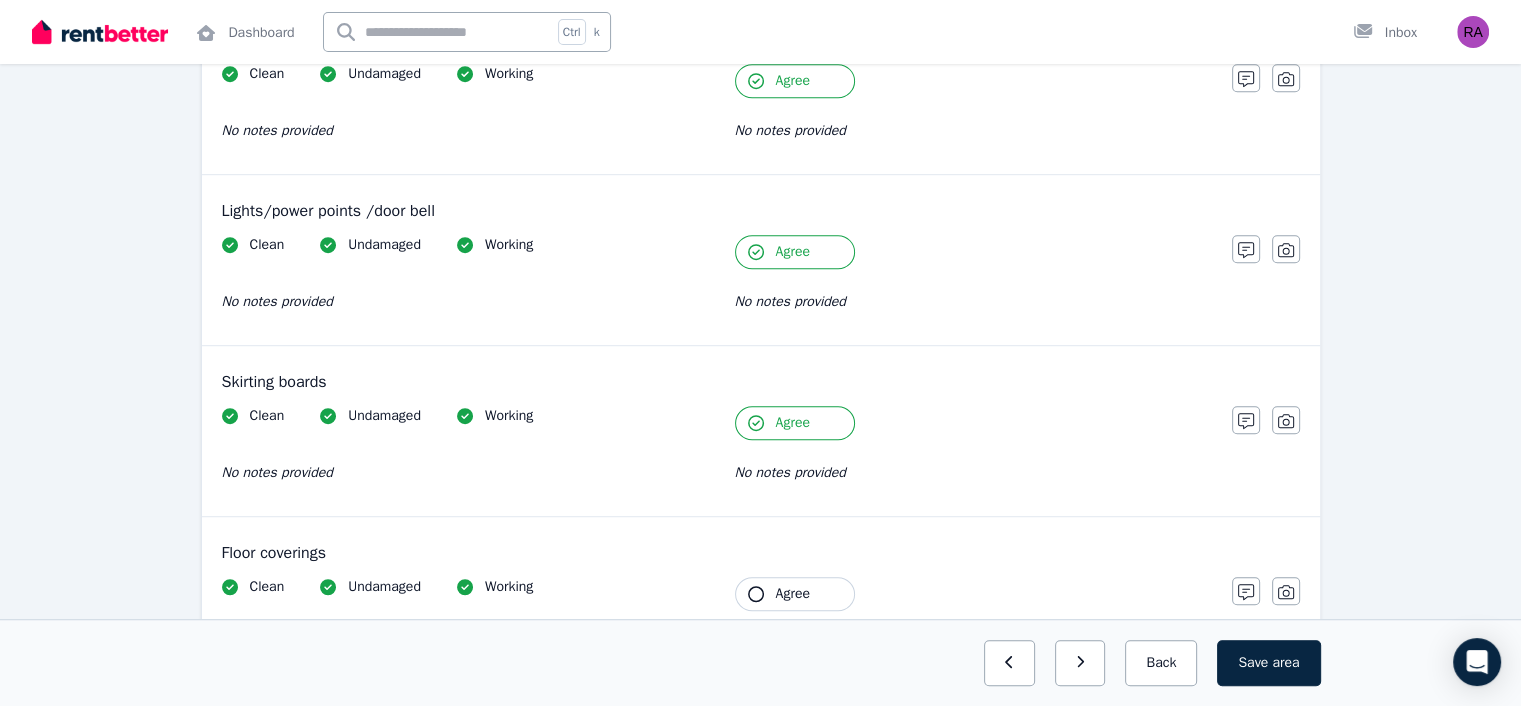 click on "Agree" at bounding box center [795, 594] 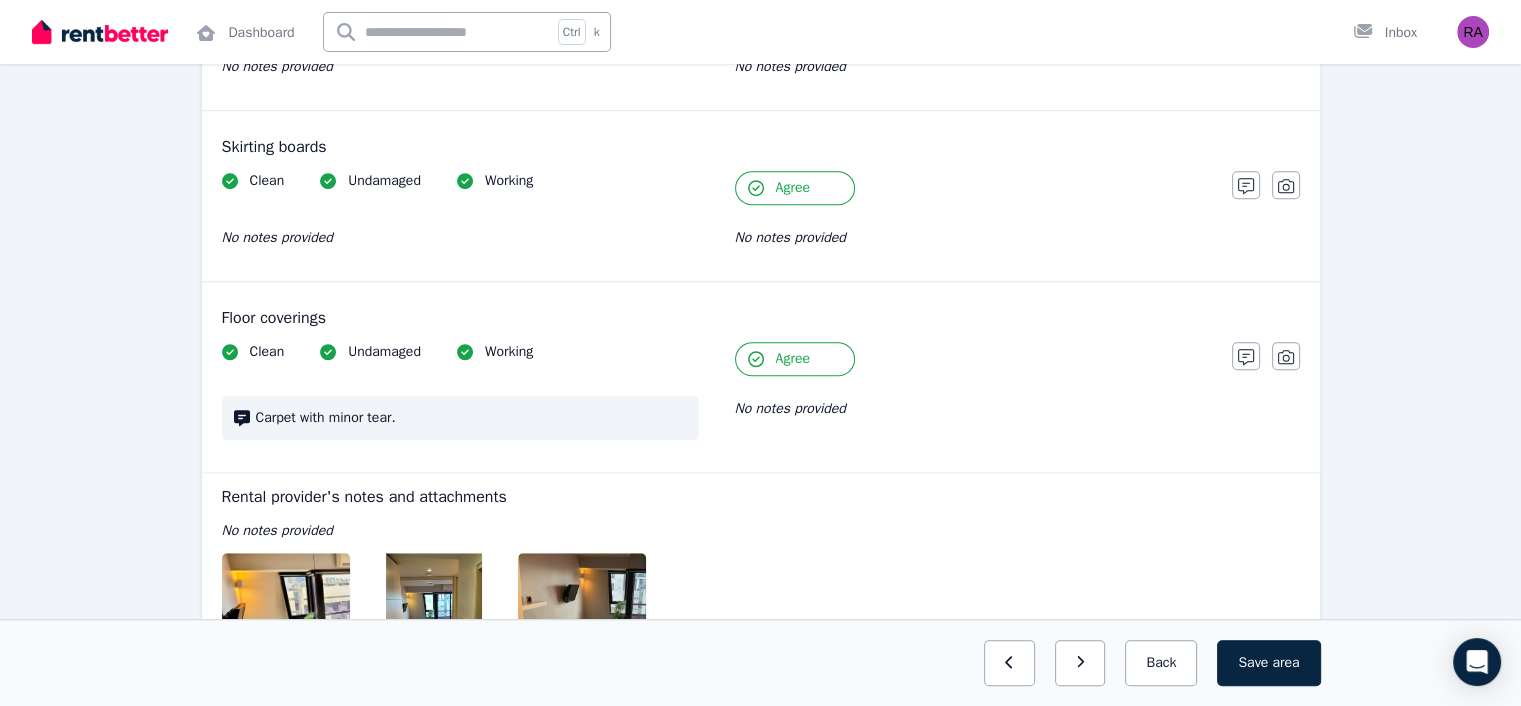 scroll, scrollTop: 1418, scrollLeft: 0, axis: vertical 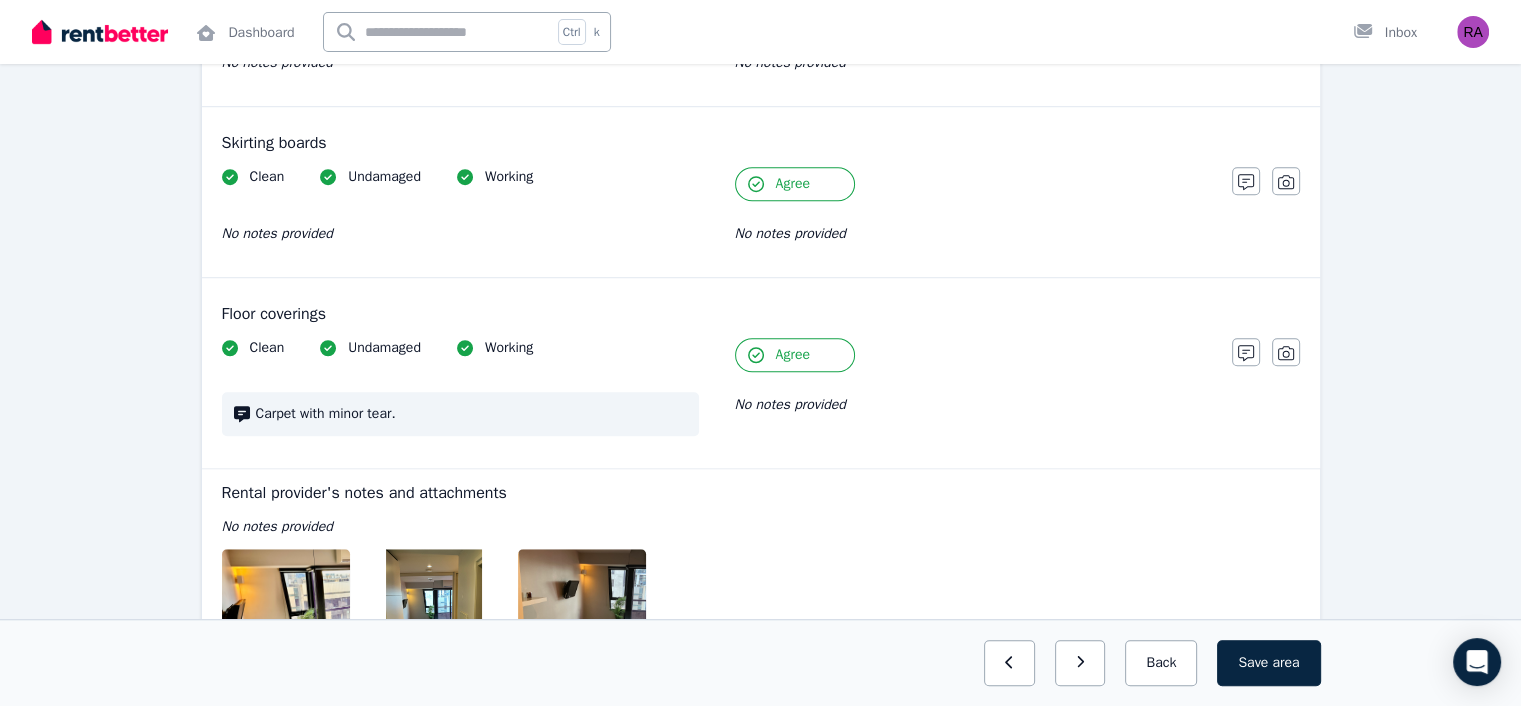 click on "Save   area" at bounding box center [1268, 663] 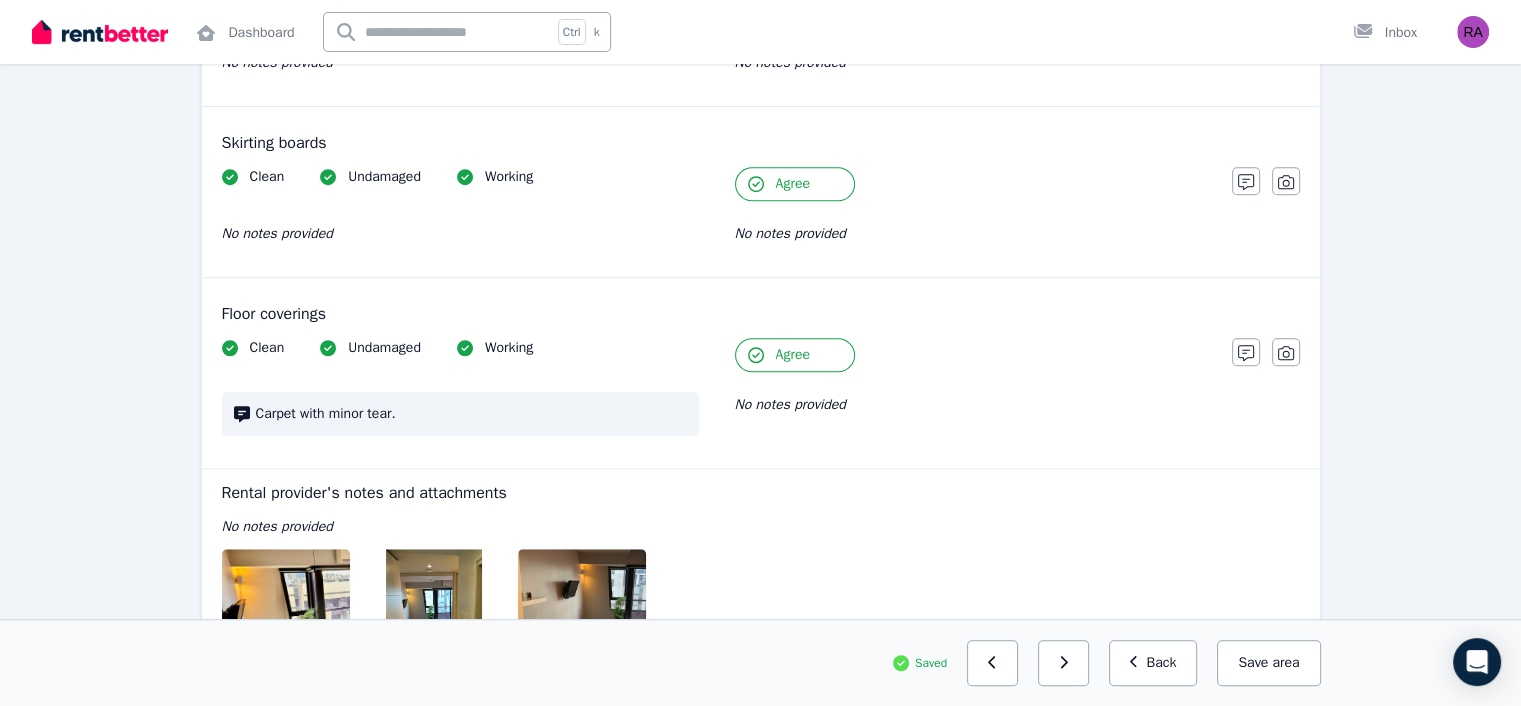 click 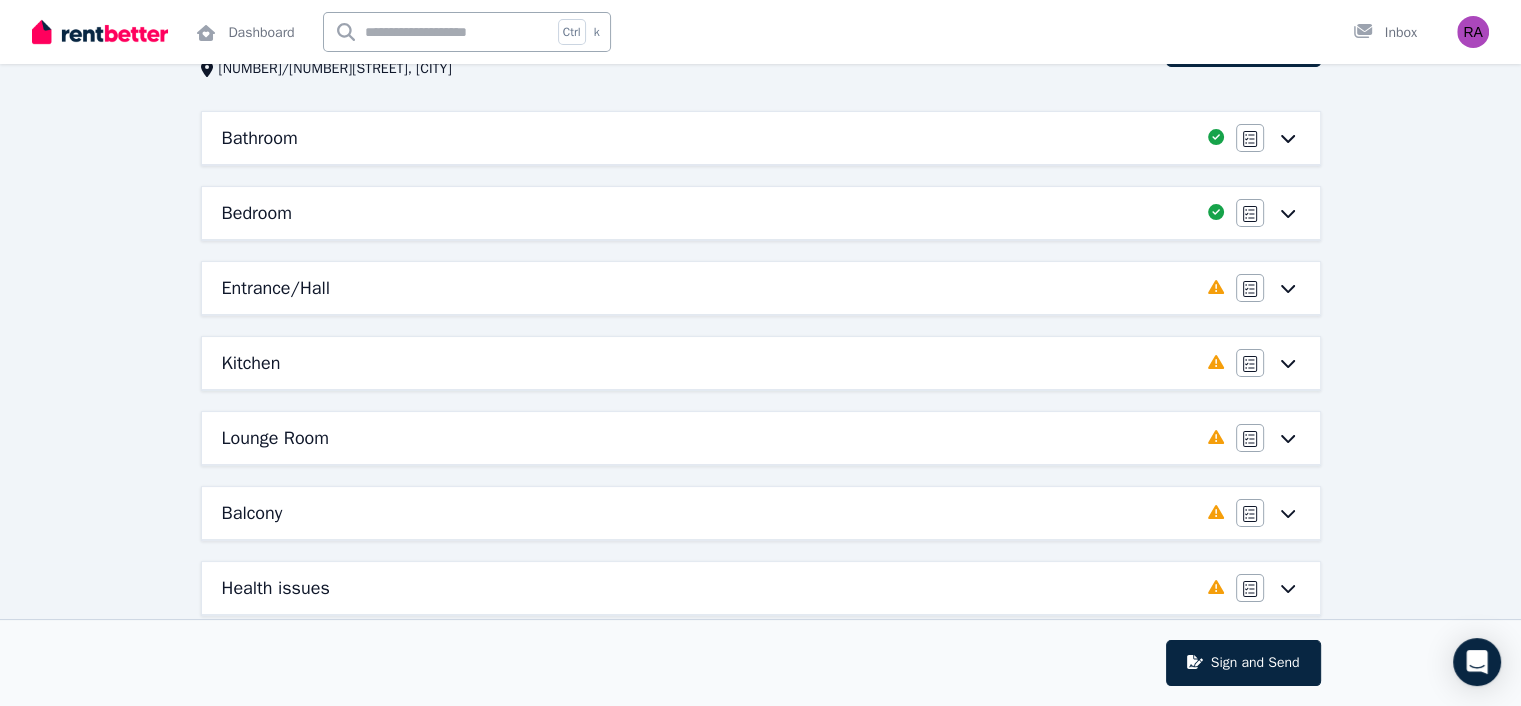 scroll, scrollTop: 109, scrollLeft: 0, axis: vertical 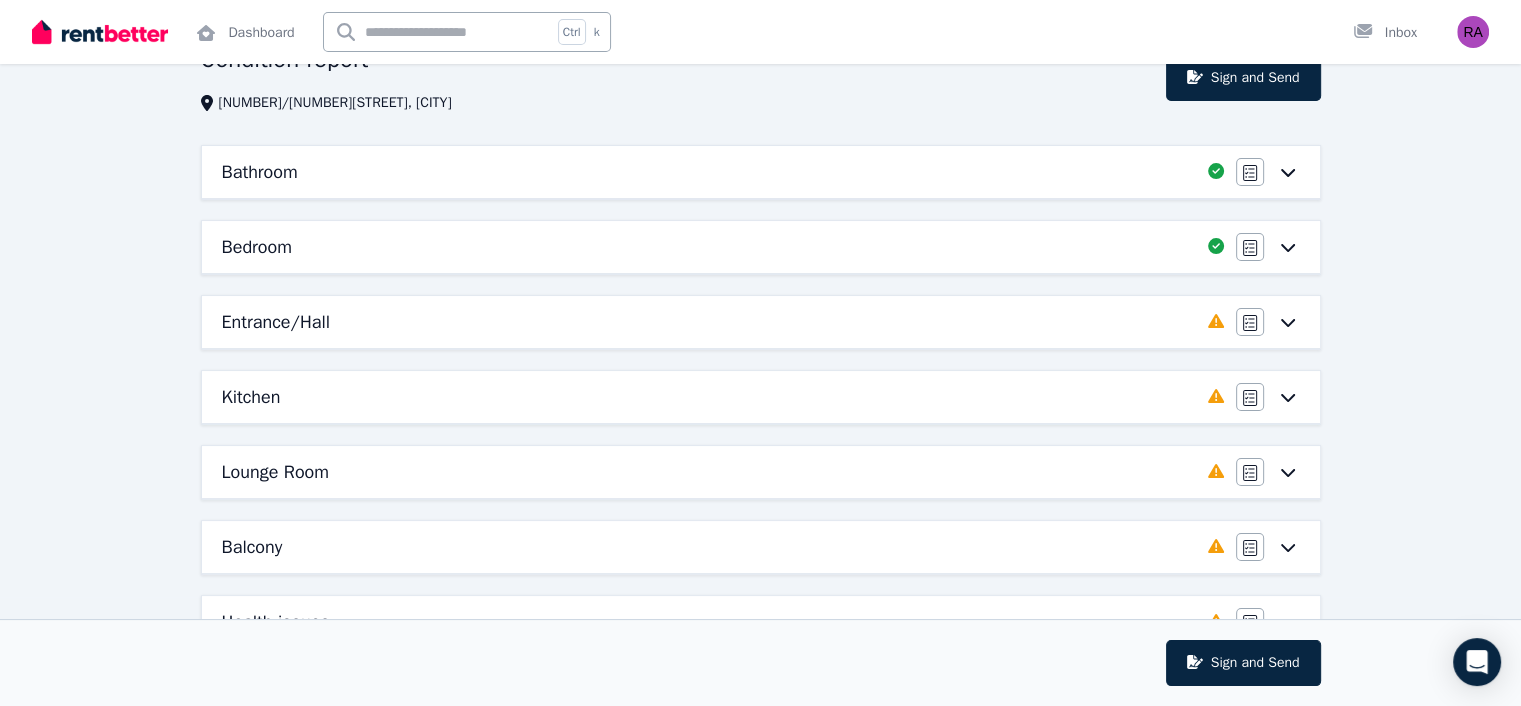 drag, startPoint x: 1293, startPoint y: 325, endPoint x: 1317, endPoint y: 302, distance: 33.24154 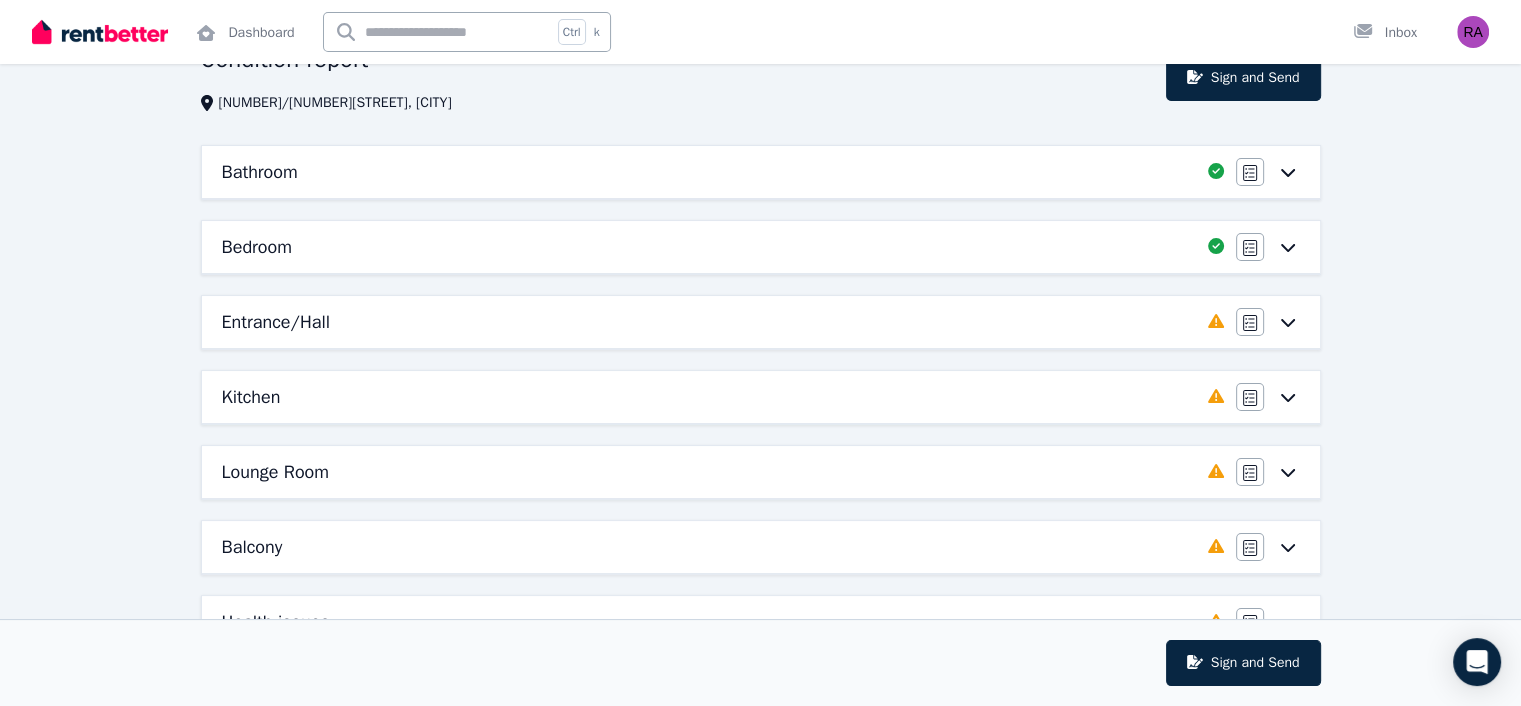 click on "Entrance/Hall   Completed 0%, 6 left Agree/Disagree" at bounding box center (761, 322) 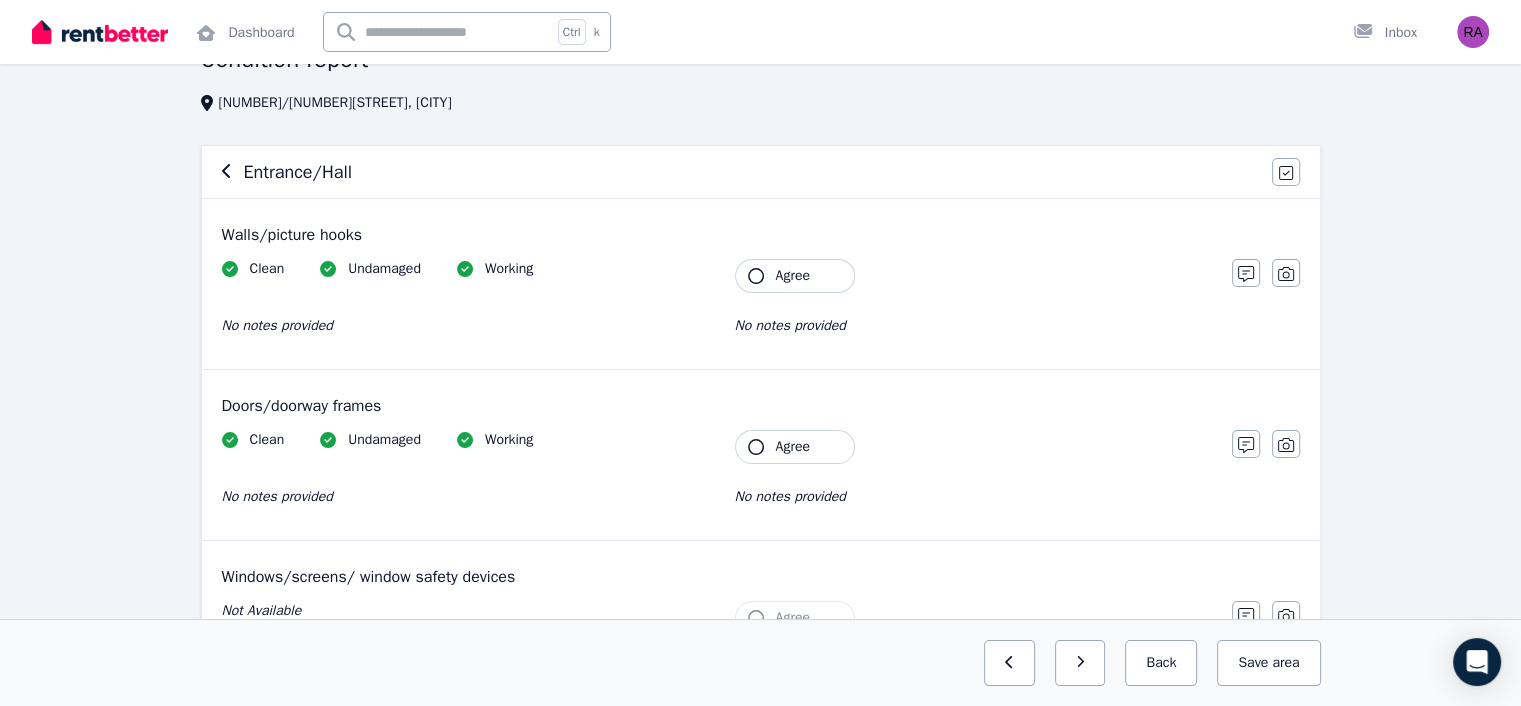 scroll, scrollTop: 0, scrollLeft: 0, axis: both 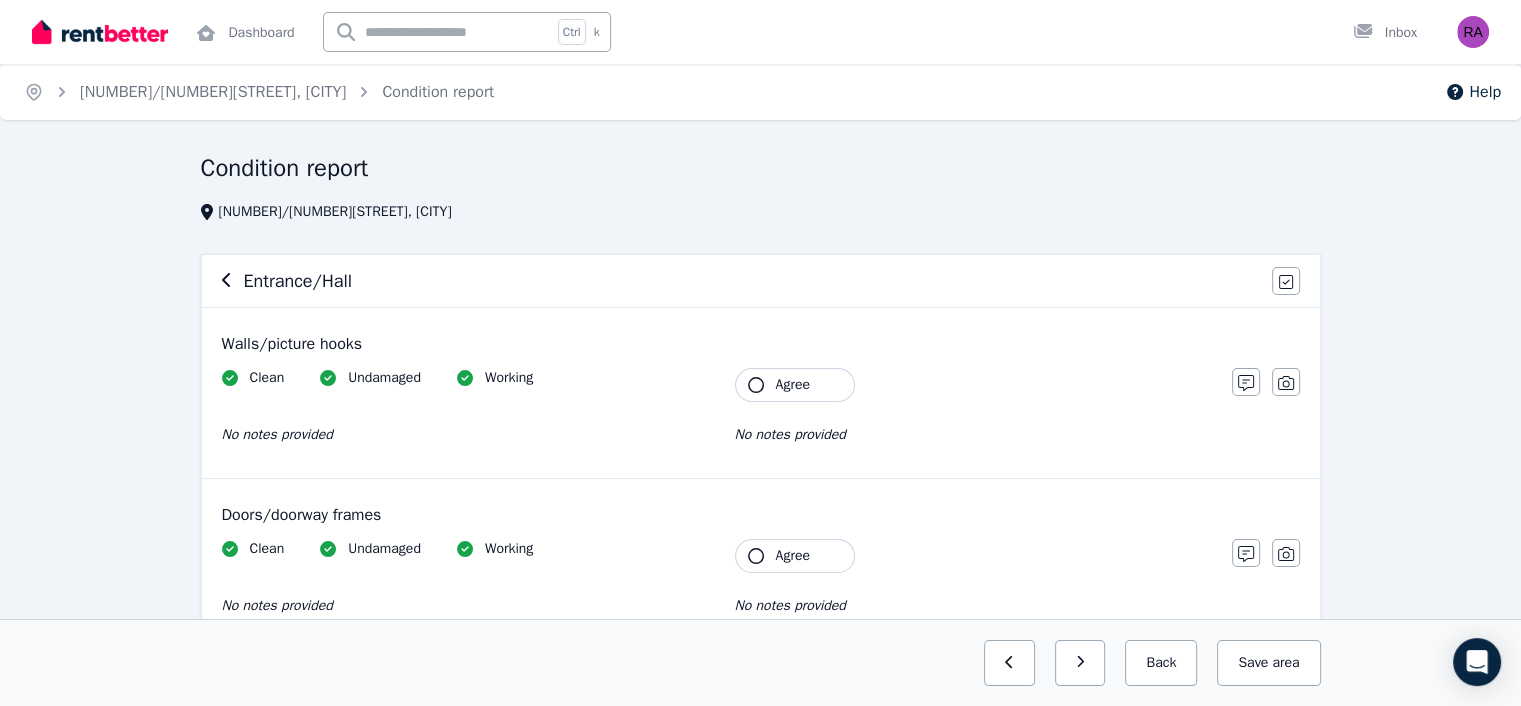 click on "Clean Undamaged Working No notes provided Tenant Agree No notes provided" at bounding box center (717, 417) 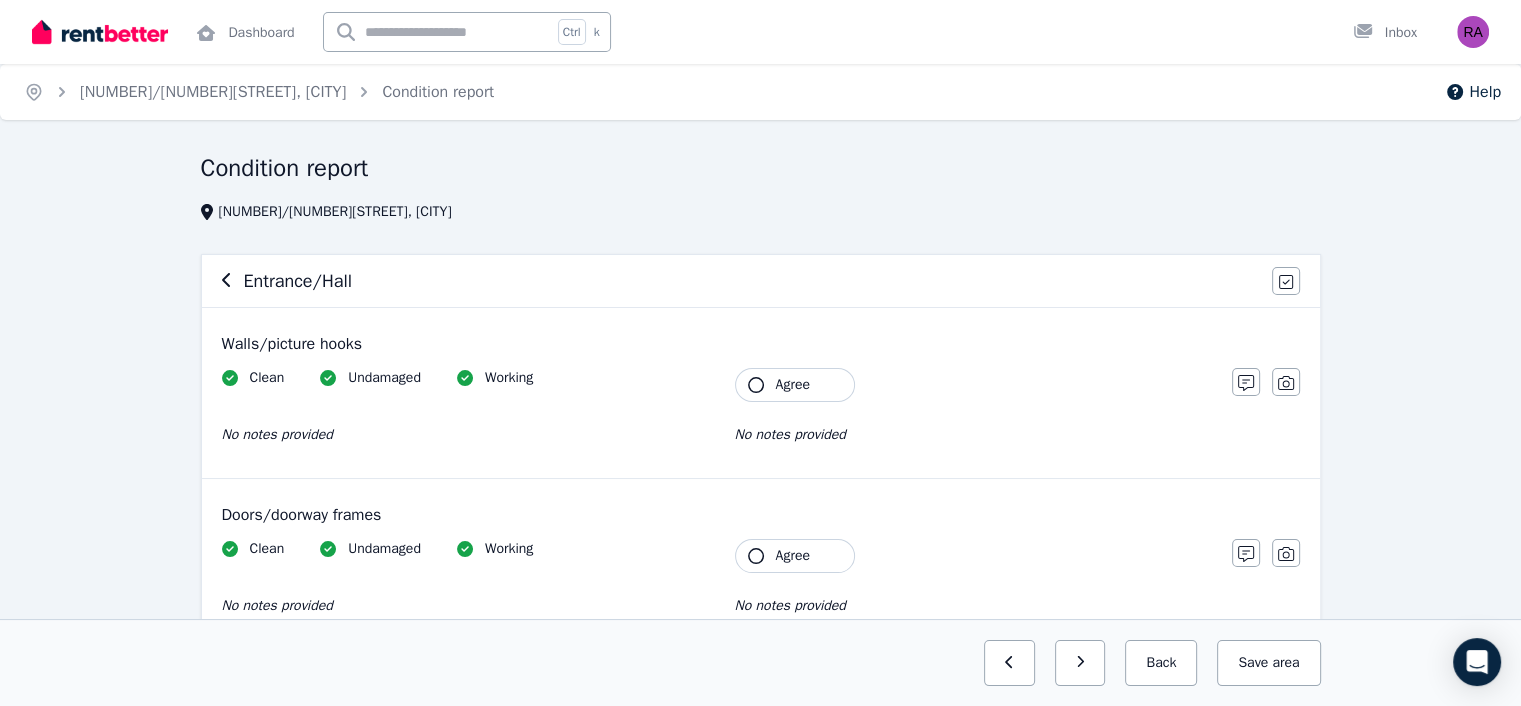 click on "Agree" at bounding box center [795, 385] 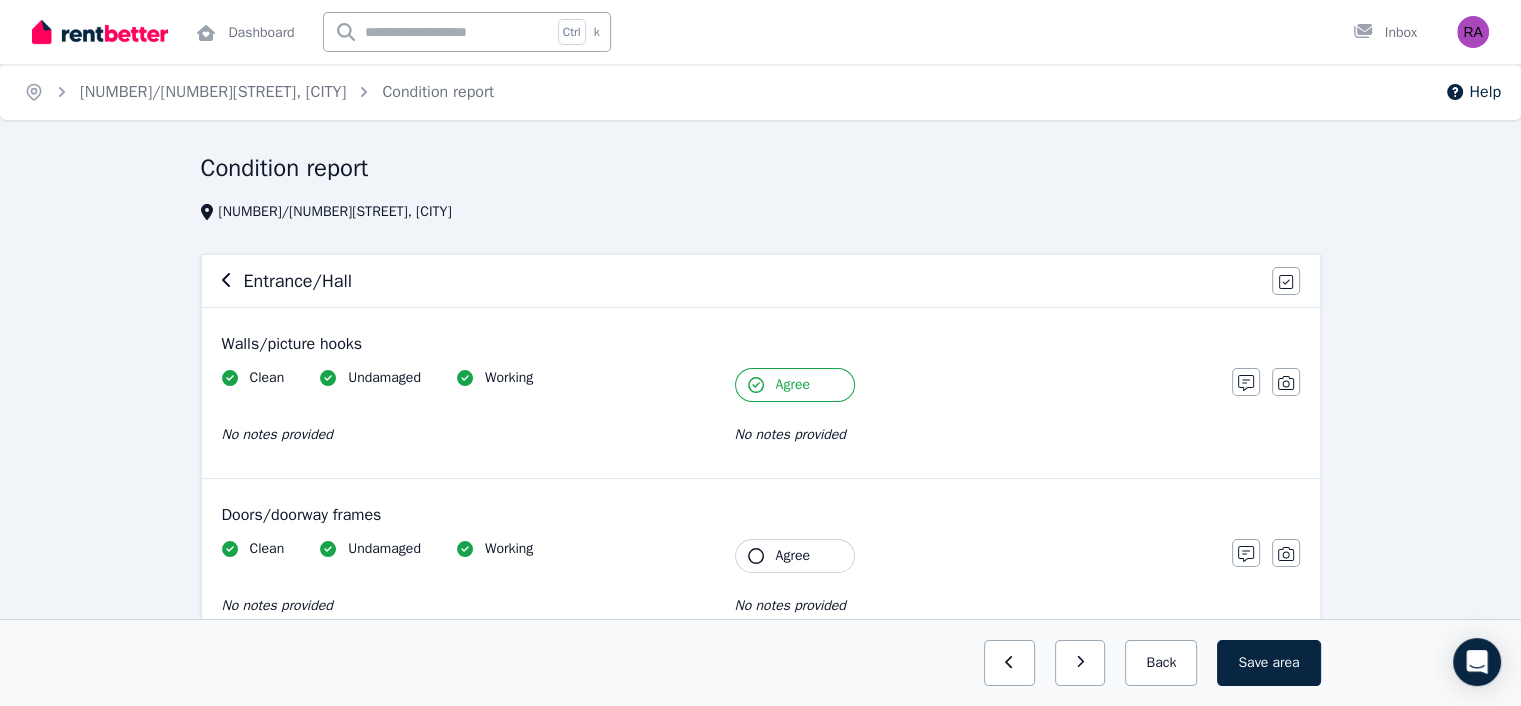 click on "Agree" at bounding box center (795, 556) 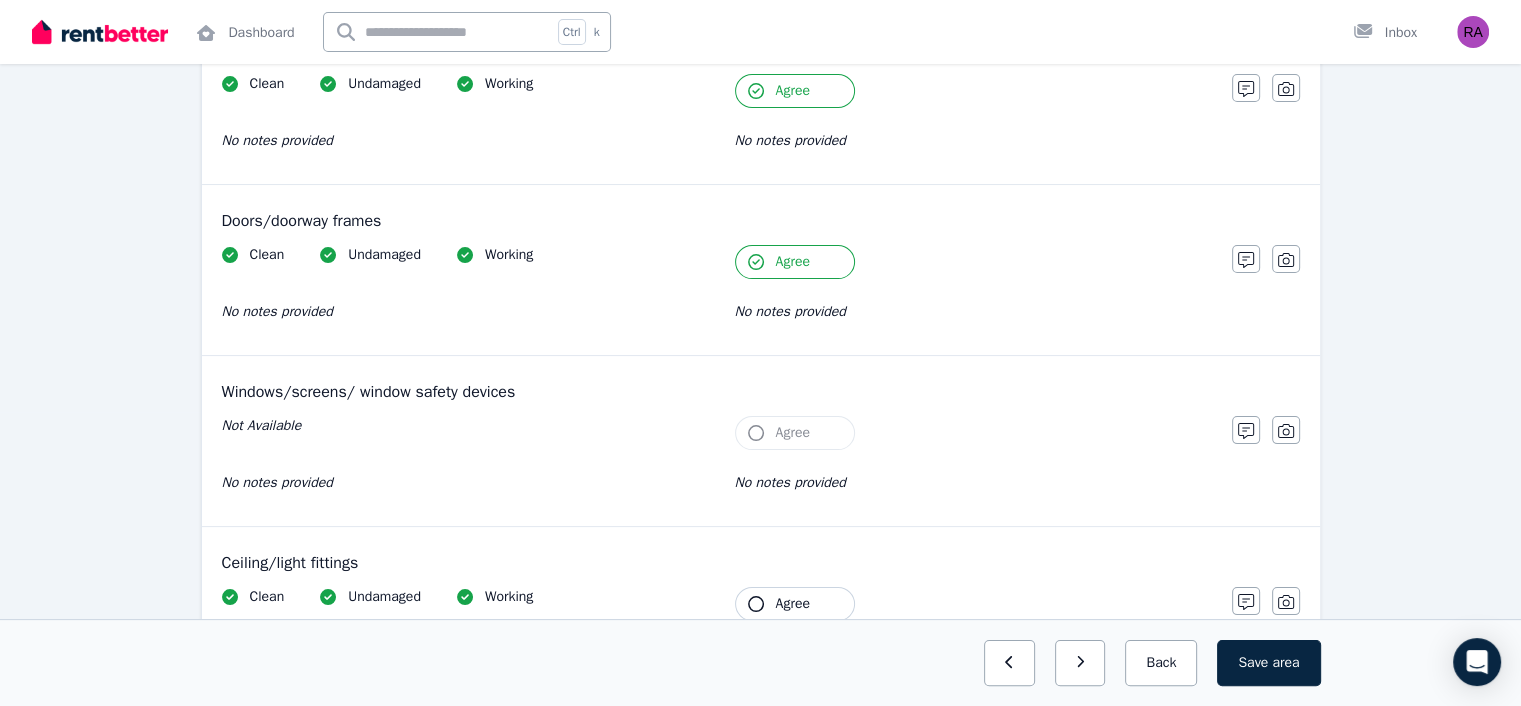 scroll, scrollTop: 296, scrollLeft: 0, axis: vertical 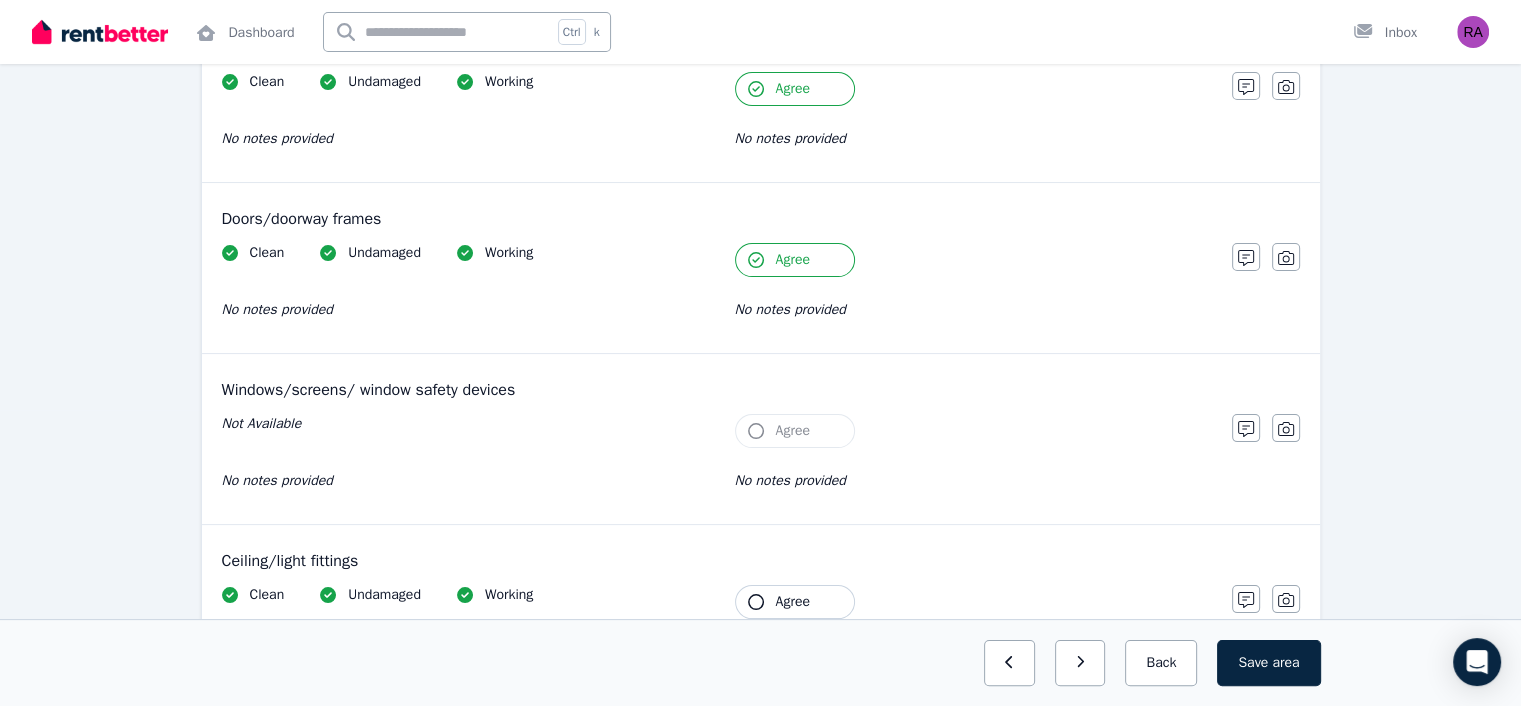 click on "Agree" at bounding box center (793, 602) 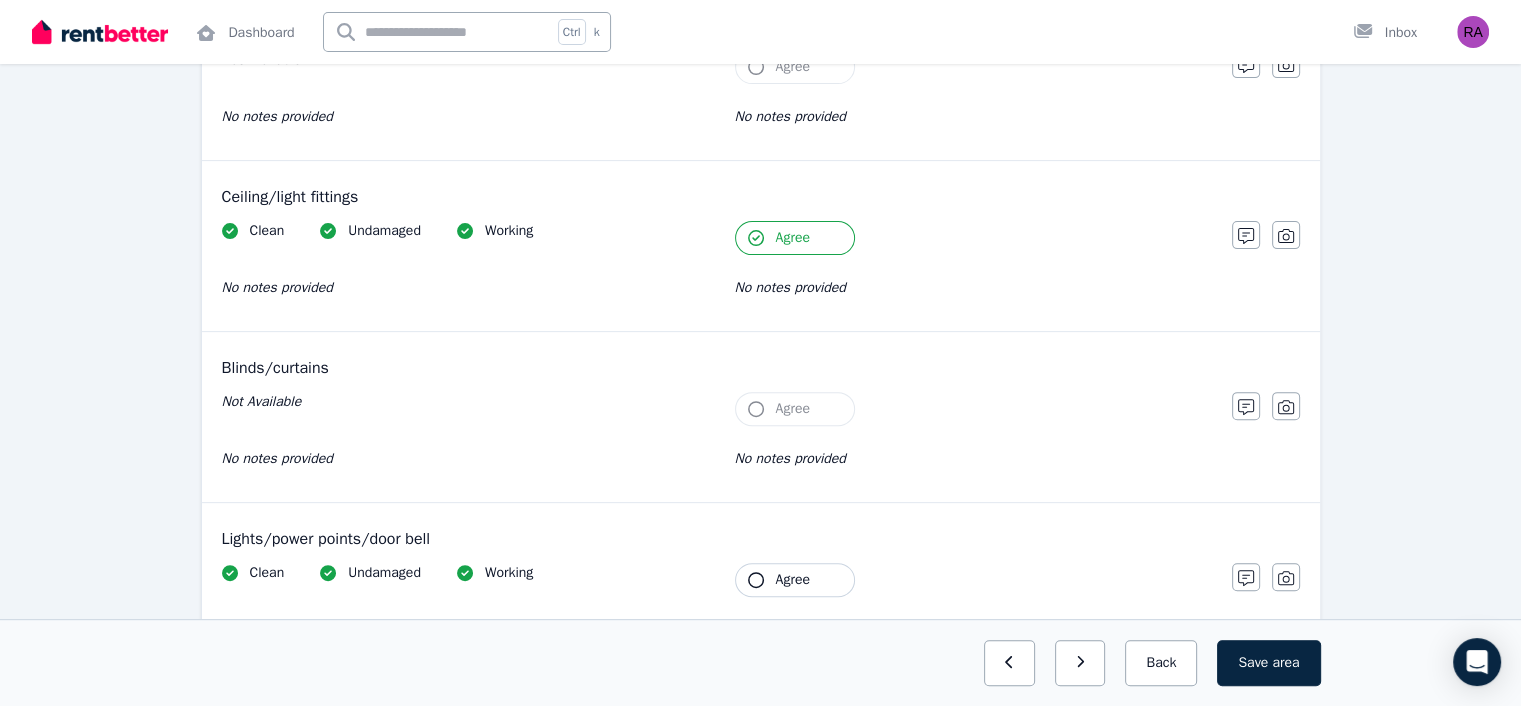 scroll, scrollTop: 676, scrollLeft: 0, axis: vertical 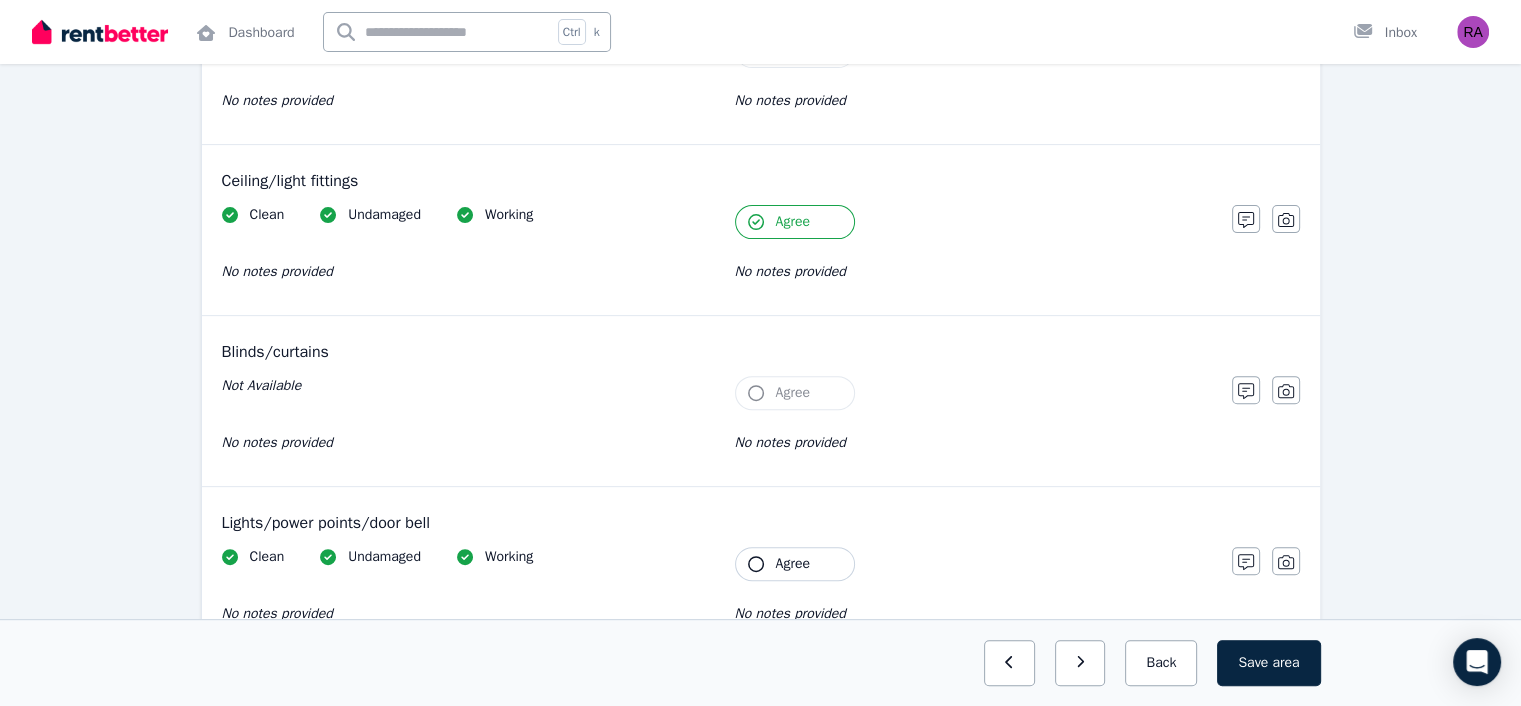 click on "Agree" at bounding box center (795, 393) 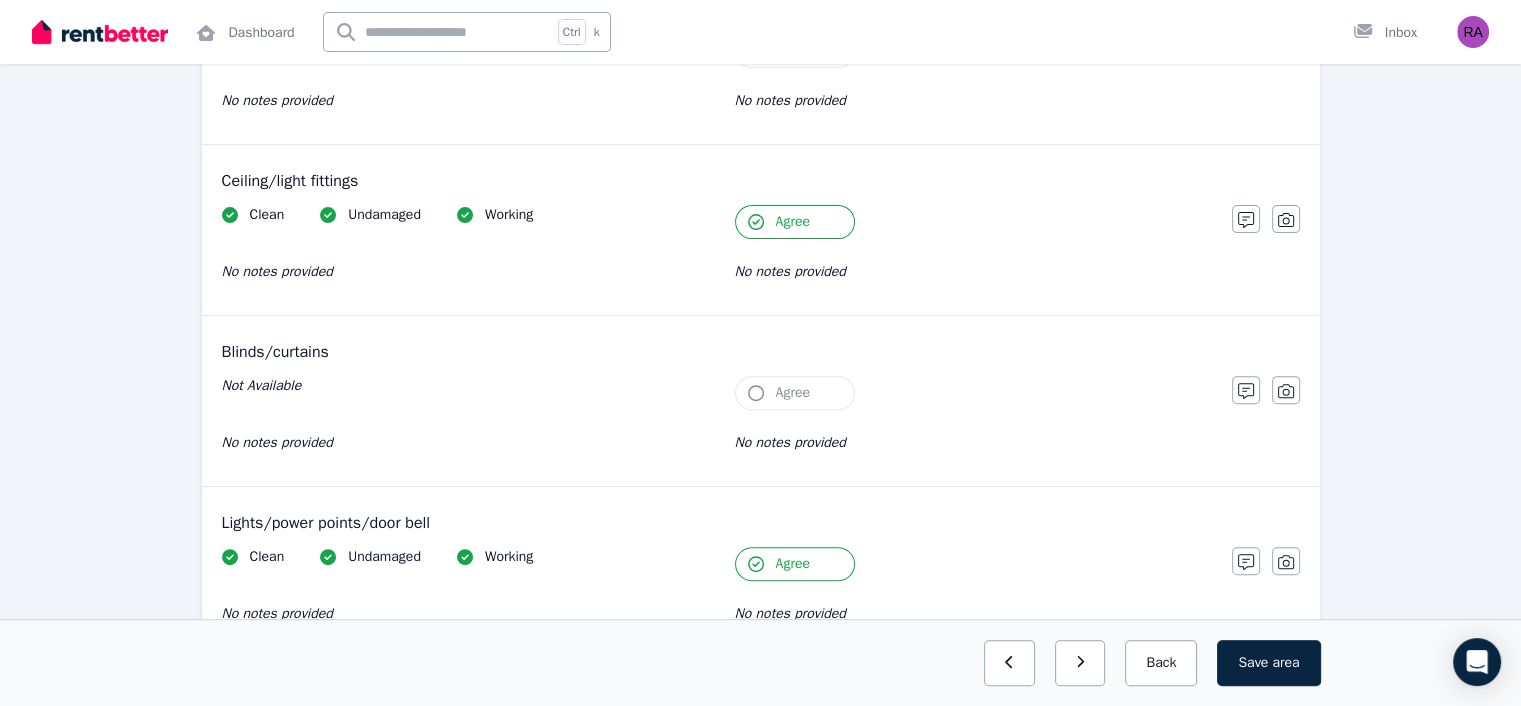 scroll, scrollTop: 864, scrollLeft: 0, axis: vertical 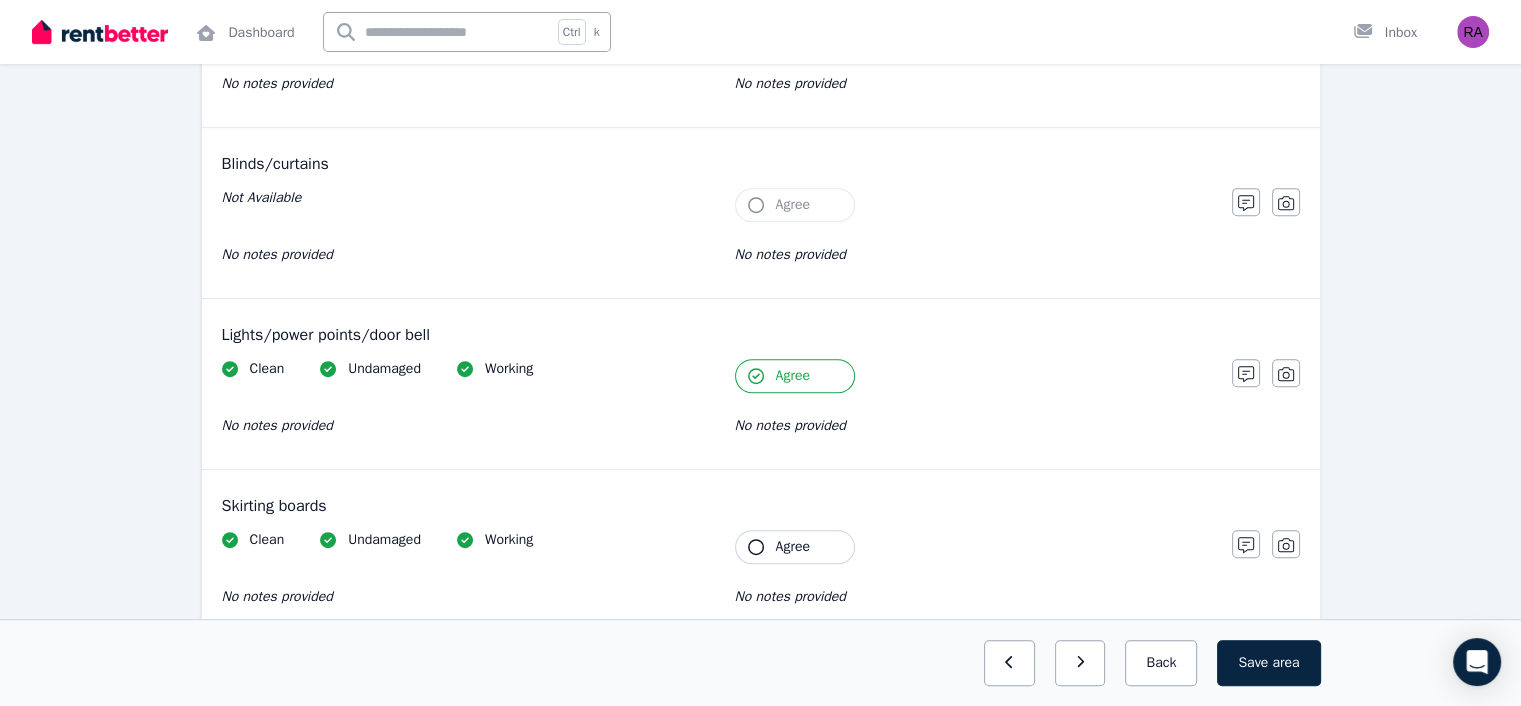 click on "Agree" at bounding box center (795, 547) 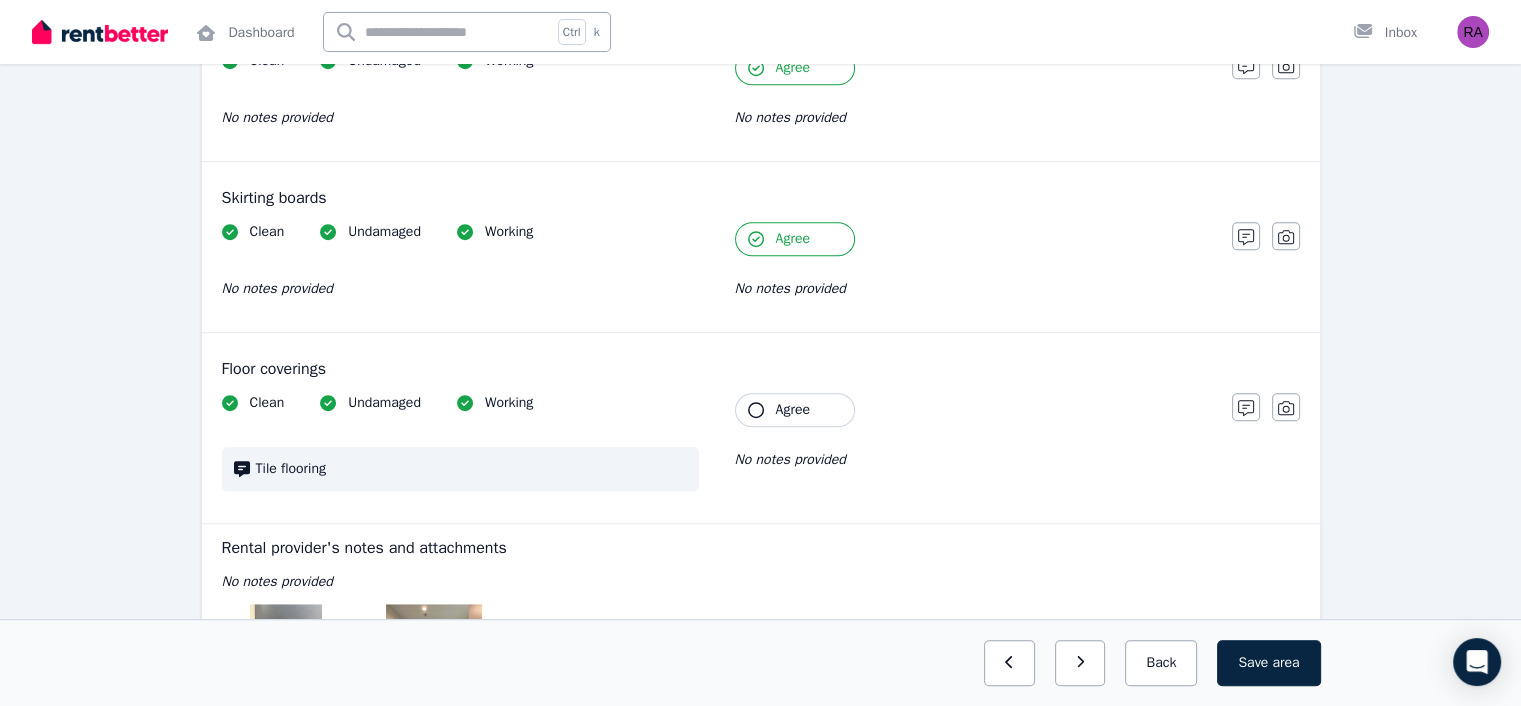 scroll, scrollTop: 1174, scrollLeft: 0, axis: vertical 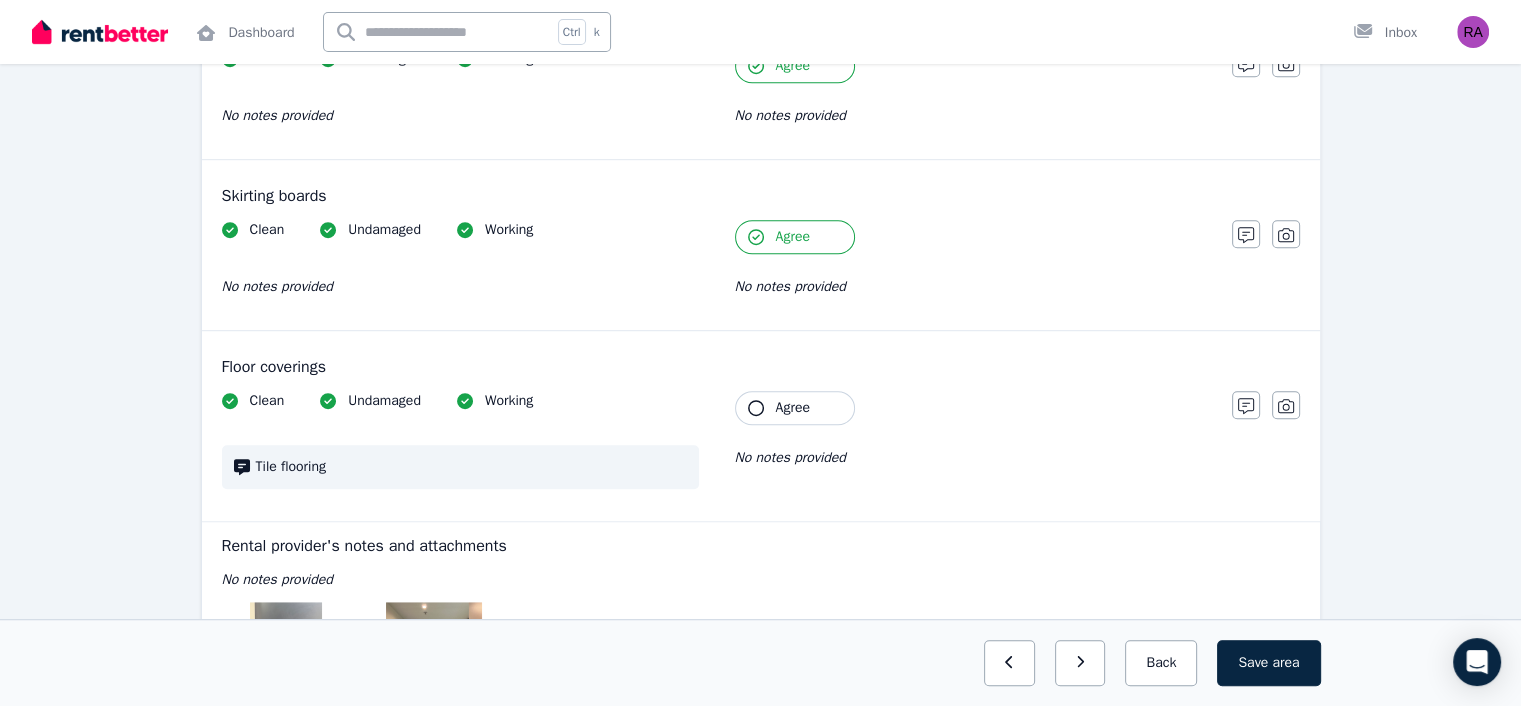click on "Agree" at bounding box center (795, 408) 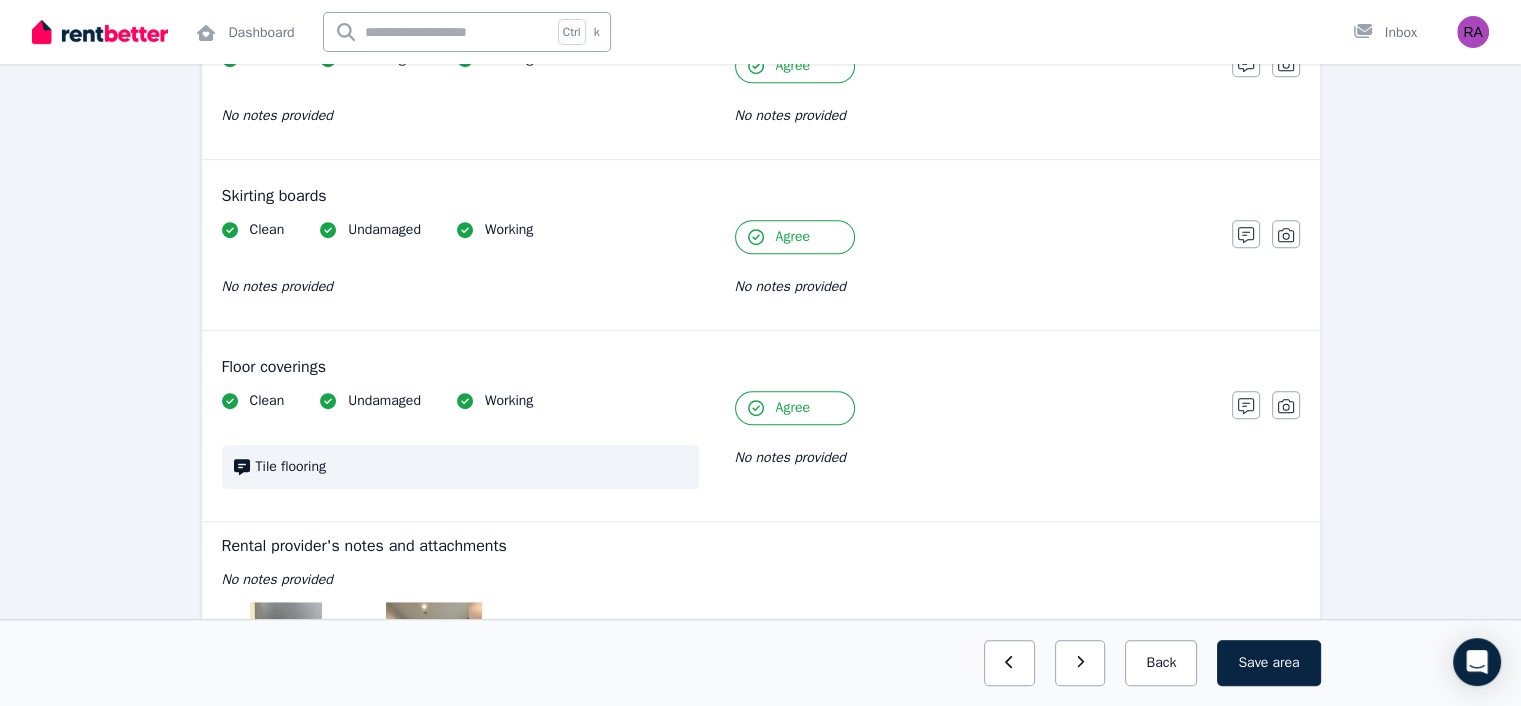 click on "Save   area" at bounding box center [1268, 663] 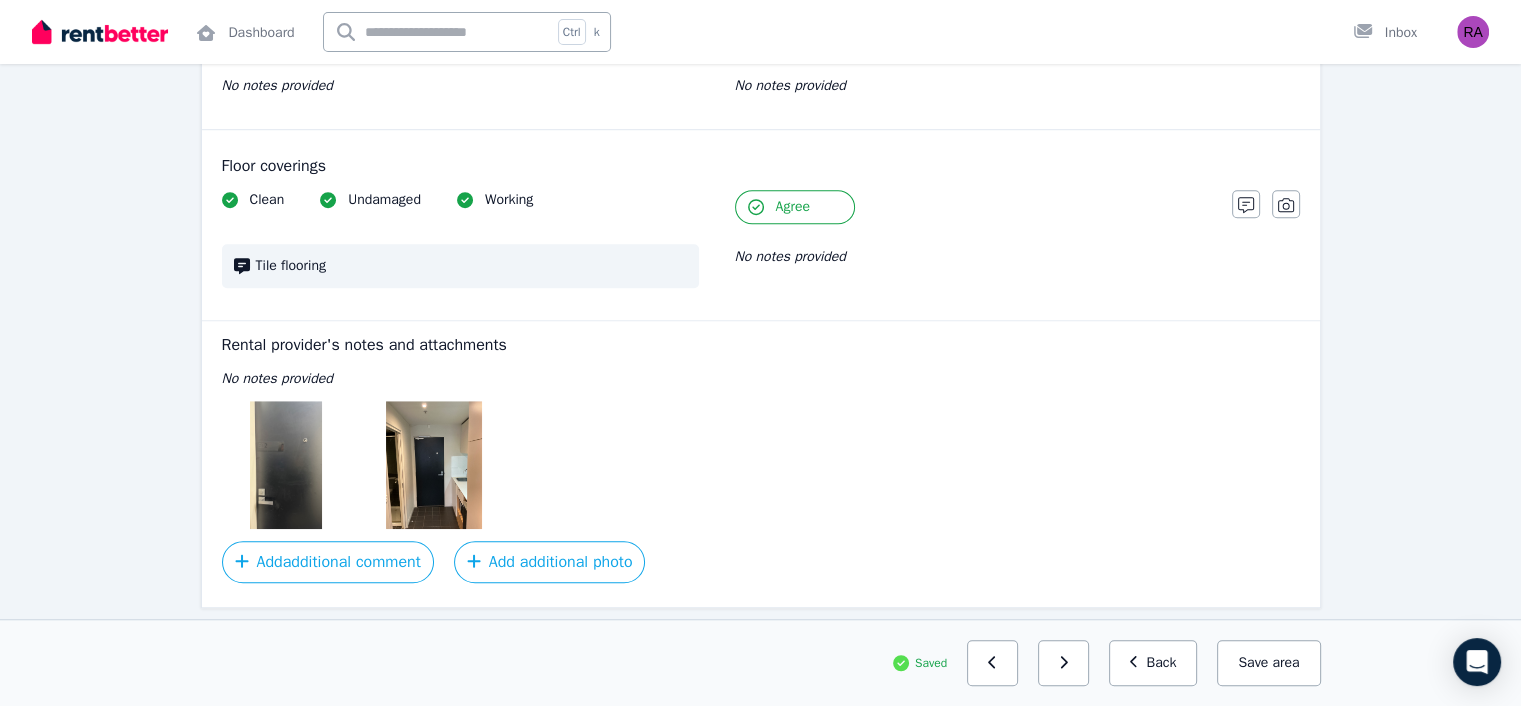 scroll, scrollTop: 1383, scrollLeft: 0, axis: vertical 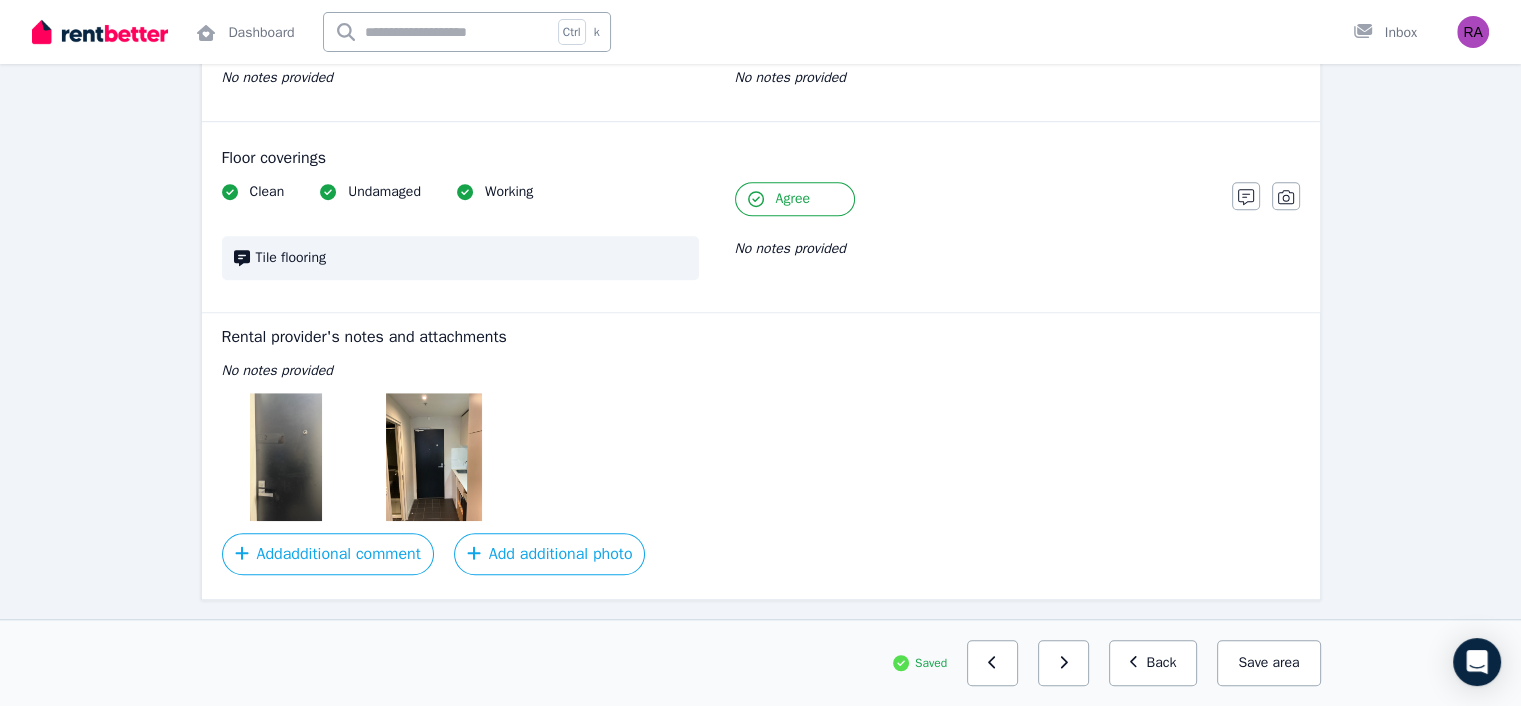 click on "Back" at bounding box center (1153, 663) 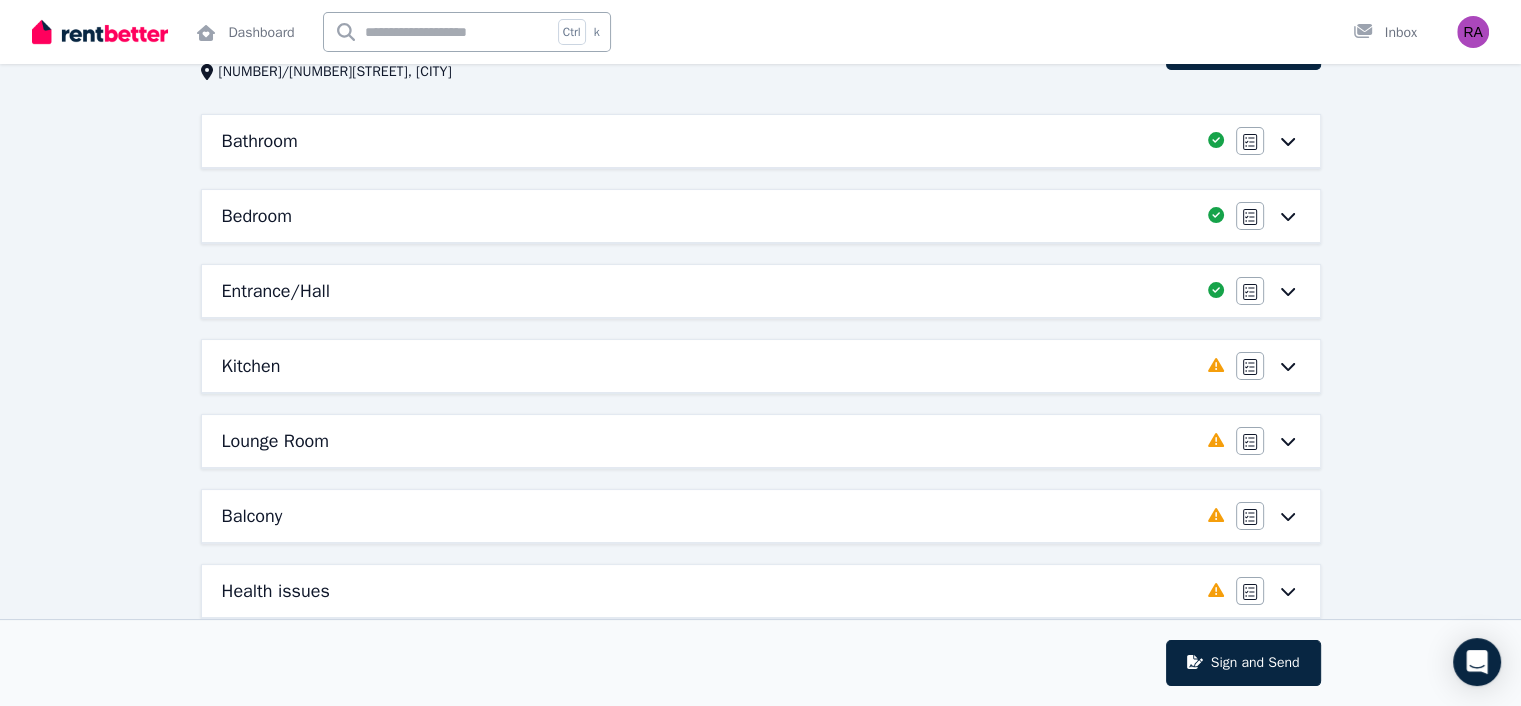 scroll, scrollTop: 308, scrollLeft: 0, axis: vertical 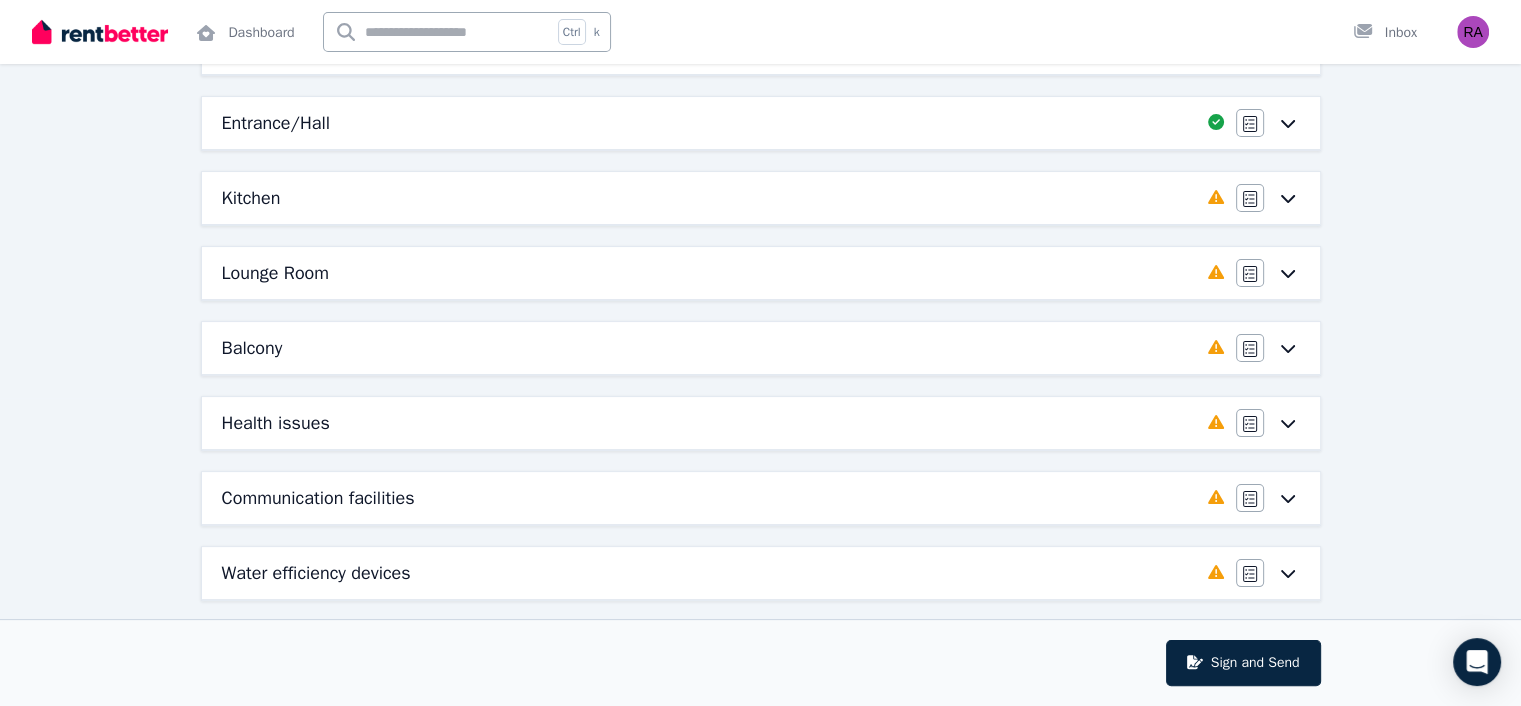 click on "Agree/Disagree" at bounding box center [1268, 198] 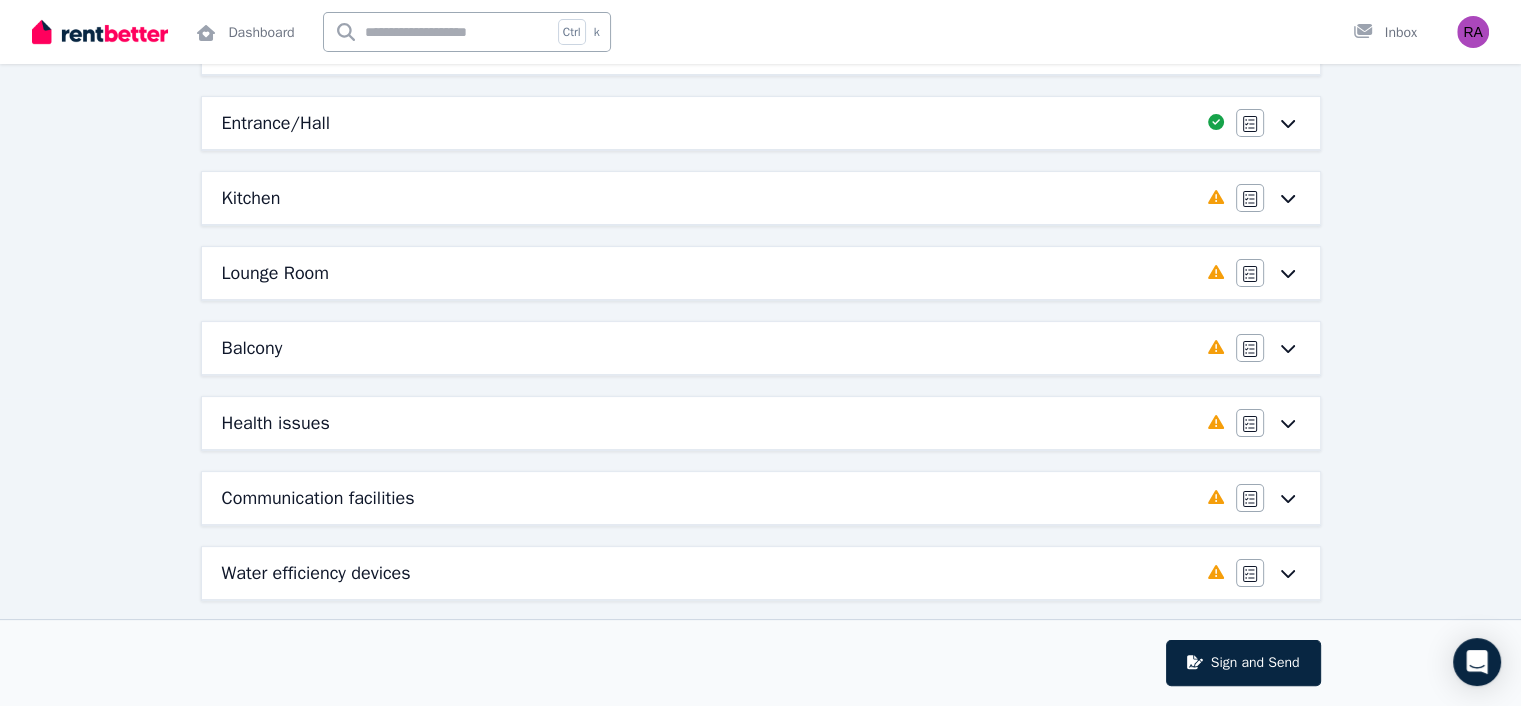 scroll, scrollTop: 0, scrollLeft: 0, axis: both 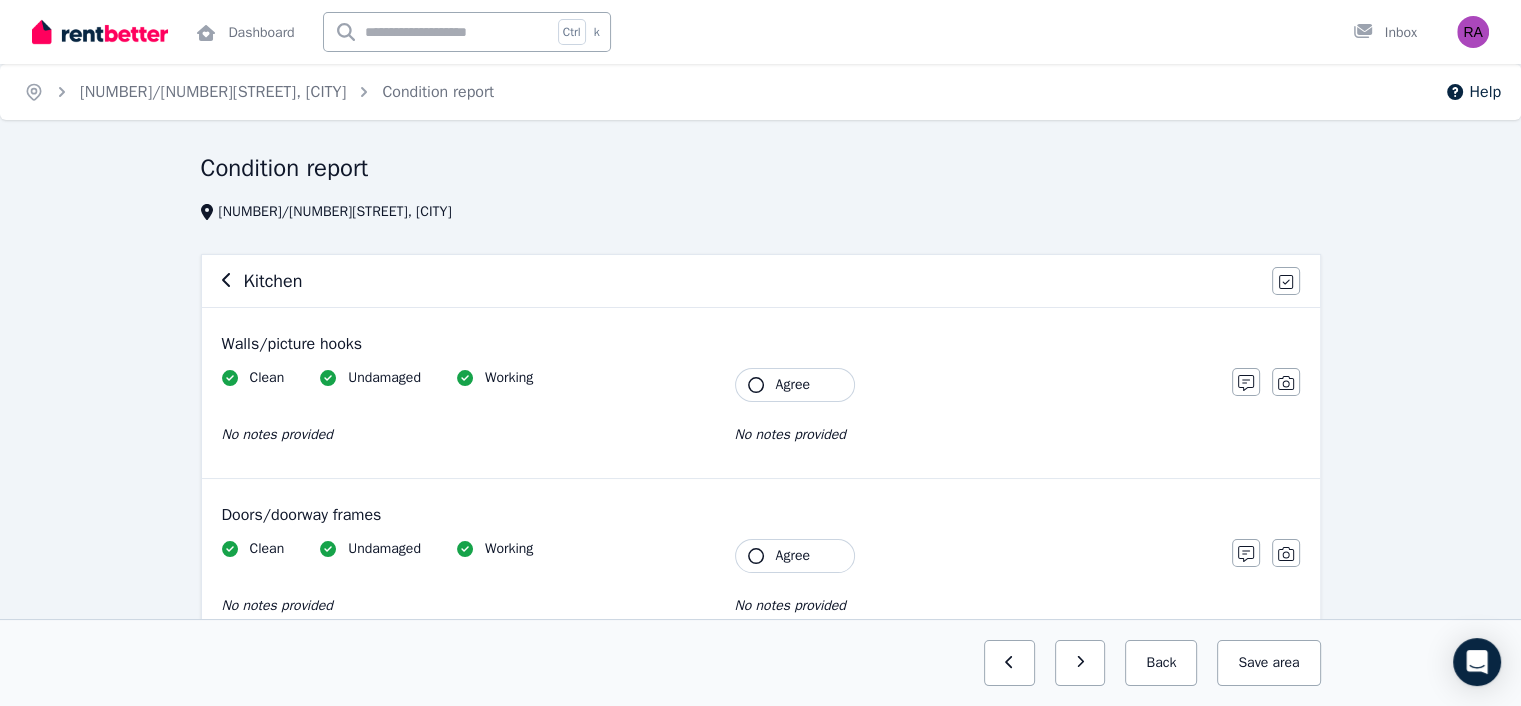 click on "Agree" at bounding box center (793, 385) 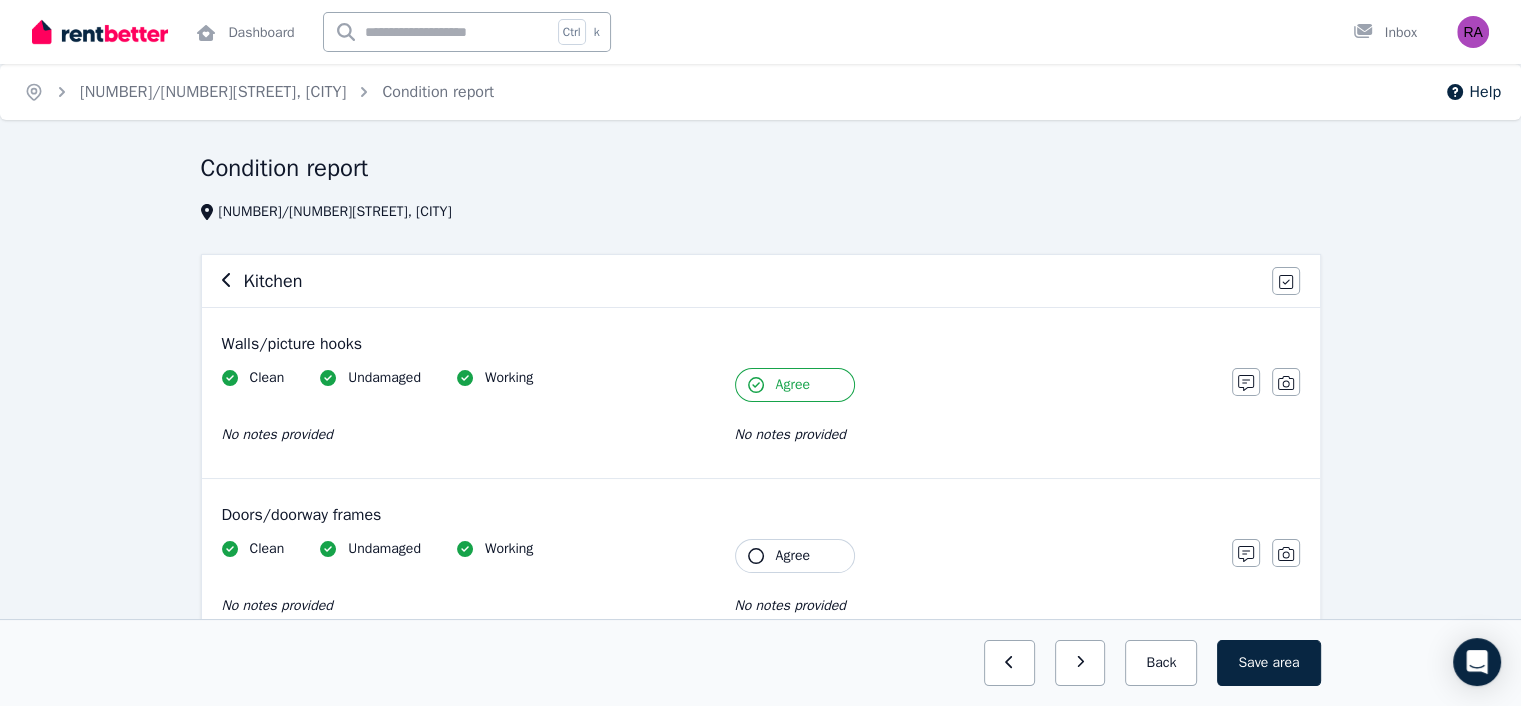 click on "Agree" at bounding box center (795, 556) 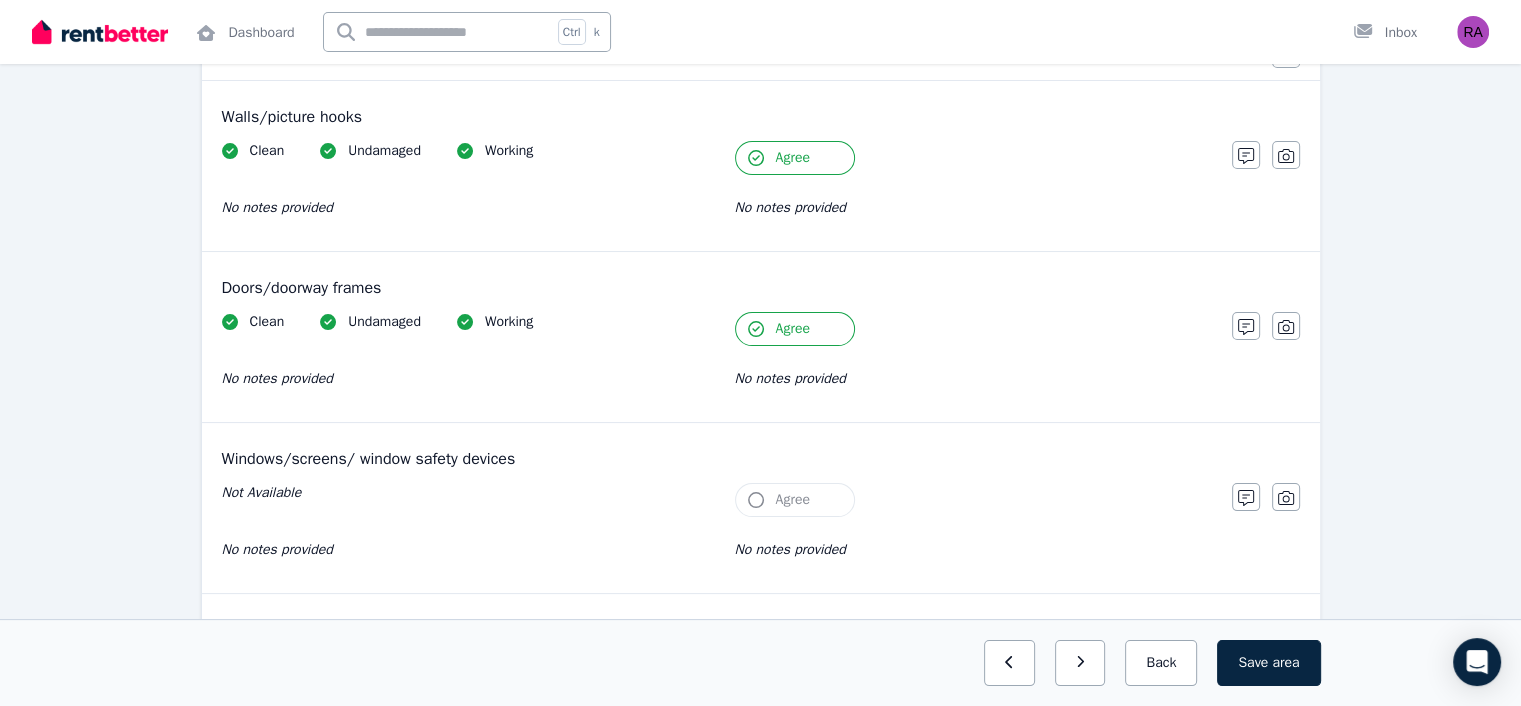 scroll, scrollTop: 282, scrollLeft: 0, axis: vertical 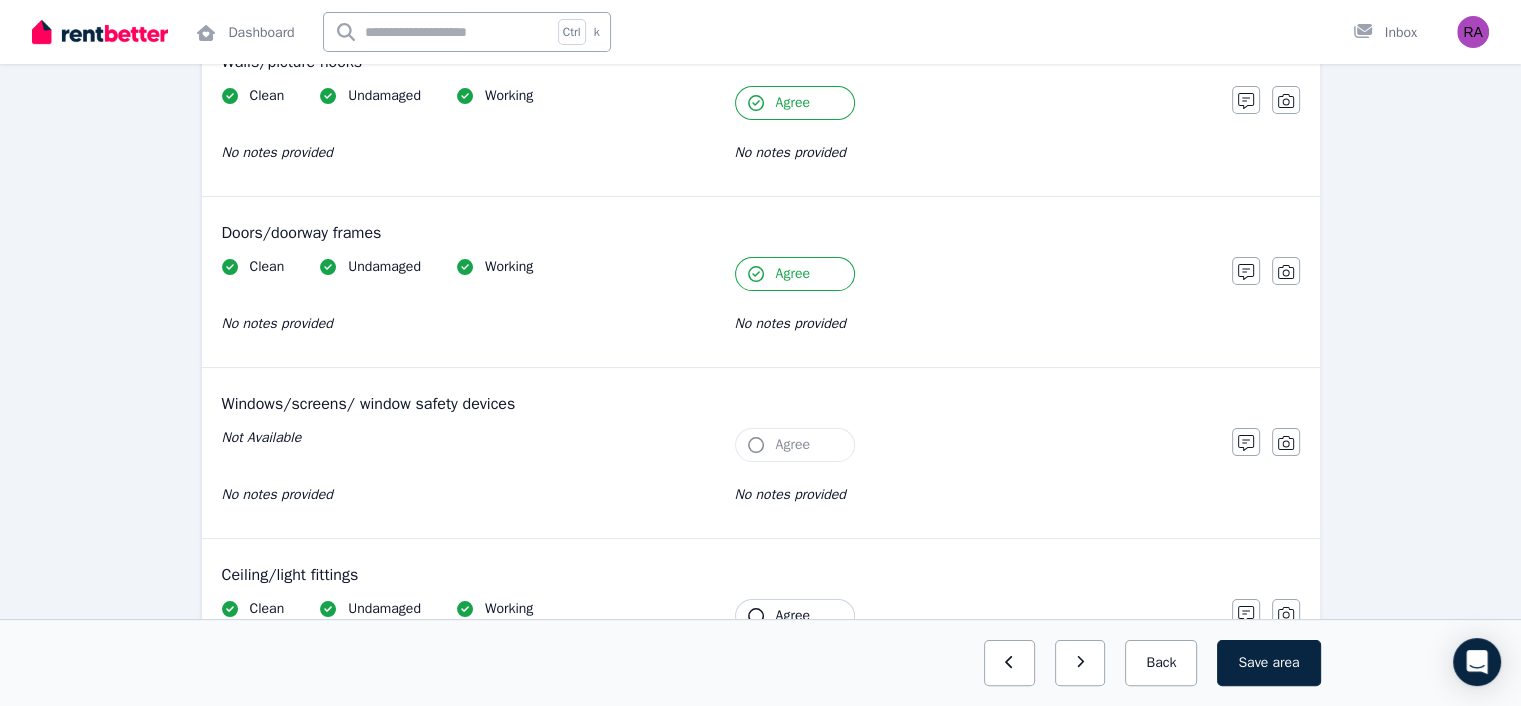 click on "Agree" at bounding box center (795, 445) 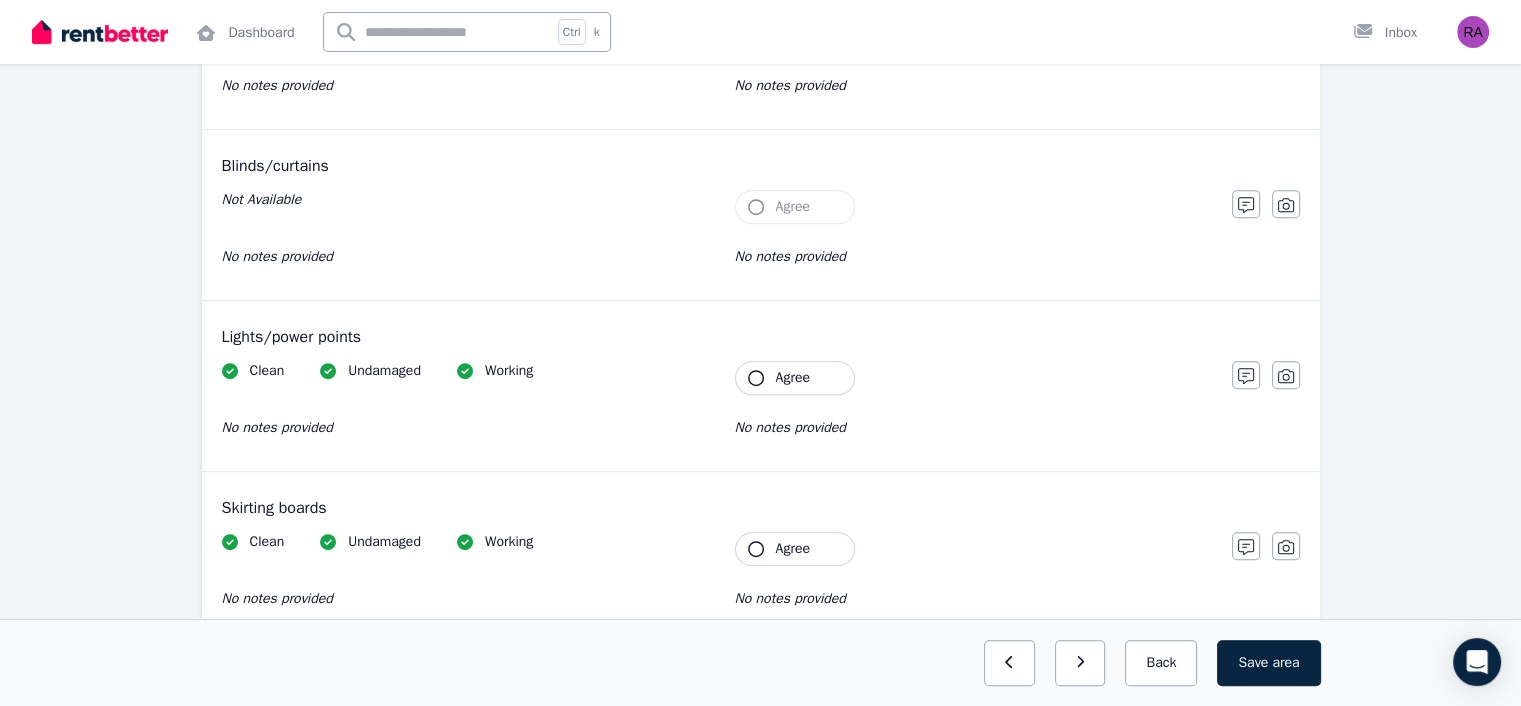 scroll, scrollTop: 900, scrollLeft: 0, axis: vertical 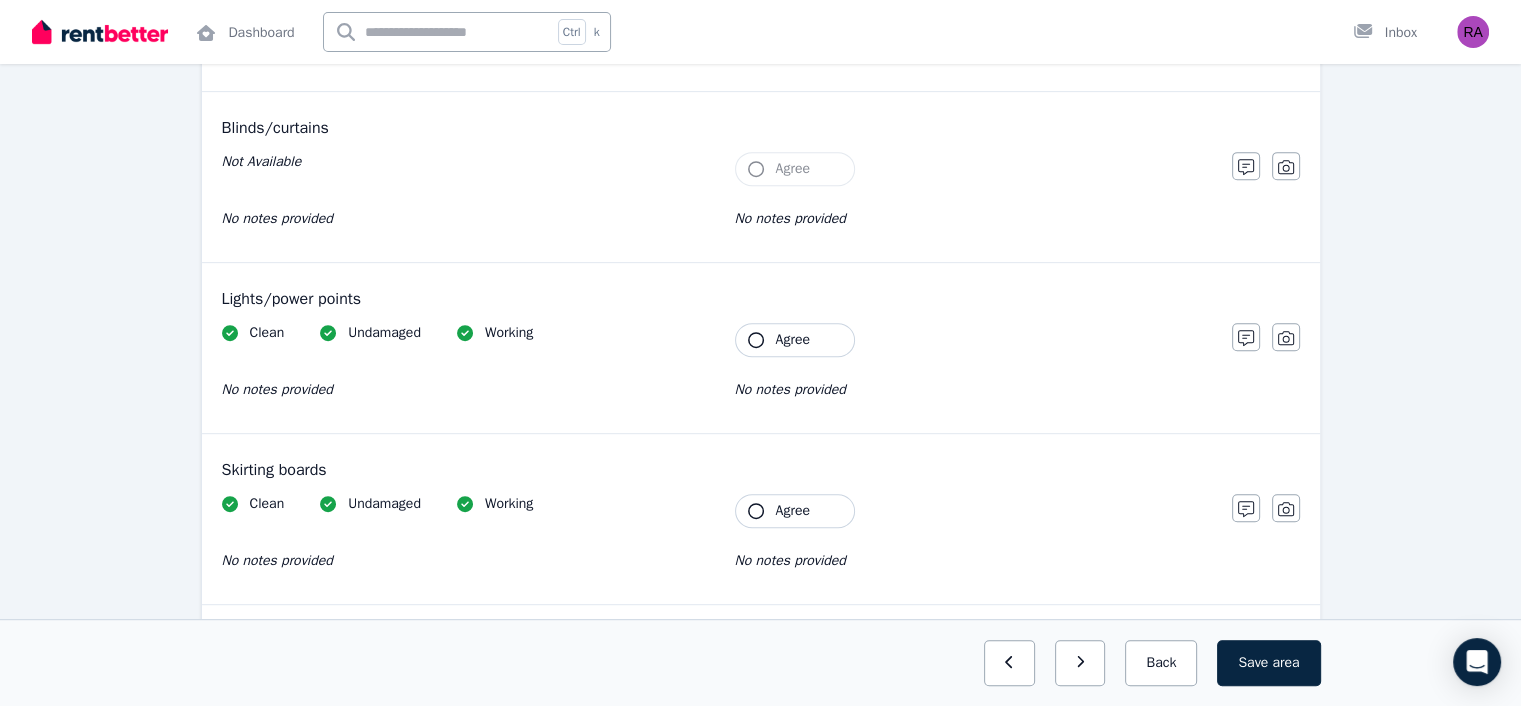 click on "Agree" at bounding box center (795, 340) 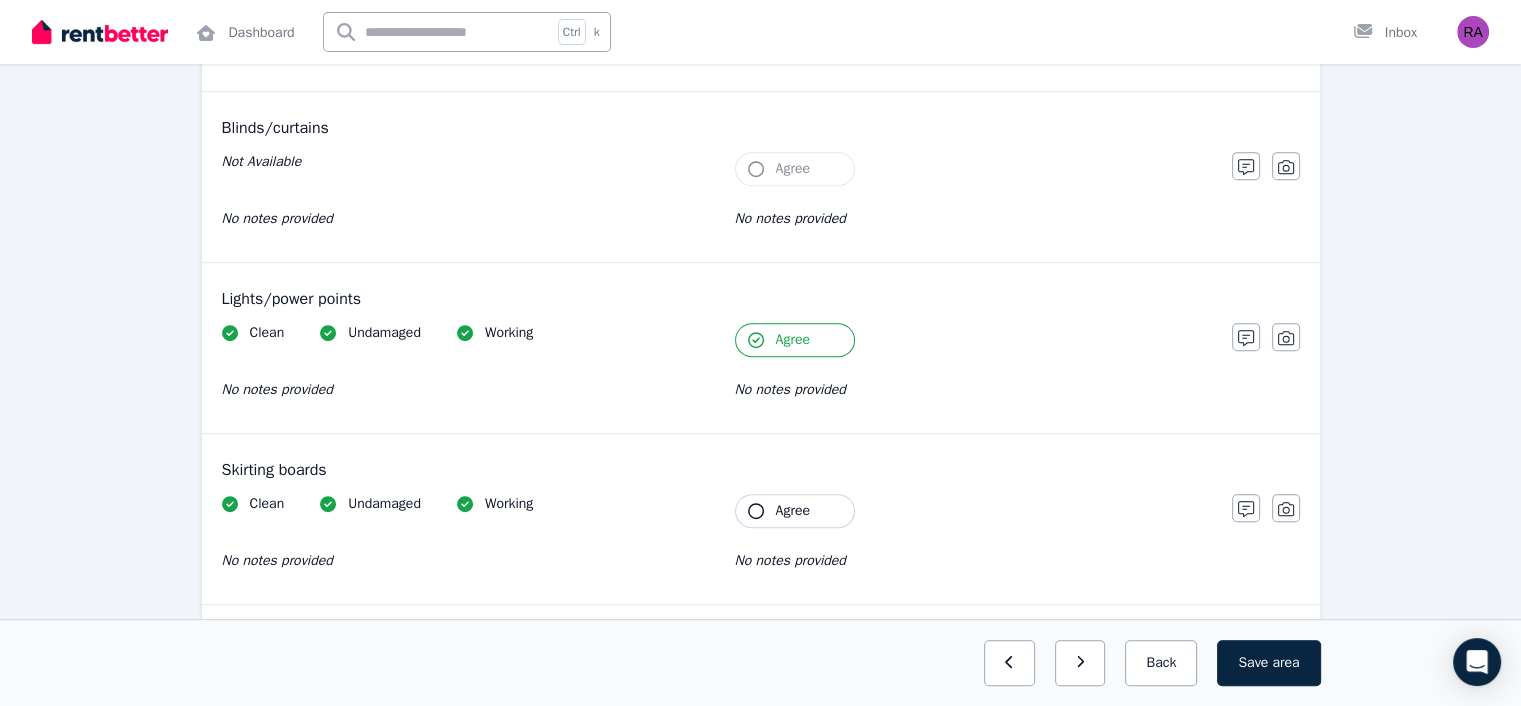 click on "Agree" at bounding box center (795, 511) 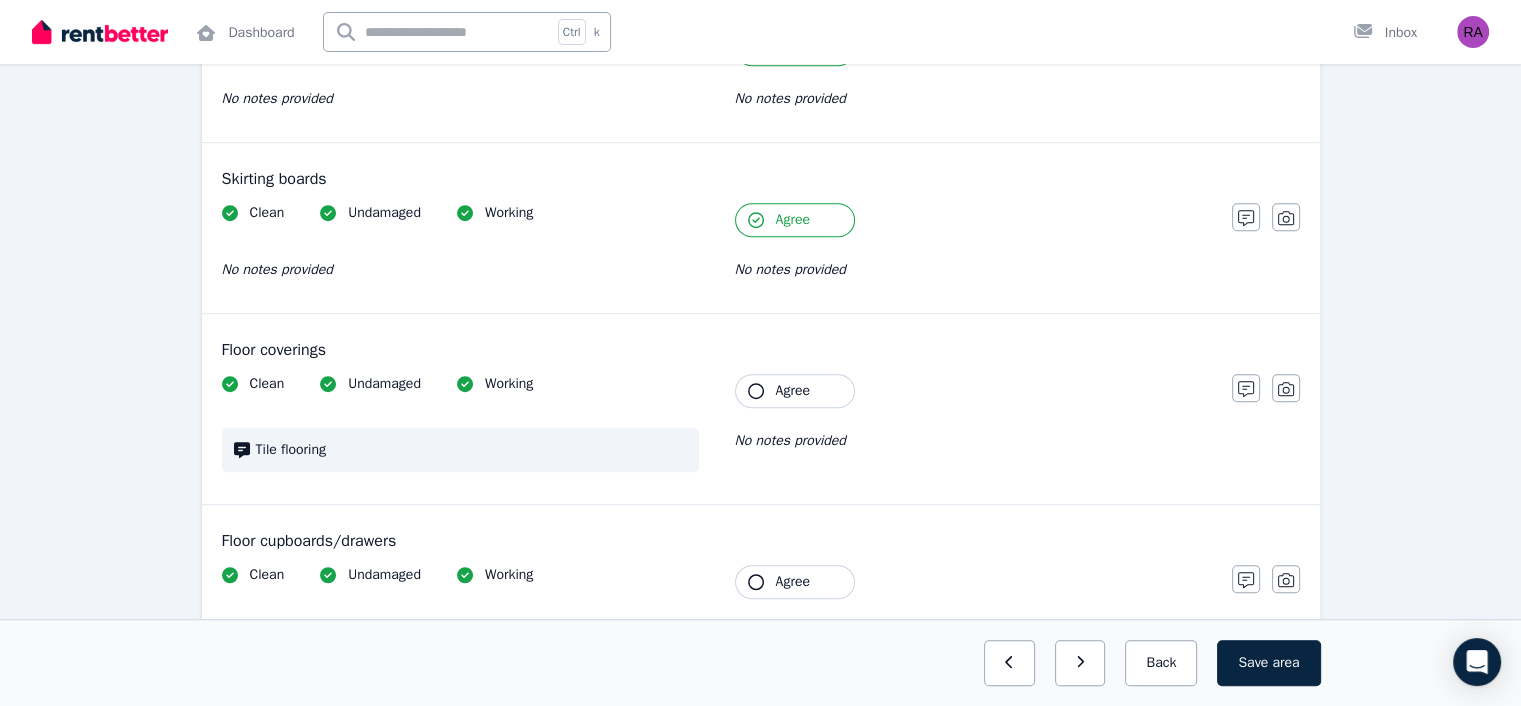 scroll, scrollTop: 1200, scrollLeft: 0, axis: vertical 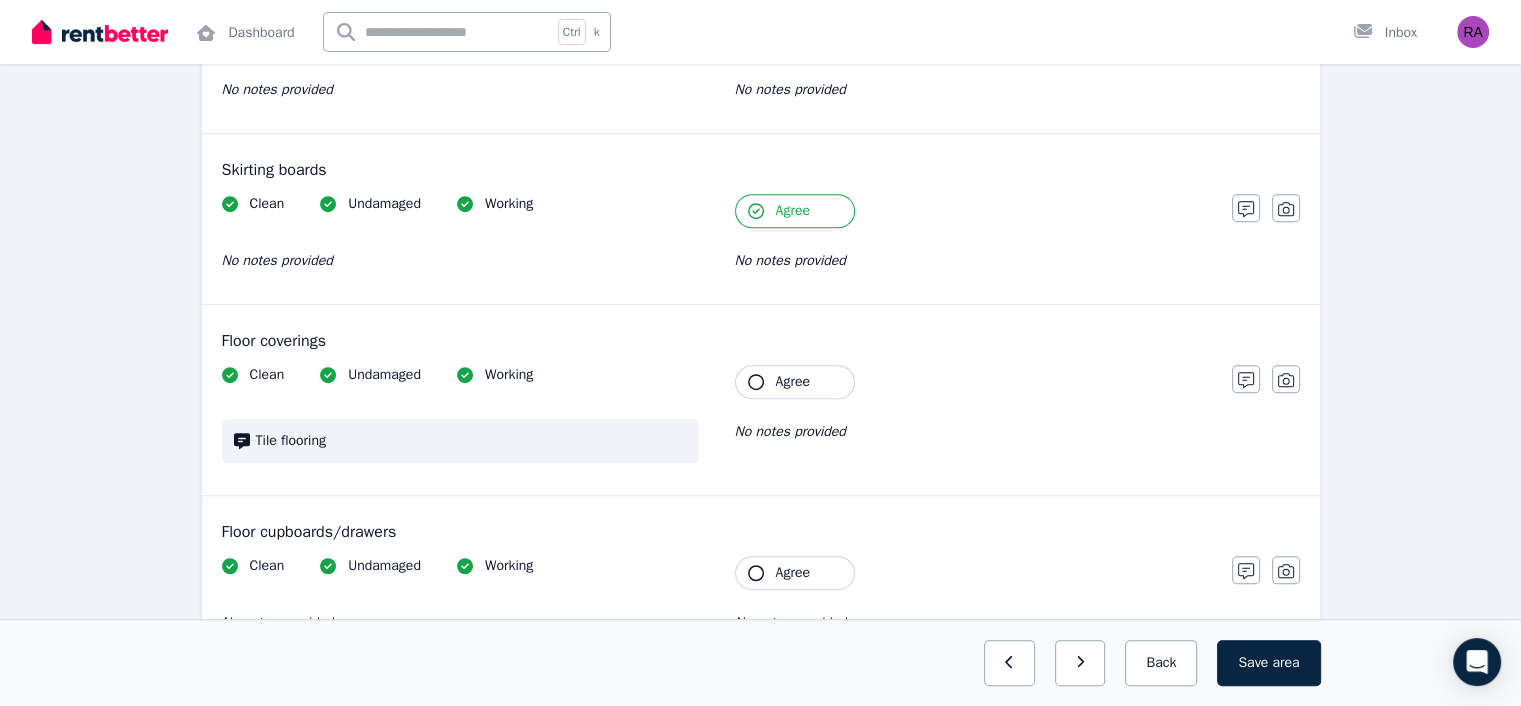 click on "Floor coverings Clean Undamaged Working Tile flooring Tenant Agree No notes provided Notes Photo" at bounding box center [761, 400] 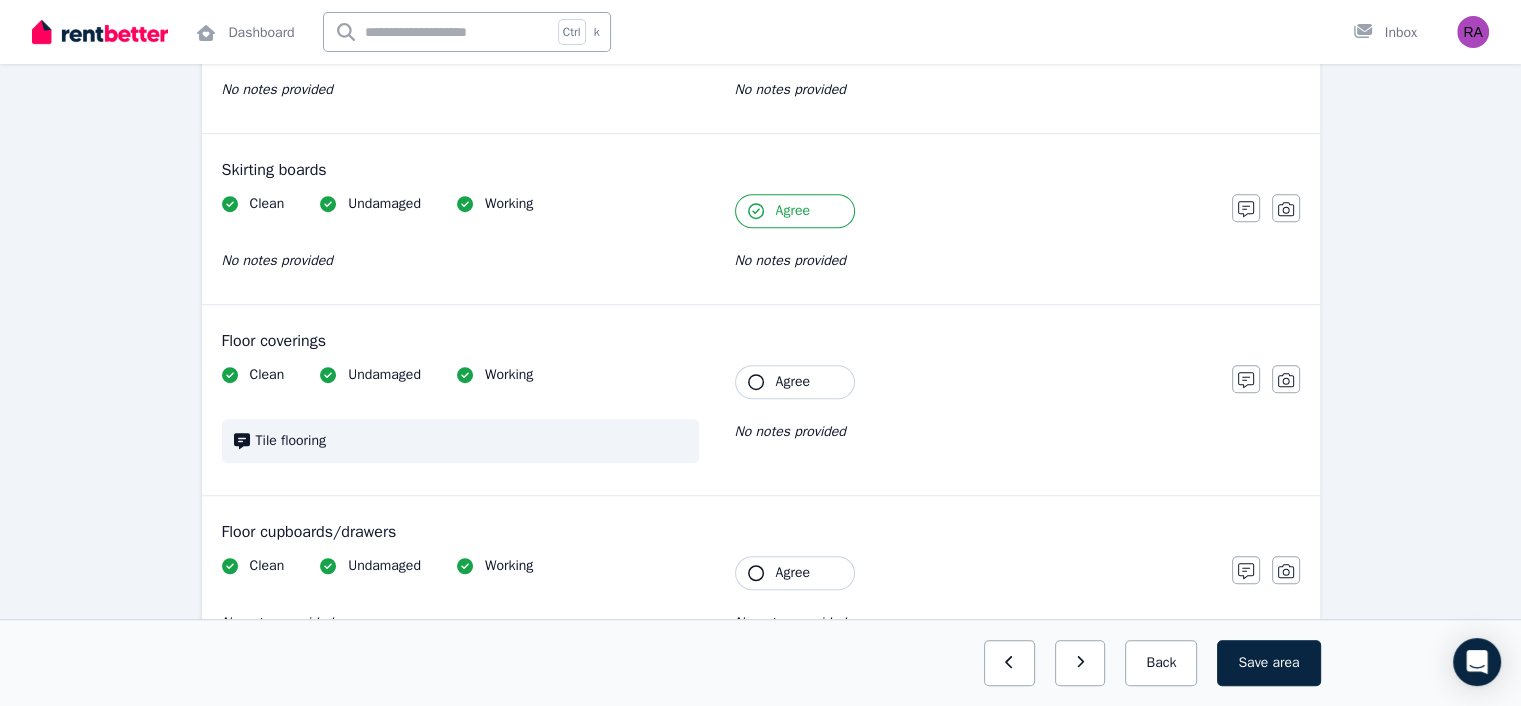 click on "Agree" at bounding box center [793, 382] 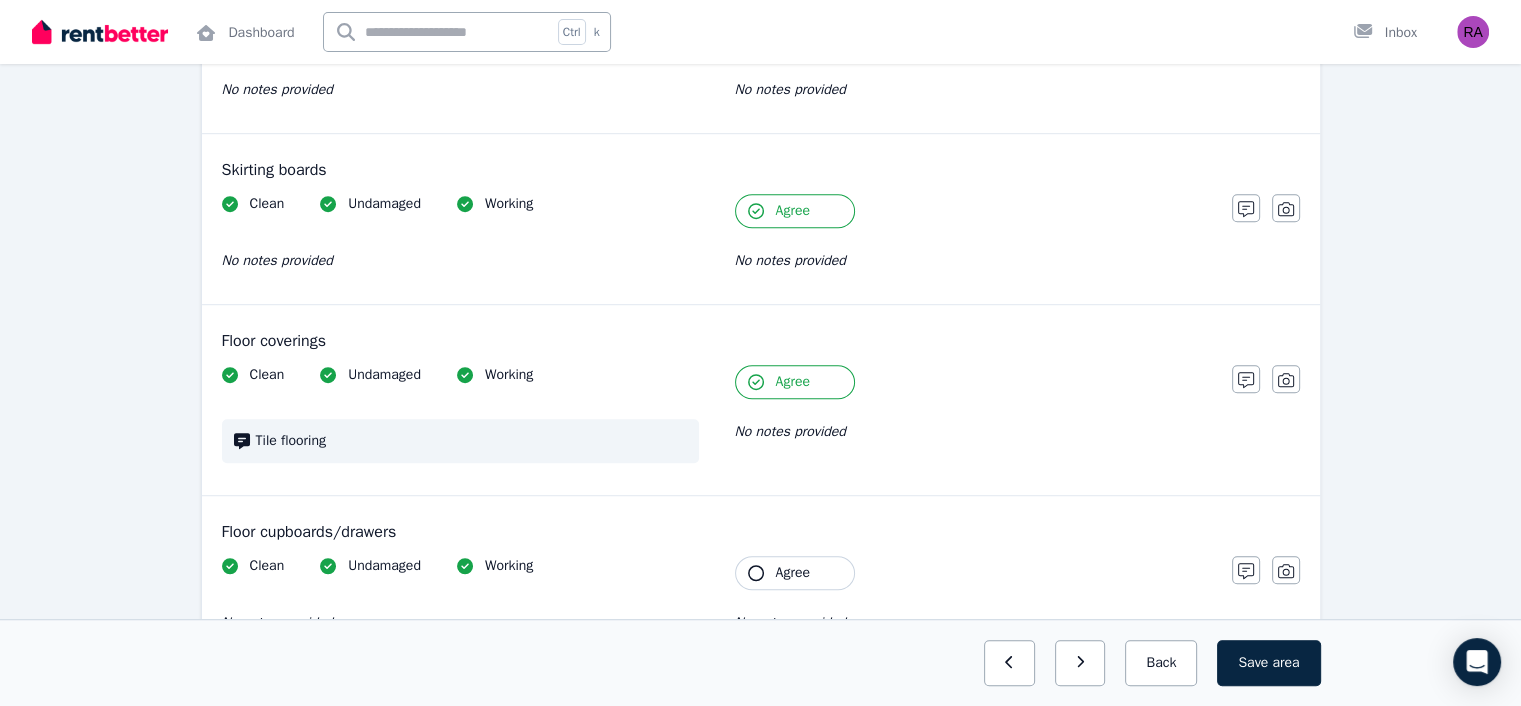 click on "Floor cupboards/drawers Clean Undamaged Working No notes provided Tenant Agree No notes provided Notes Photo" at bounding box center [761, 581] 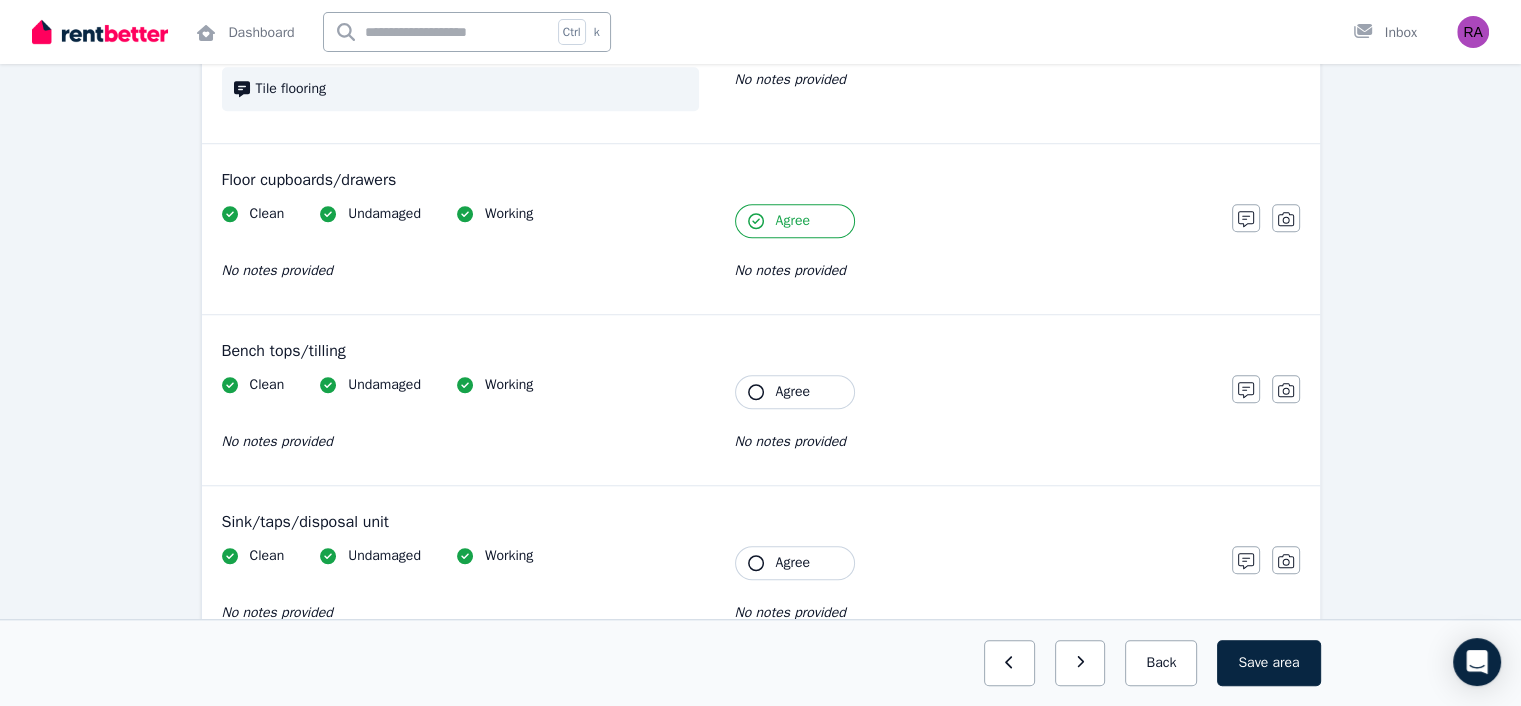 scroll, scrollTop: 1556, scrollLeft: 0, axis: vertical 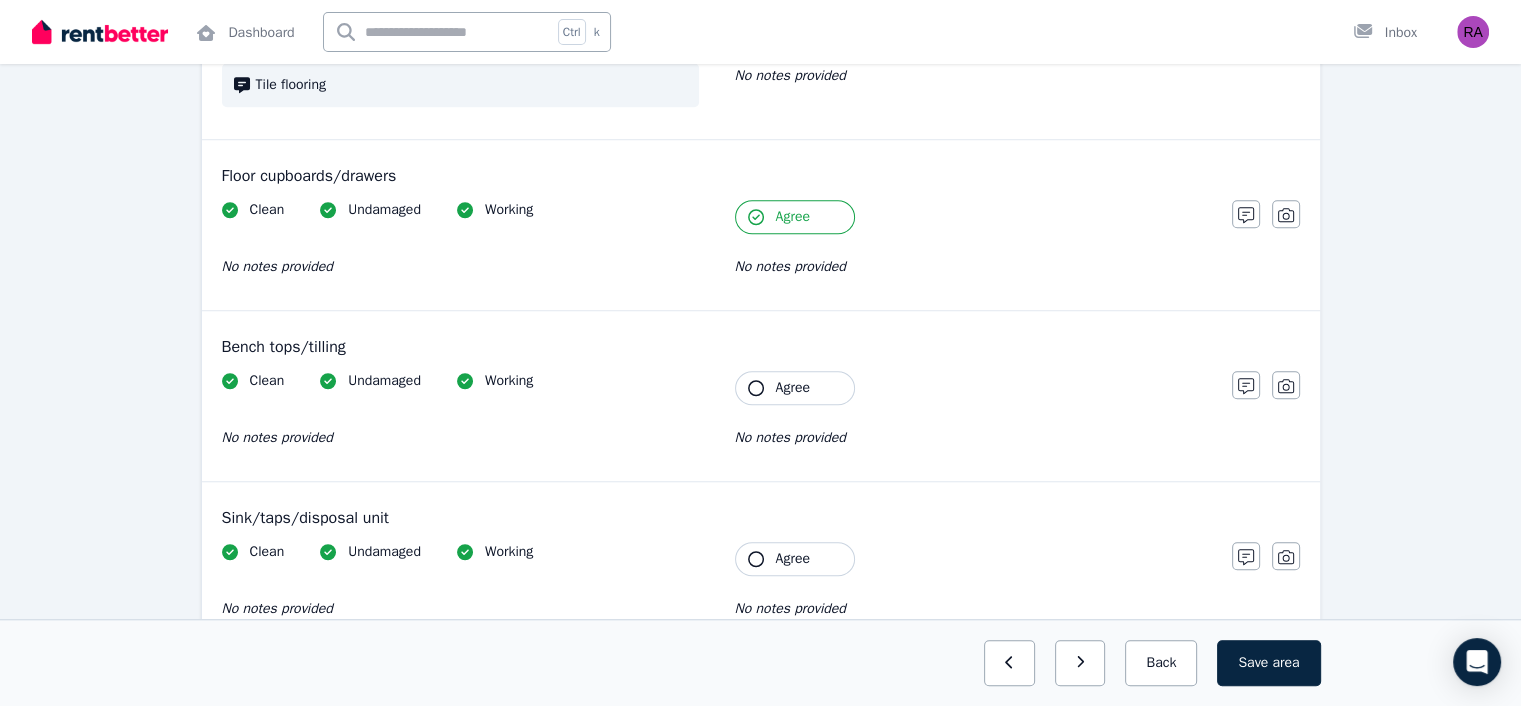 click on "Agree" at bounding box center (795, 388) 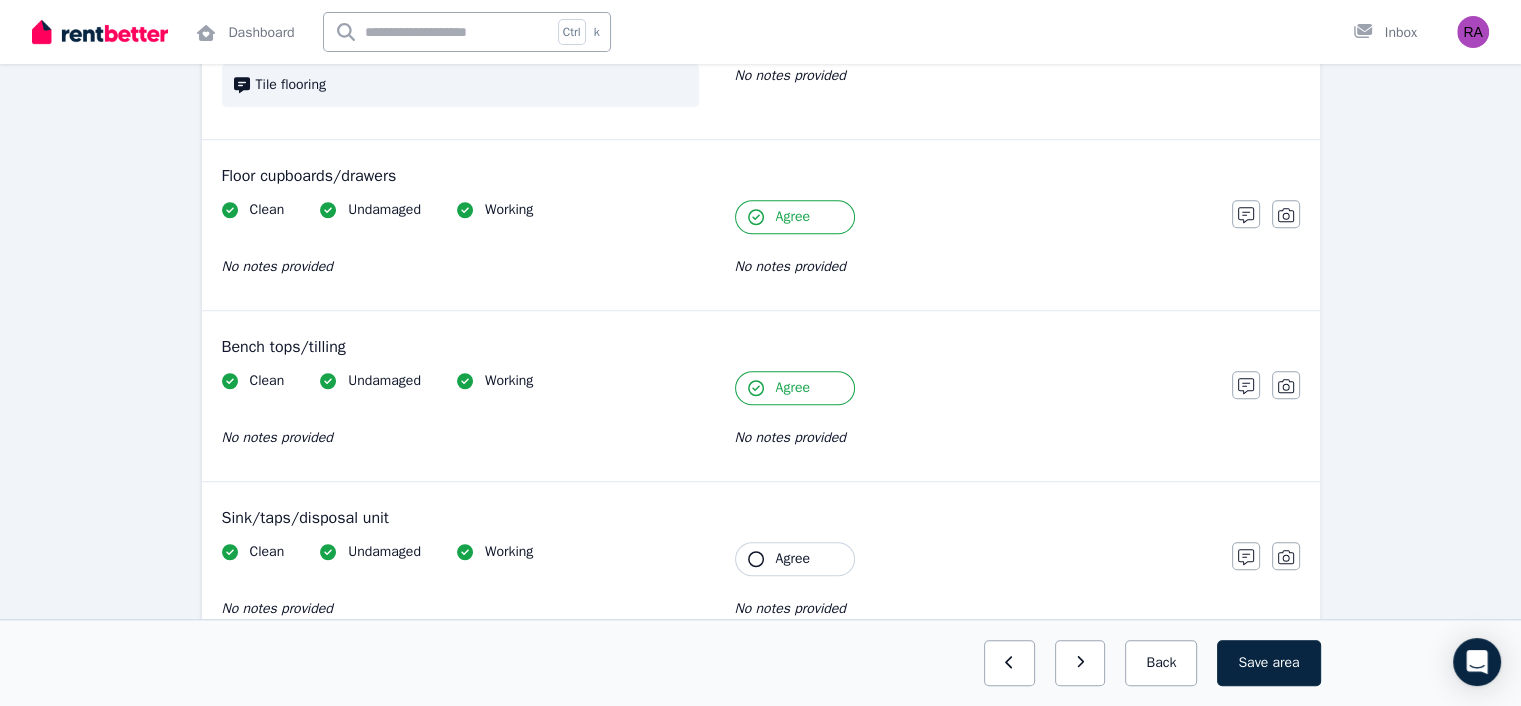 click on "Agree" at bounding box center (795, 559) 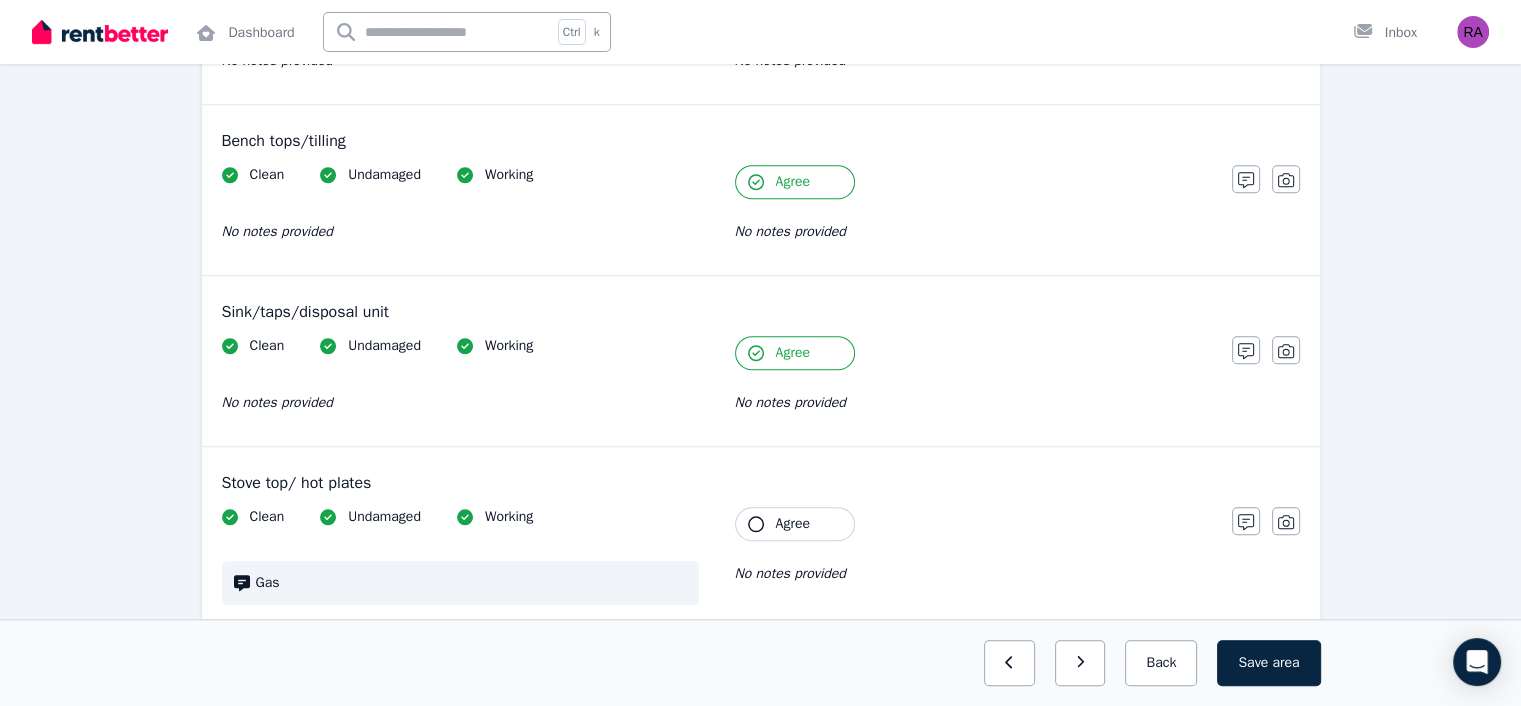 scroll, scrollTop: 1764, scrollLeft: 0, axis: vertical 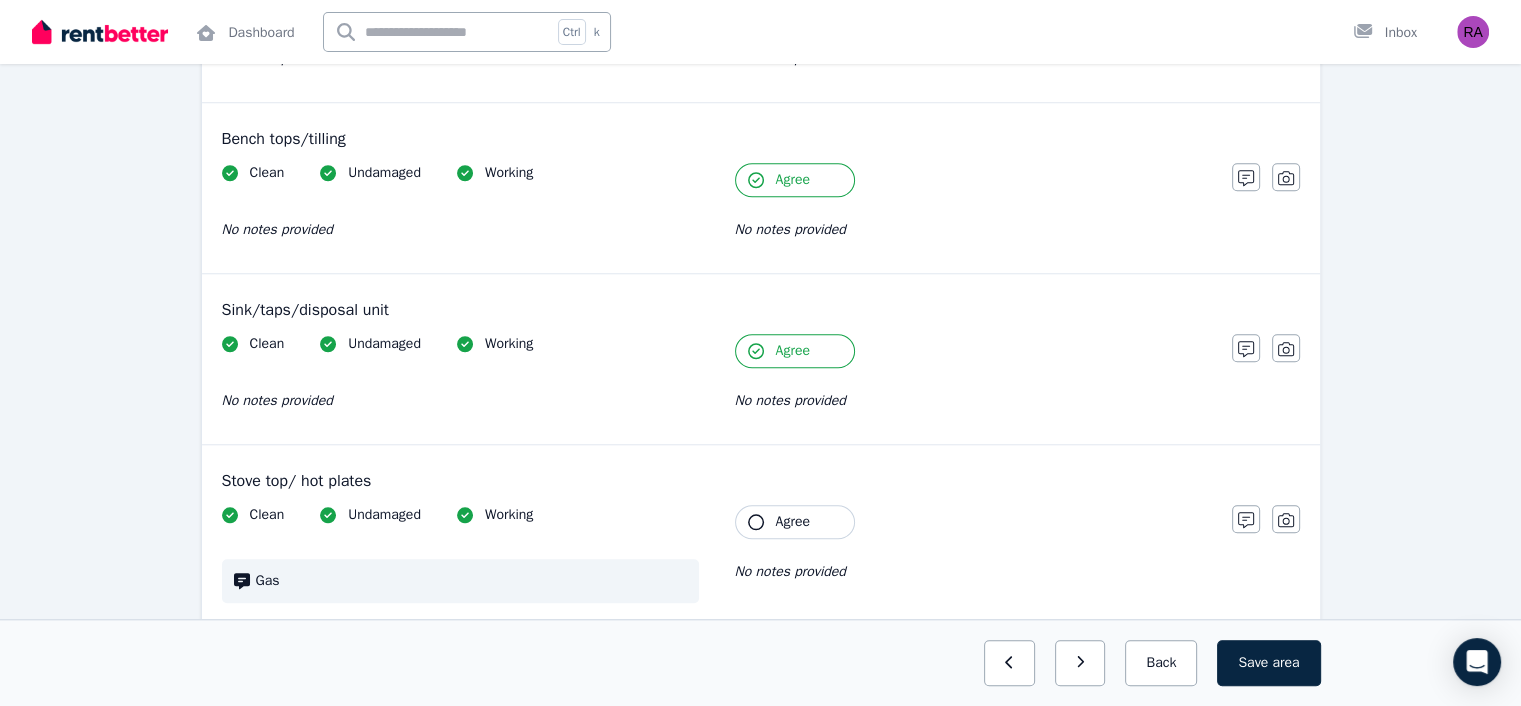 click on "Agree" at bounding box center (793, 522) 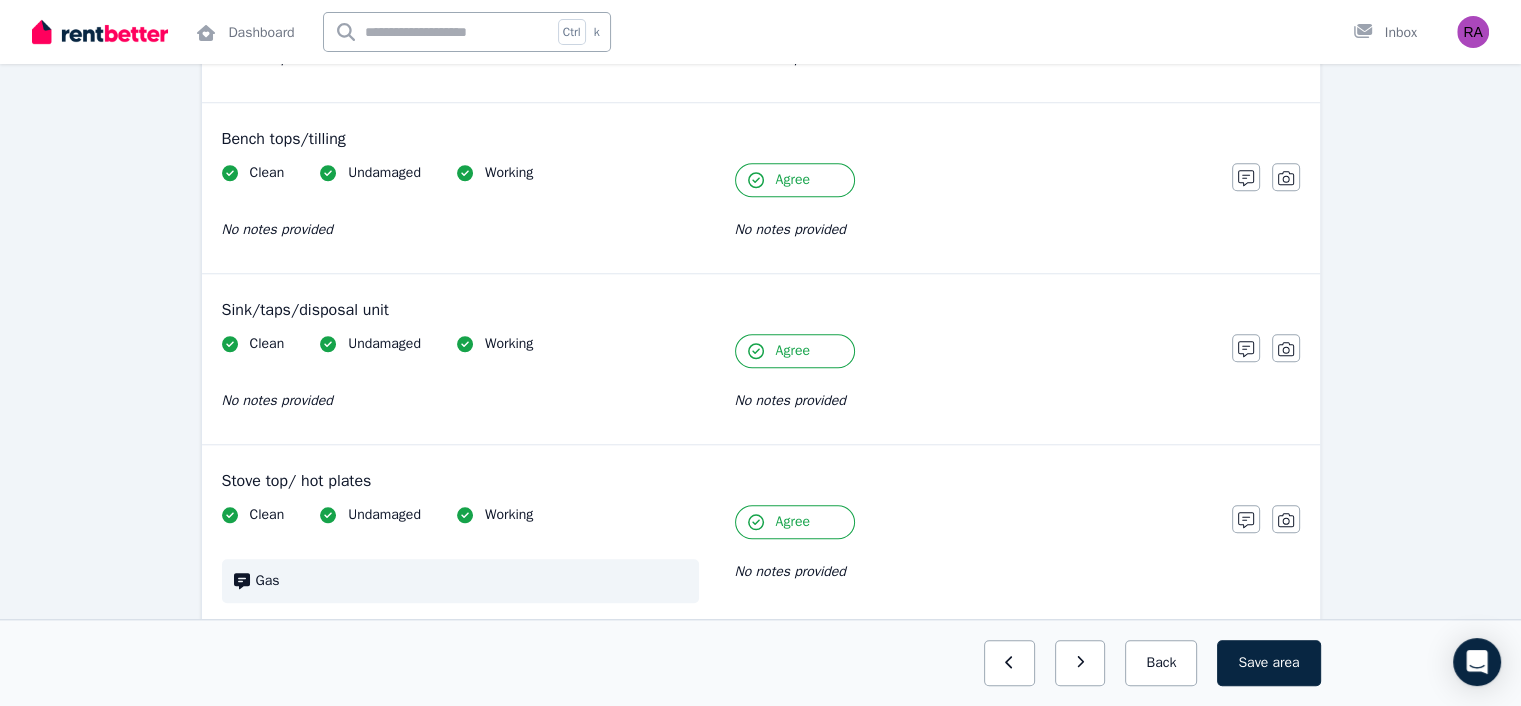 click on "Save   area" at bounding box center [1268, 663] 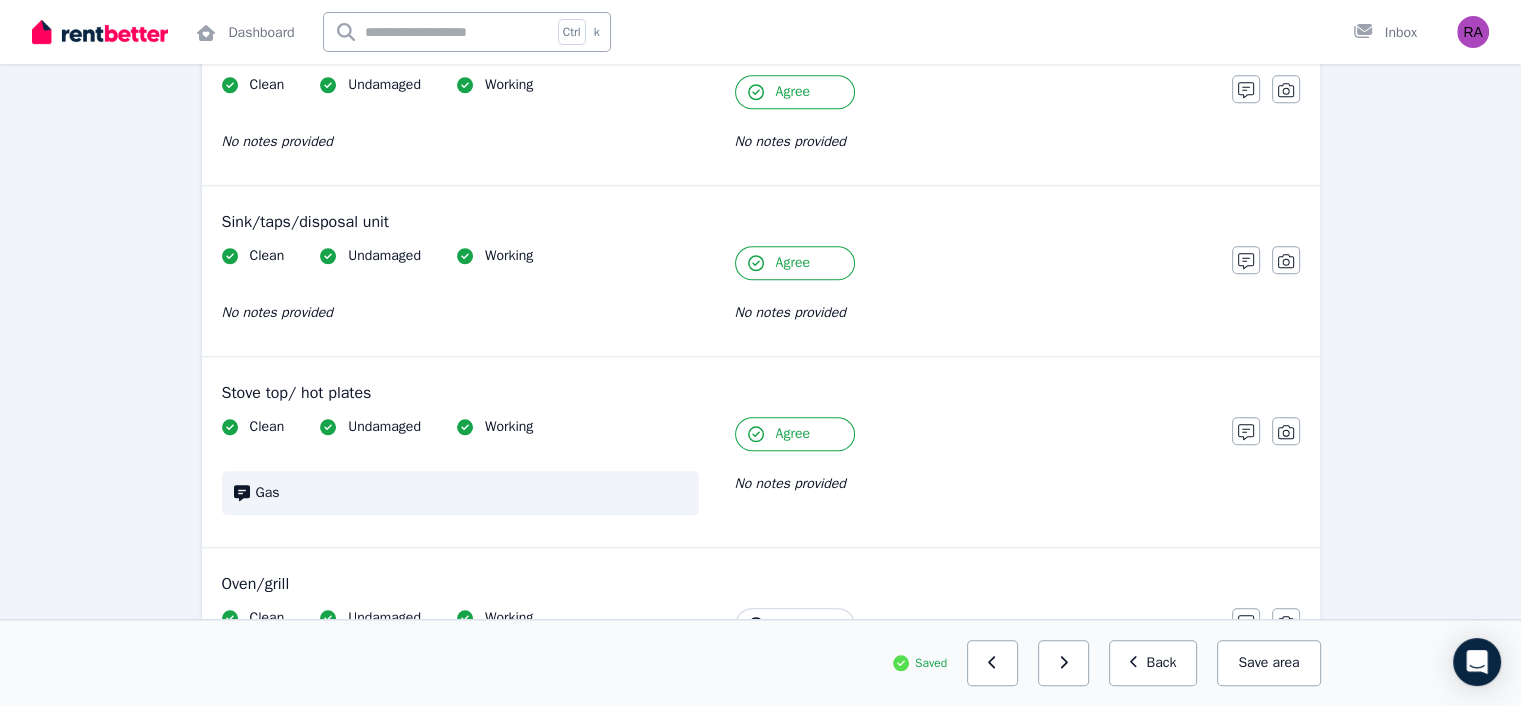 scroll, scrollTop: 1863, scrollLeft: 0, axis: vertical 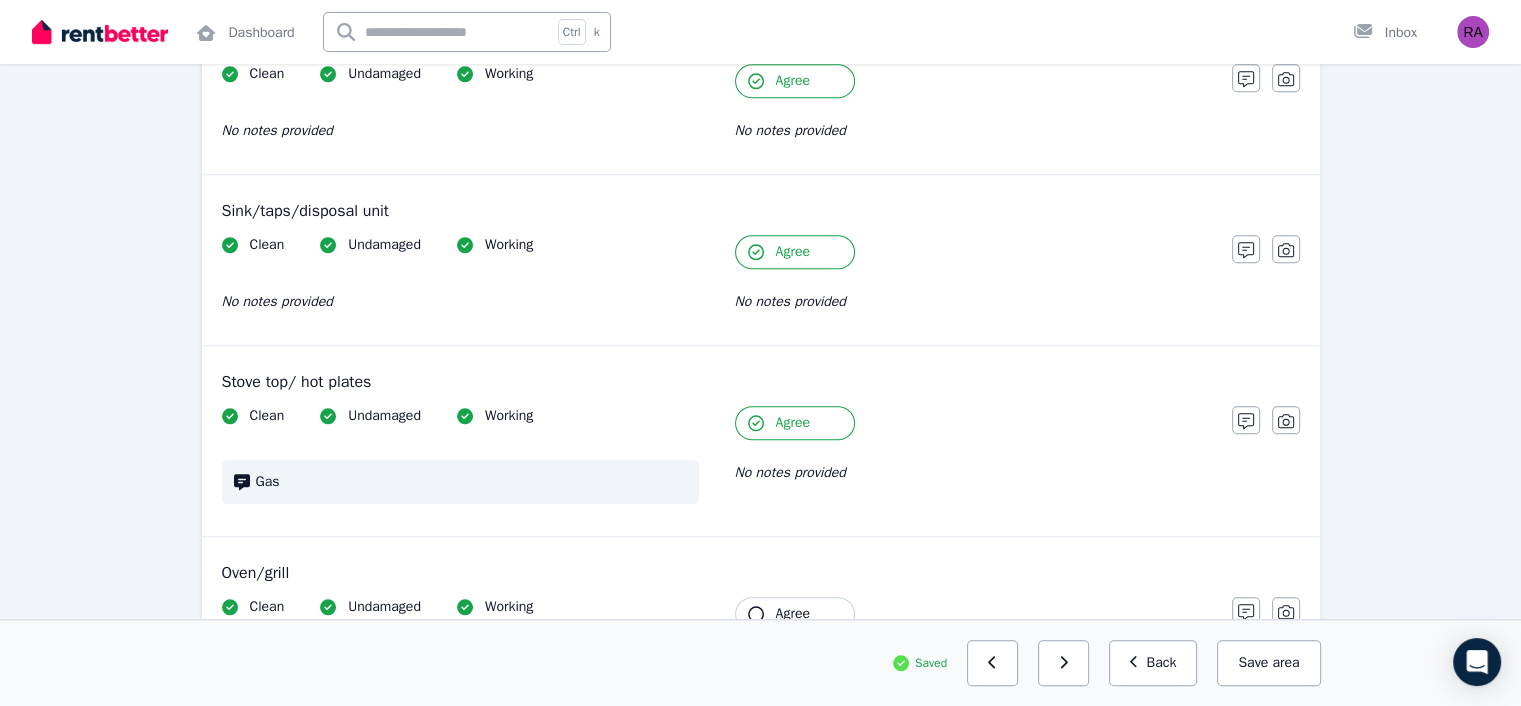 click on "Agree" at bounding box center (795, 614) 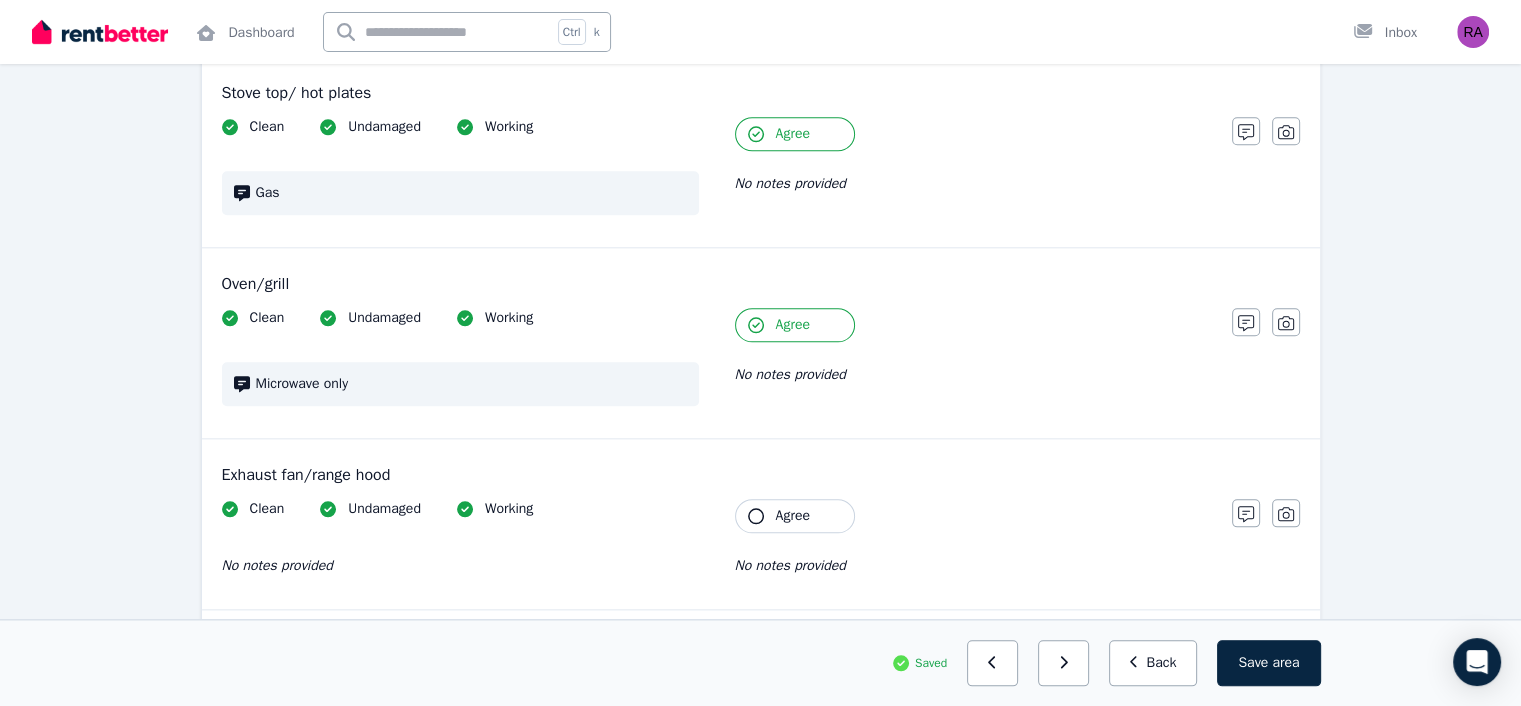 scroll, scrollTop: 2255, scrollLeft: 0, axis: vertical 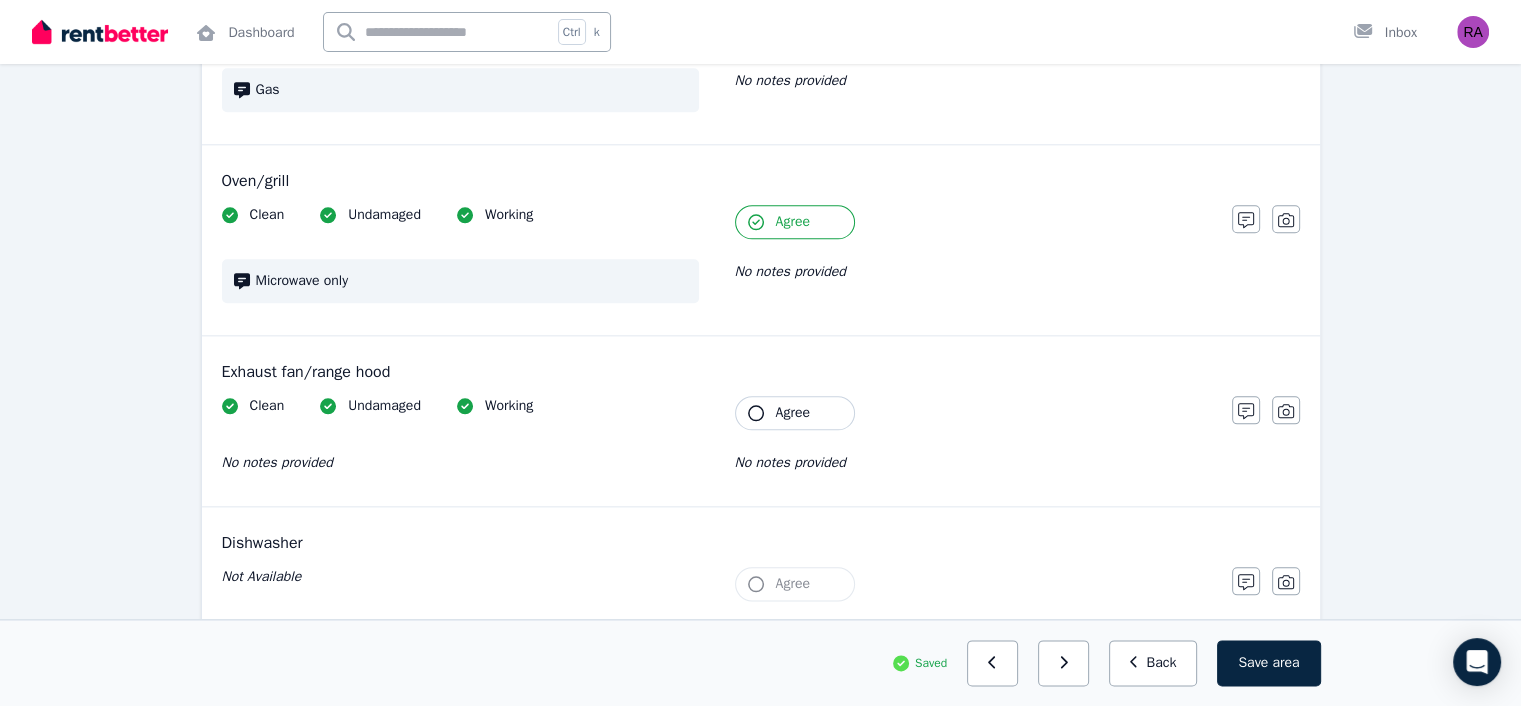 click on "Agree" at bounding box center (795, 413) 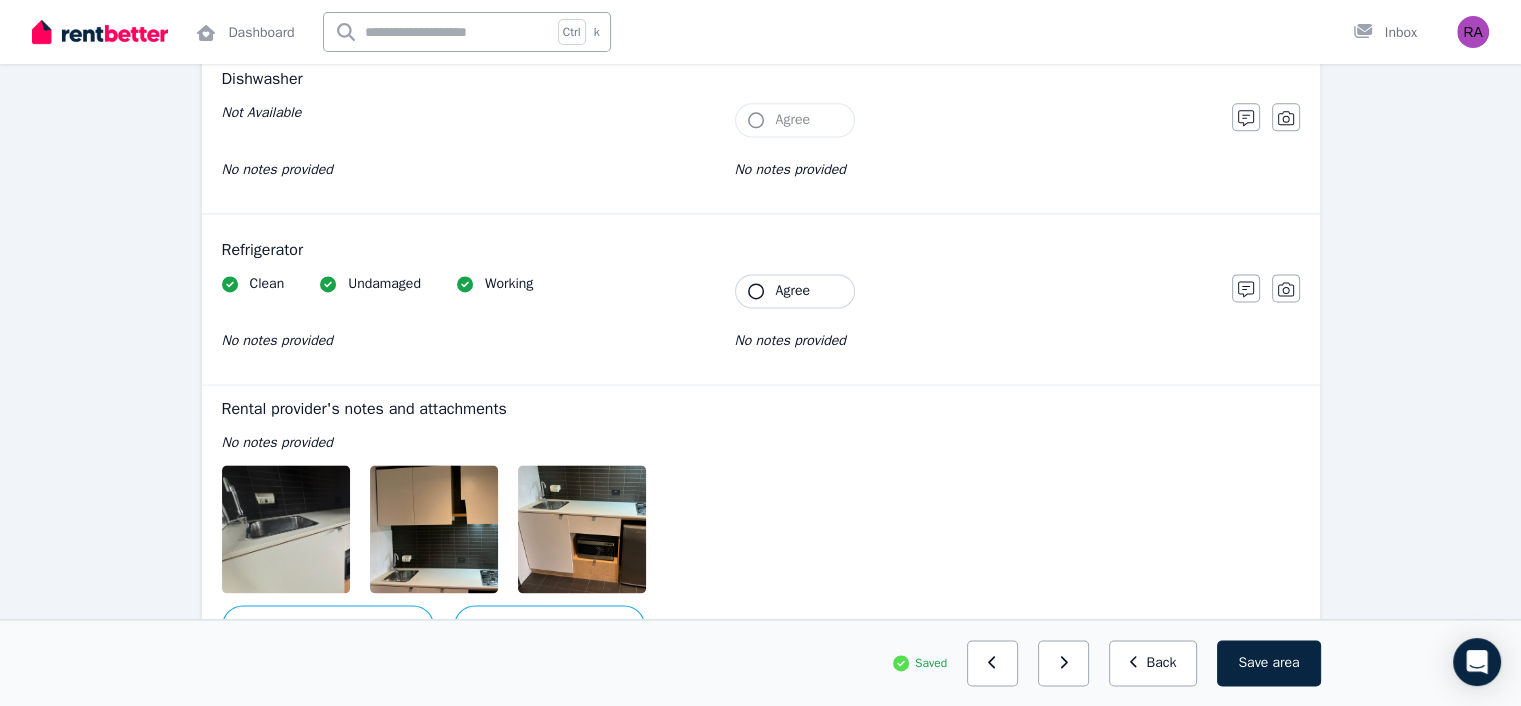 scroll, scrollTop: 2716, scrollLeft: 0, axis: vertical 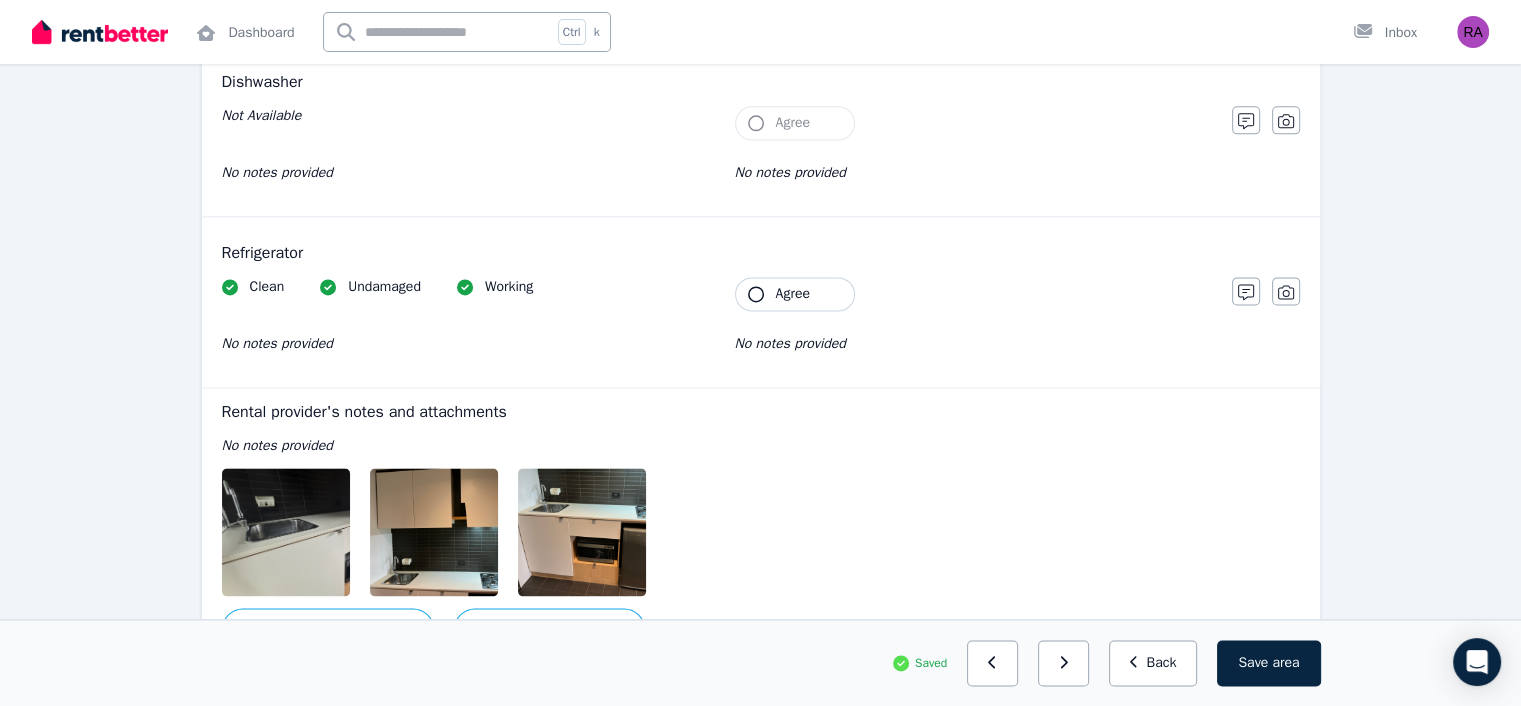 click on "Agree" at bounding box center (793, 294) 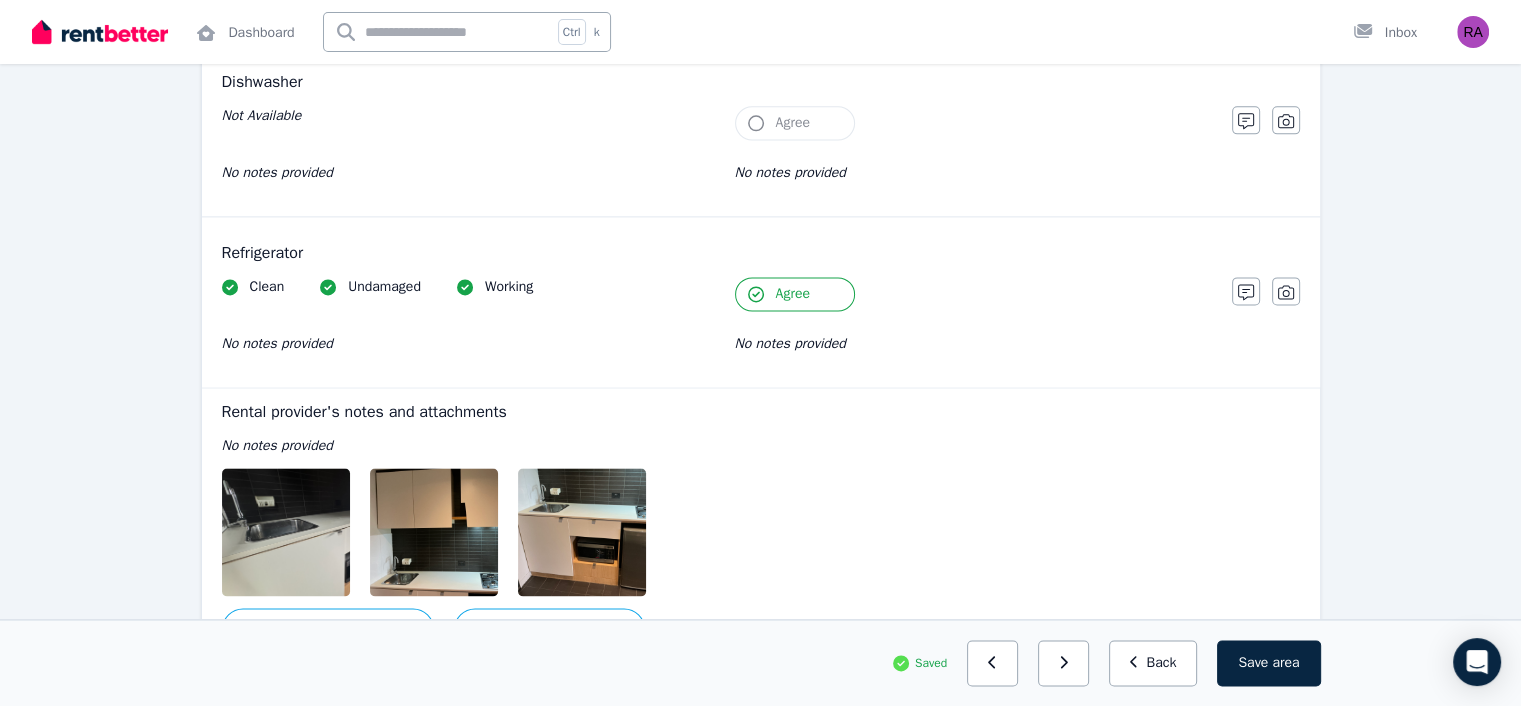 click on "Save   area" at bounding box center [1268, 663] 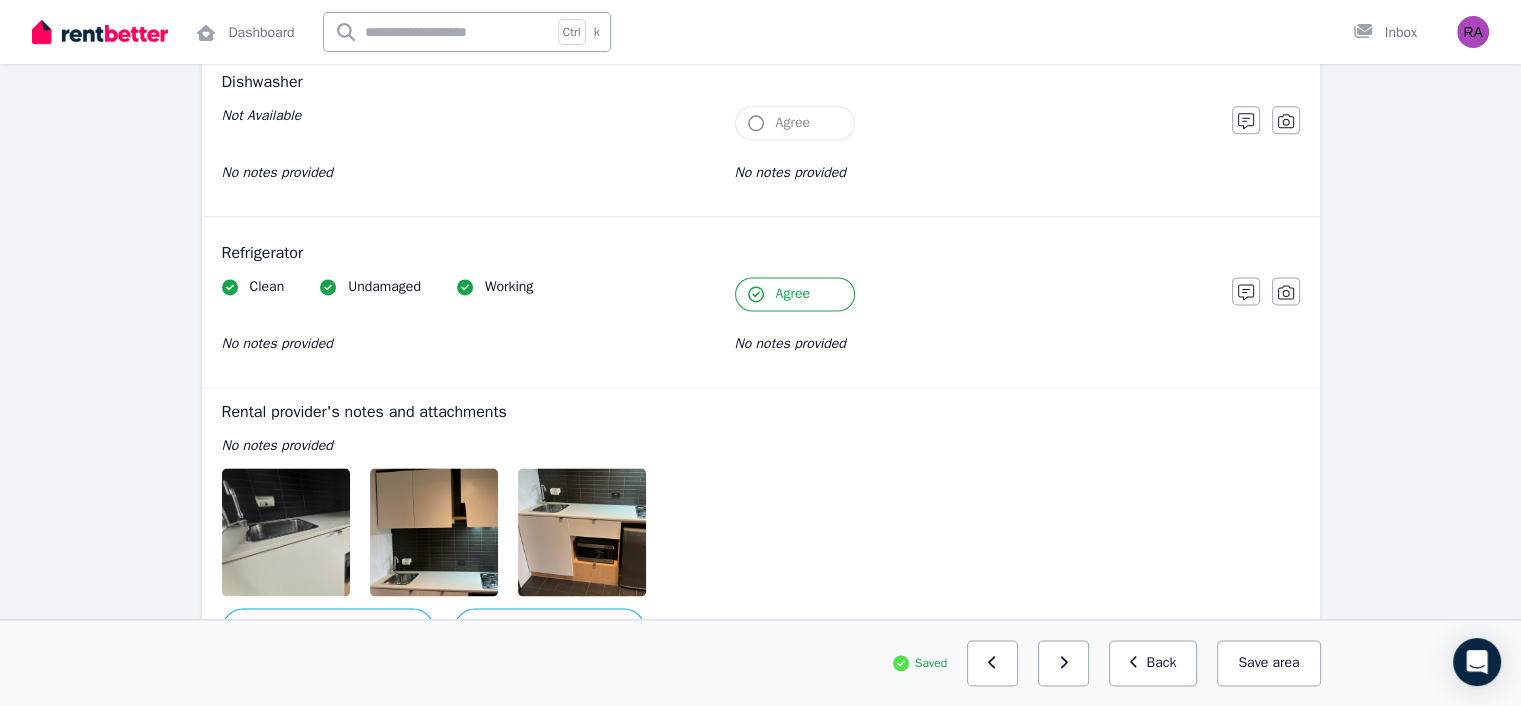 click on "Back" at bounding box center (1153, 663) 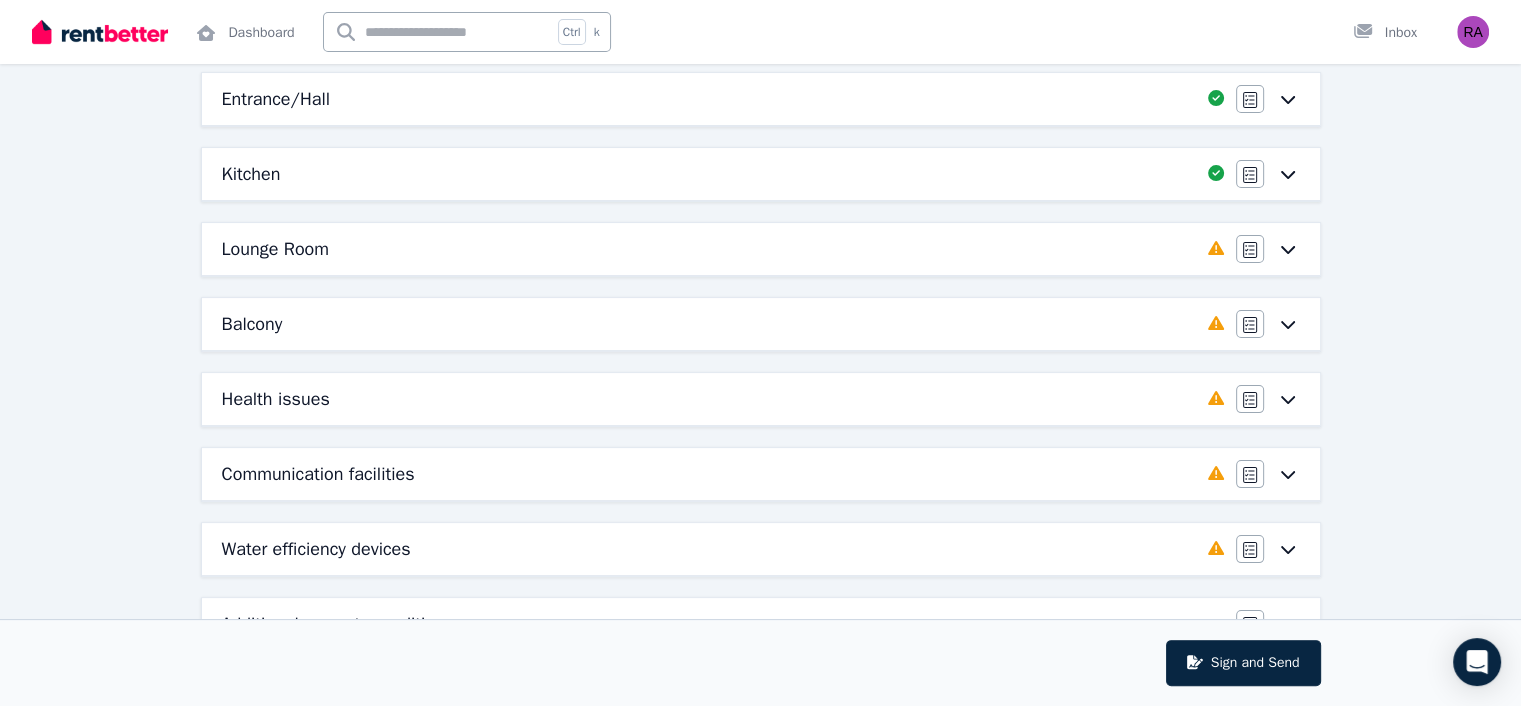scroll, scrollTop: 331, scrollLeft: 0, axis: vertical 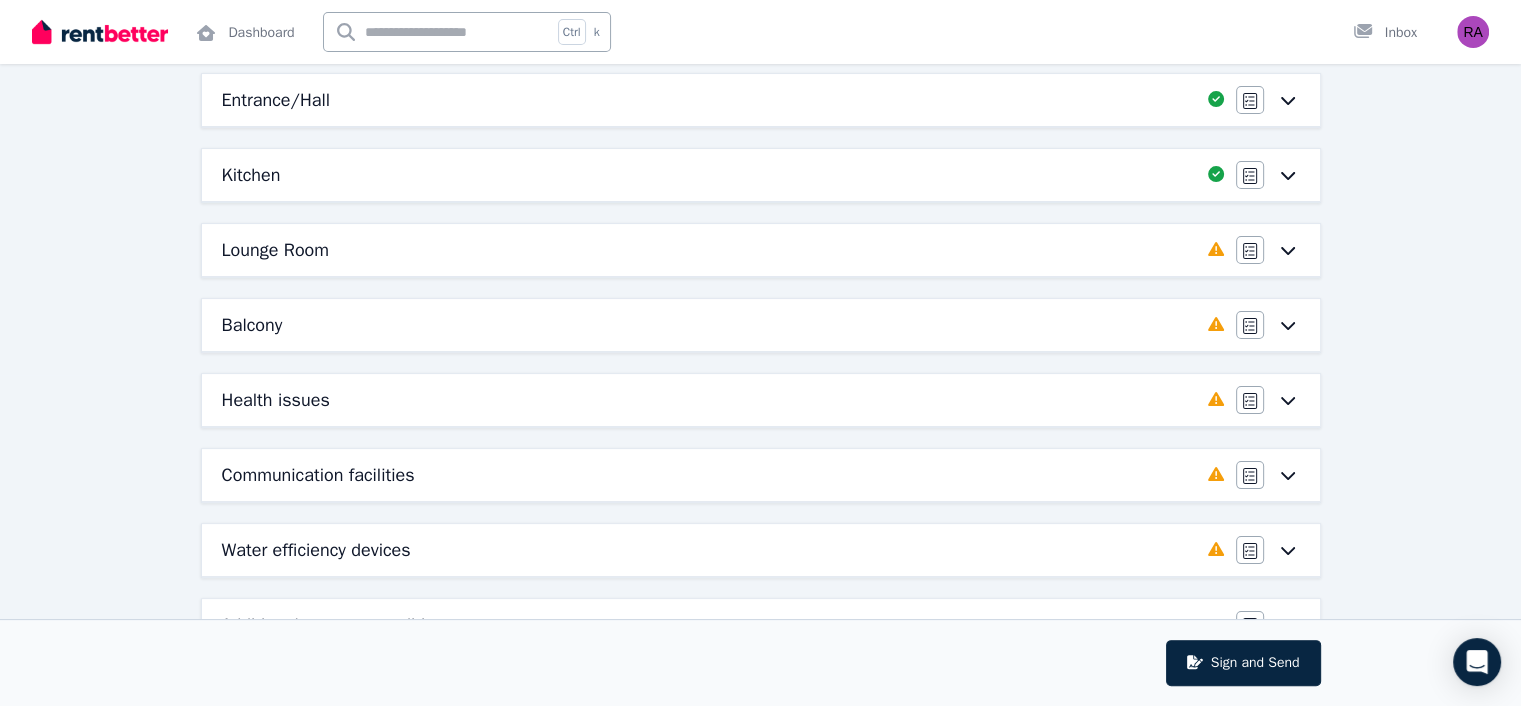 click on "Agree/Disagree" at bounding box center [1268, 250] 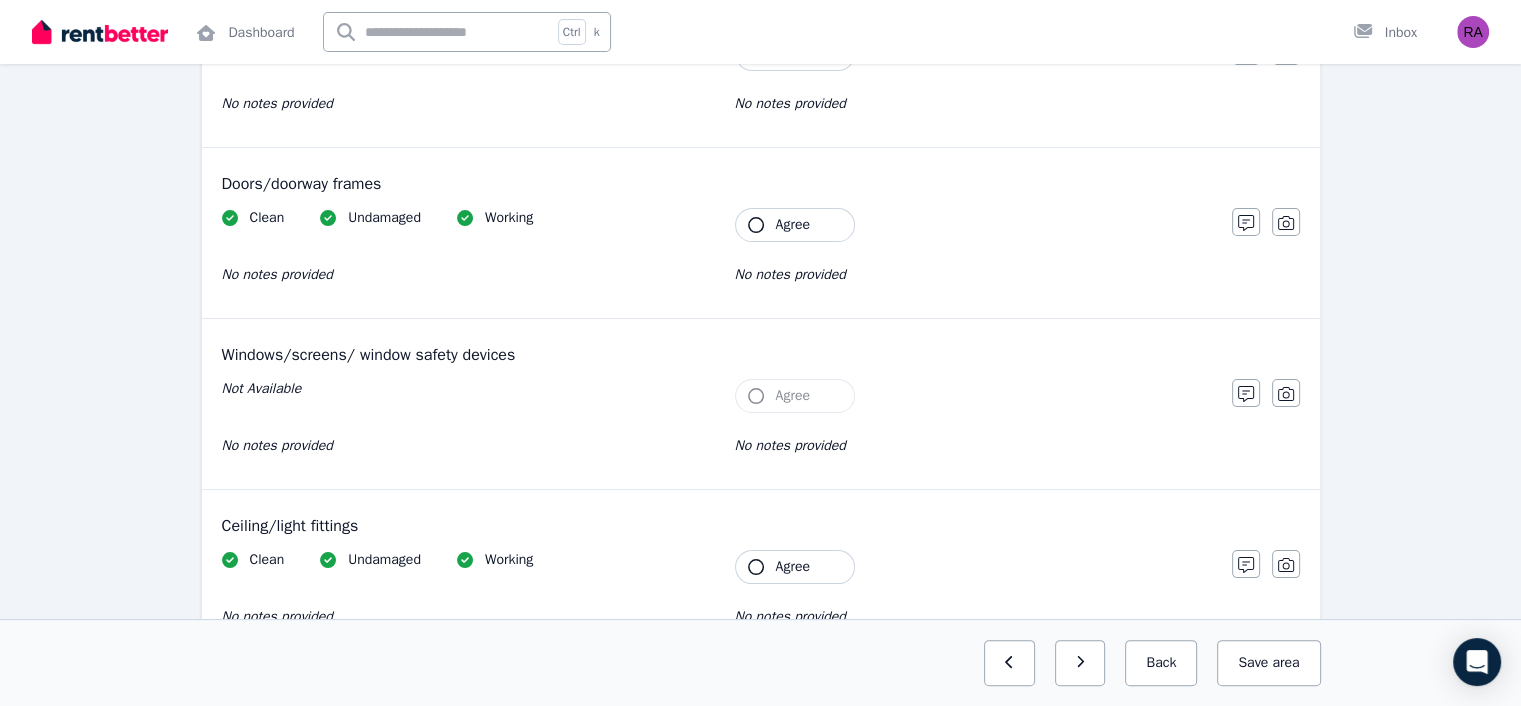scroll, scrollTop: 0, scrollLeft: 0, axis: both 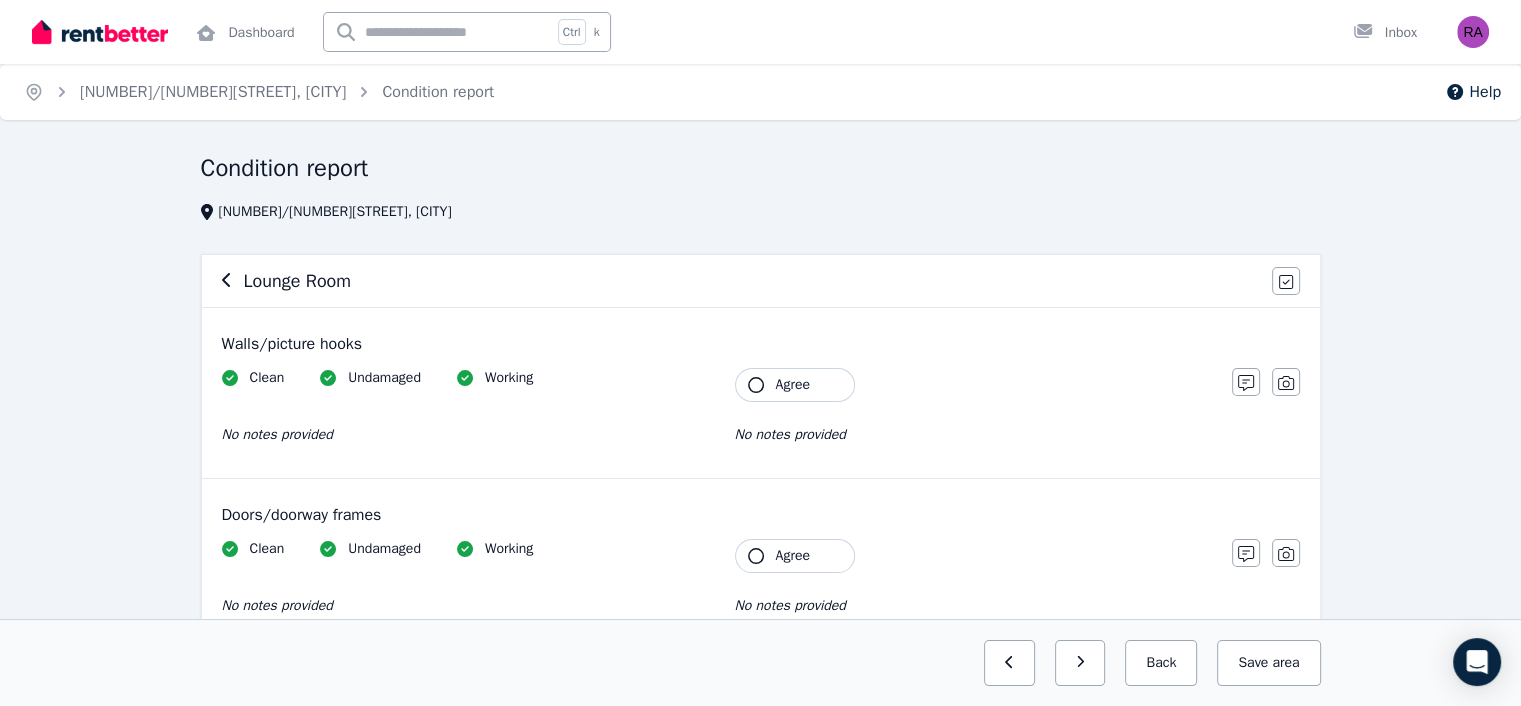 click on "Agree" at bounding box center (793, 385) 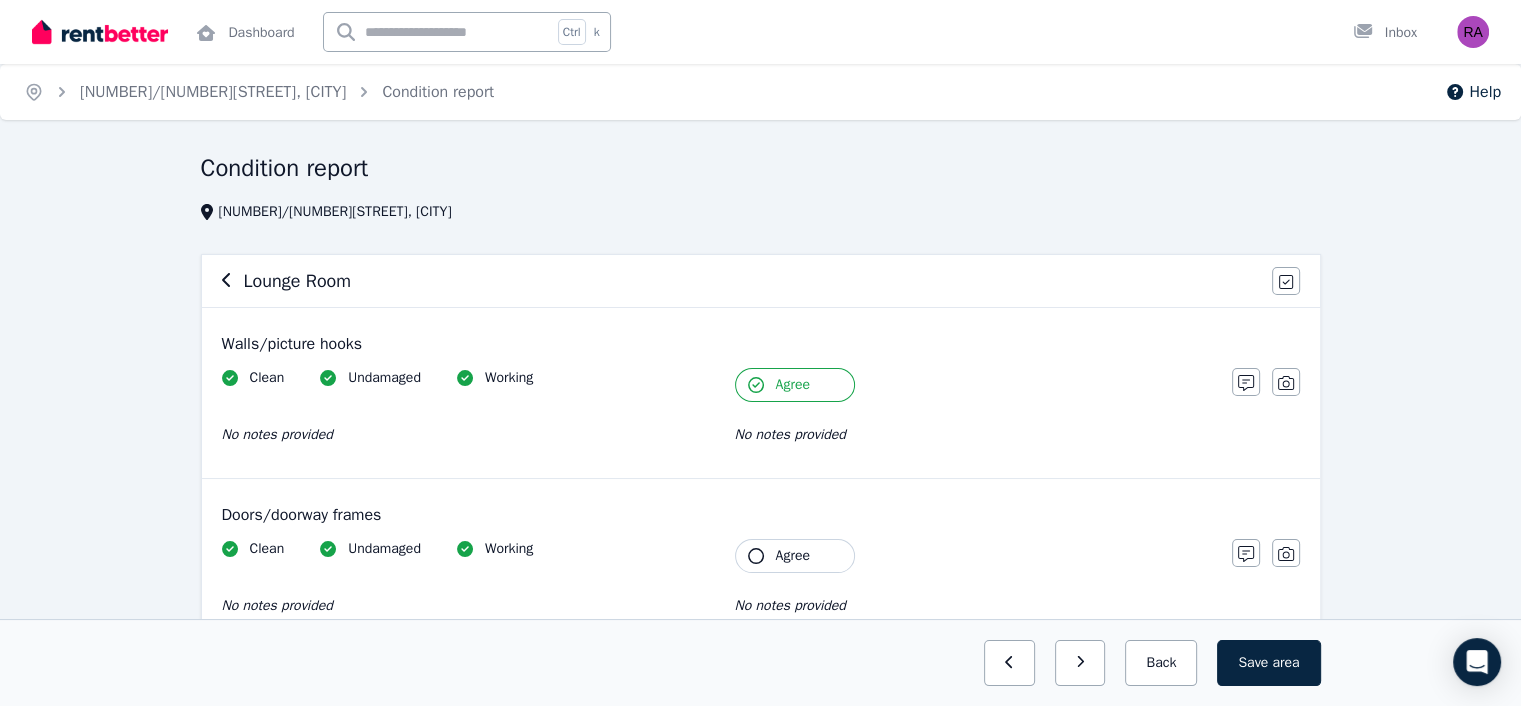 click on "Agree" at bounding box center [795, 556] 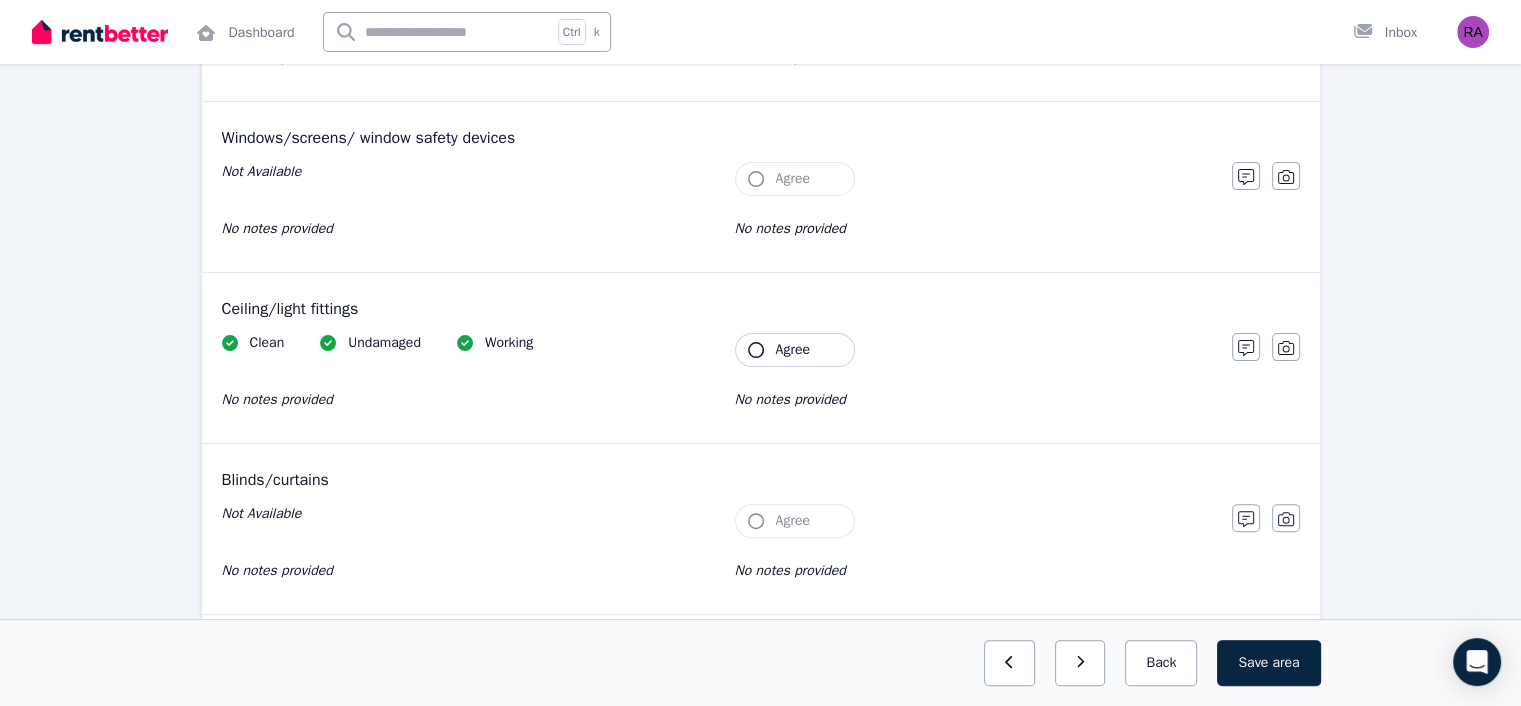 scroll, scrollTop: 550, scrollLeft: 0, axis: vertical 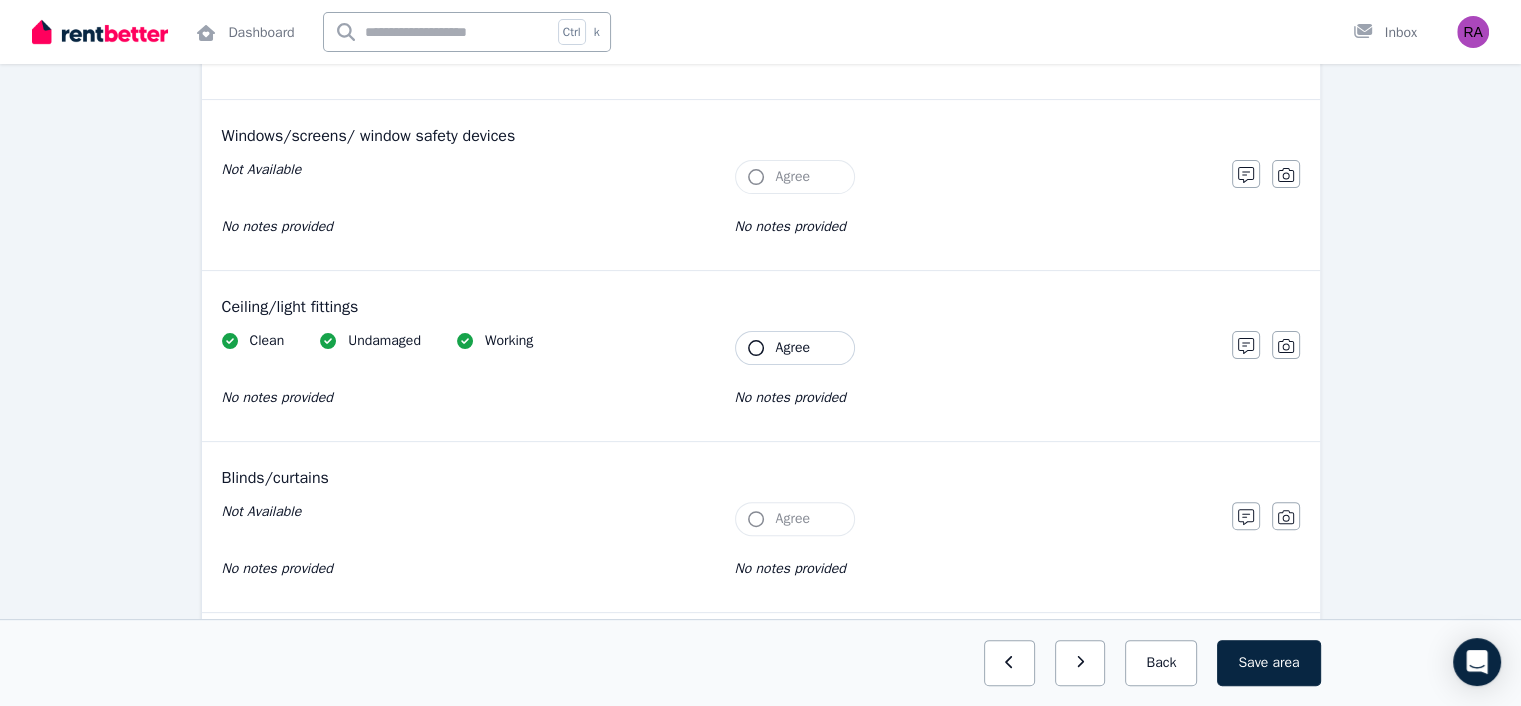 click on "Agree" at bounding box center (795, 348) 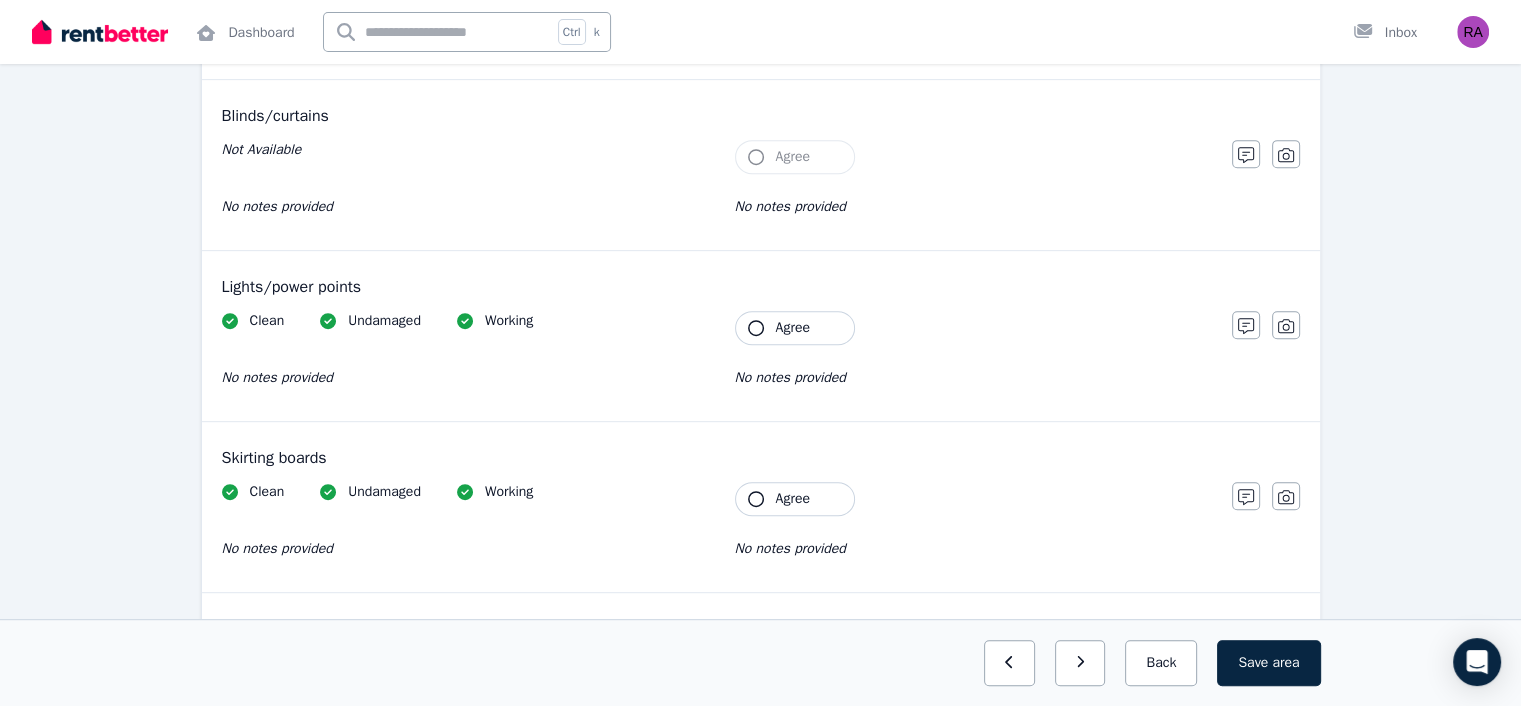 scroll, scrollTop: 912, scrollLeft: 0, axis: vertical 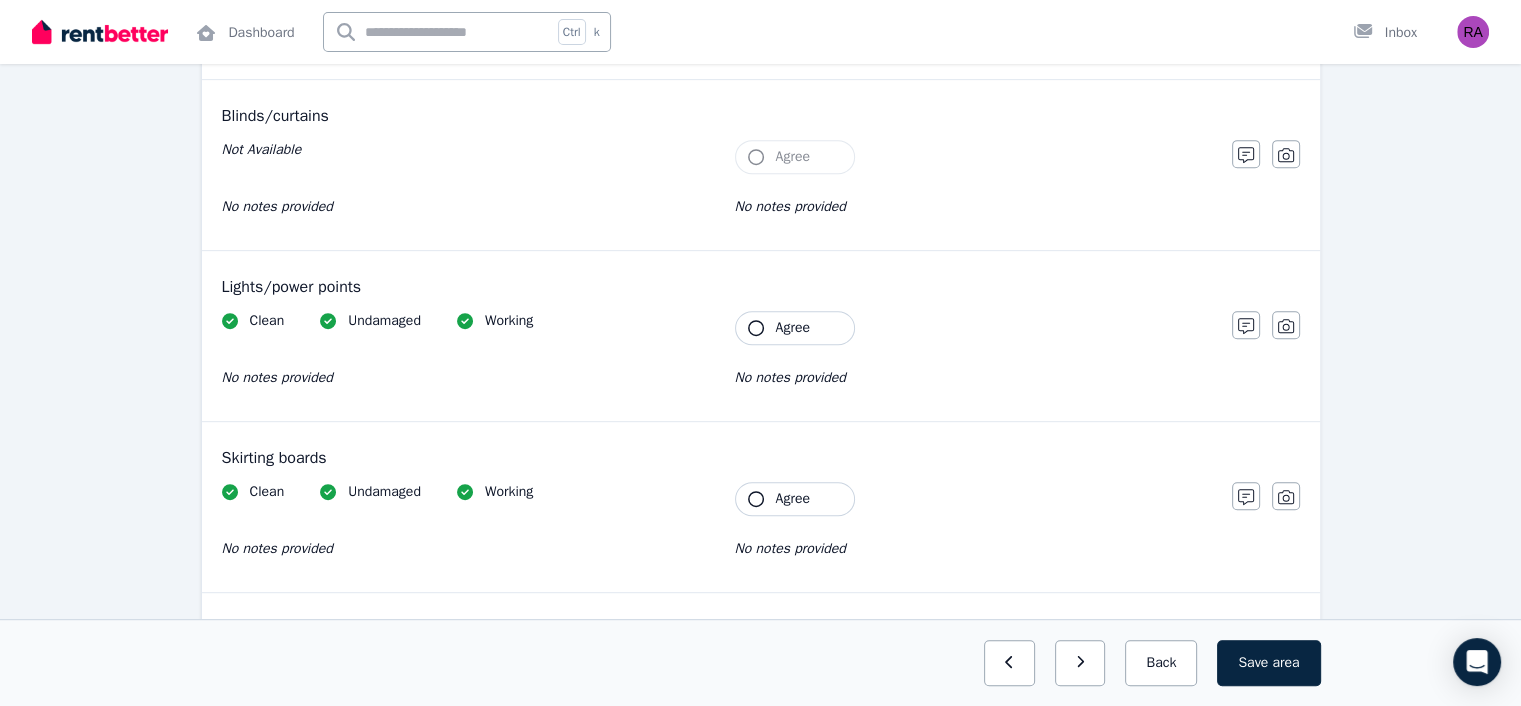 click on "Agree" at bounding box center (795, 328) 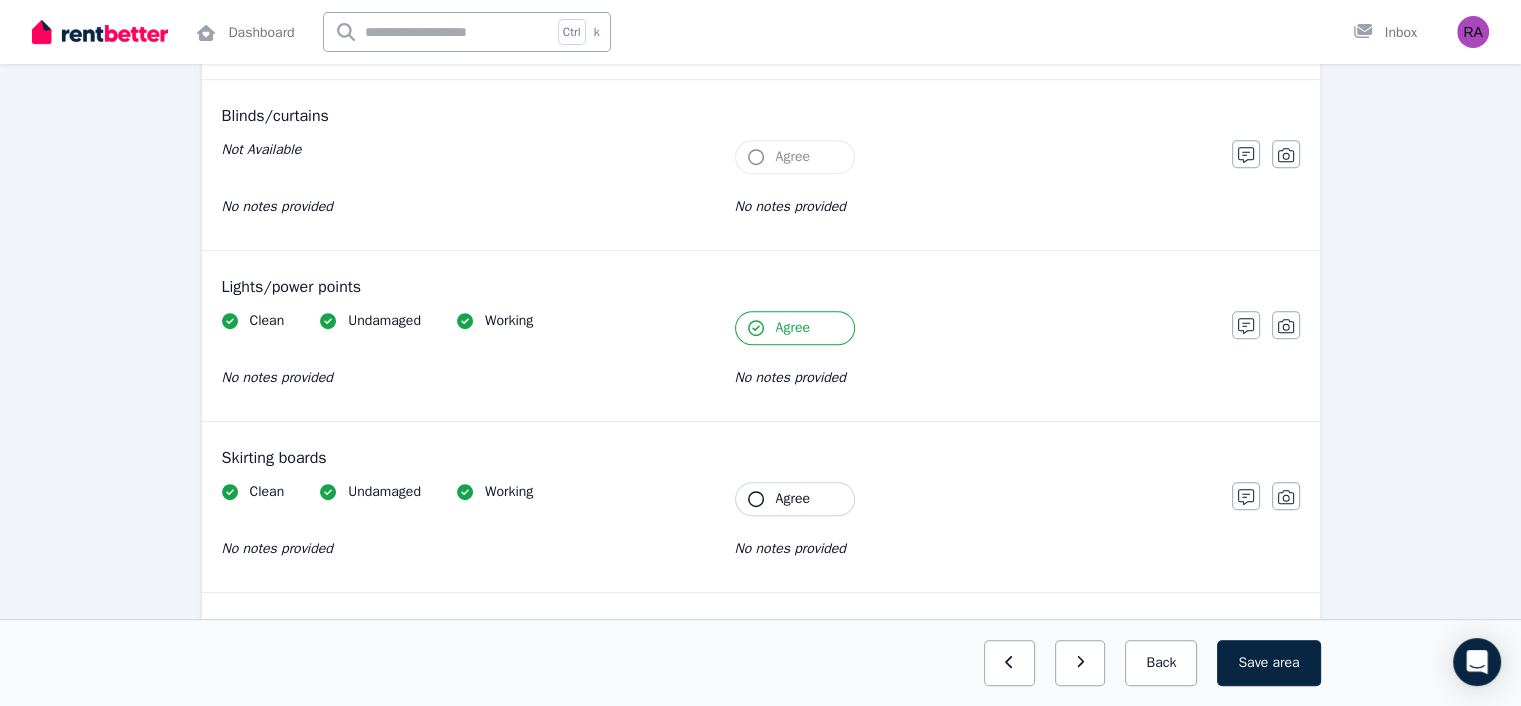 click on "Clean Undamaged Working No notes provided Tenant Agree No notes provided" at bounding box center [717, 531] 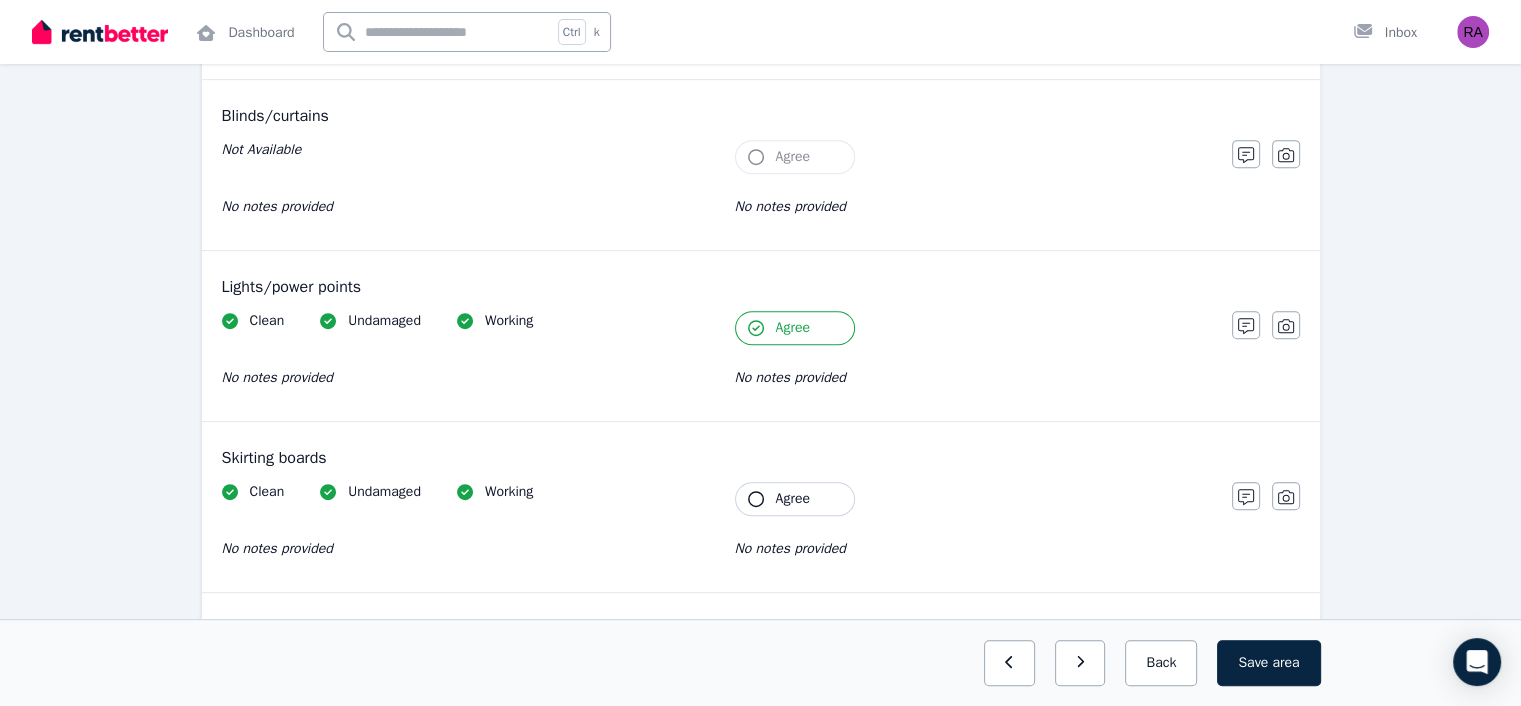 click on "Agree" at bounding box center (795, 499) 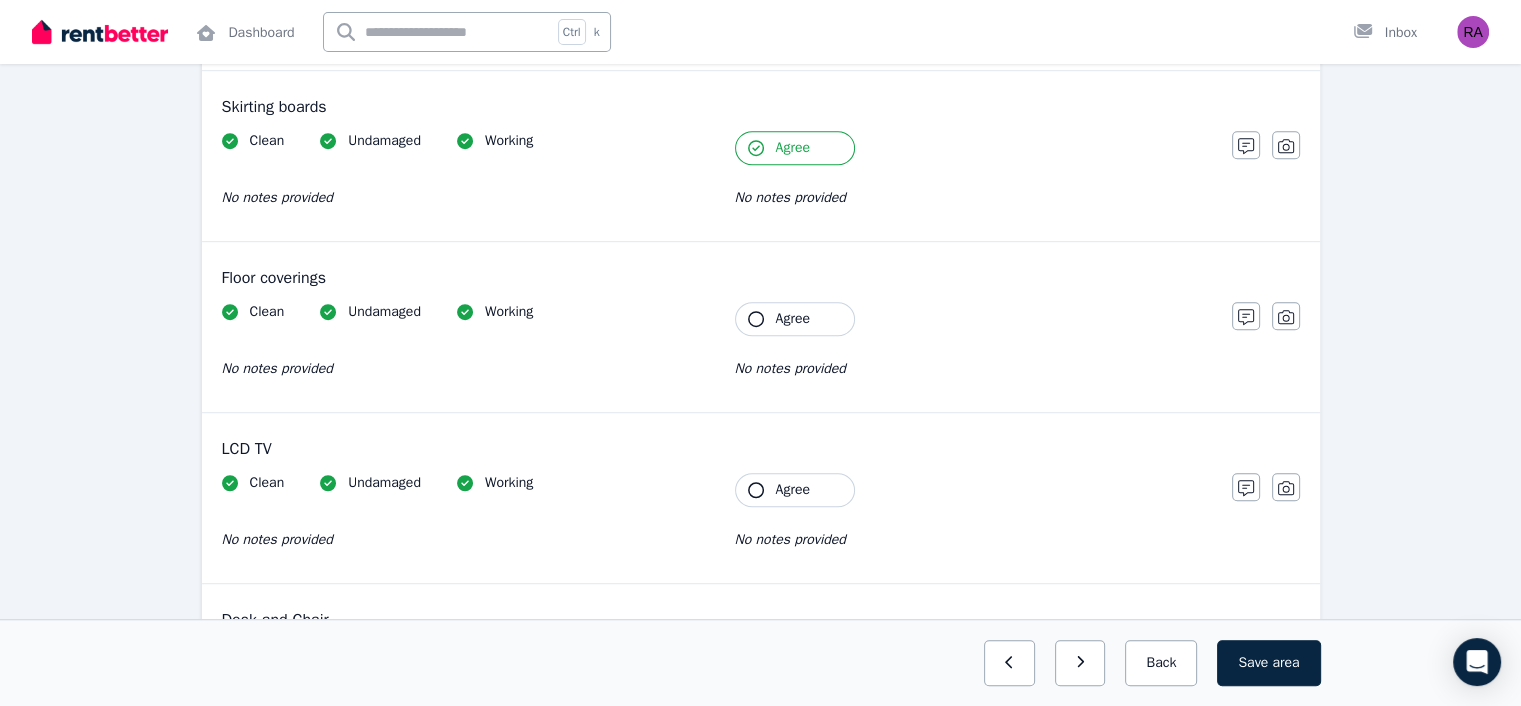 scroll, scrollTop: 1267, scrollLeft: 0, axis: vertical 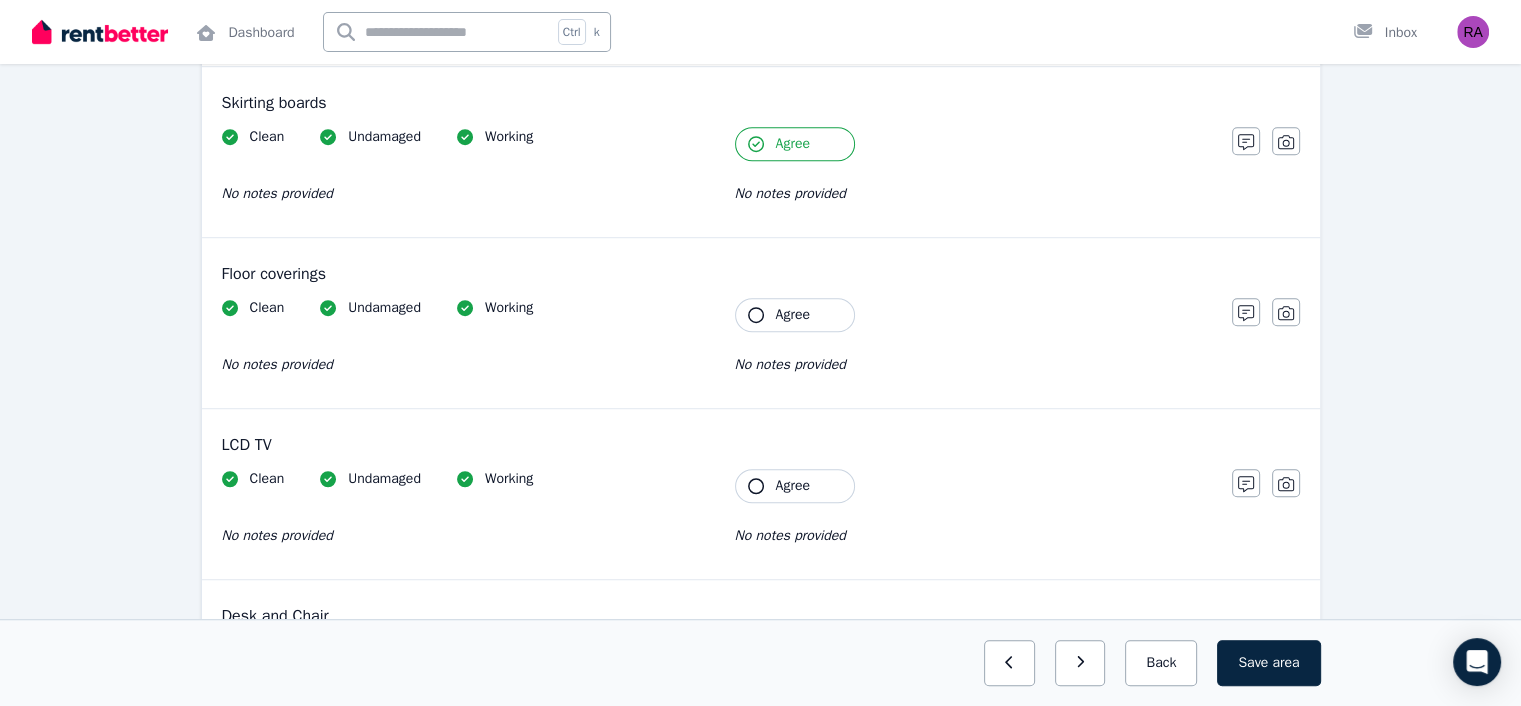 click on "Agree" at bounding box center [795, 315] 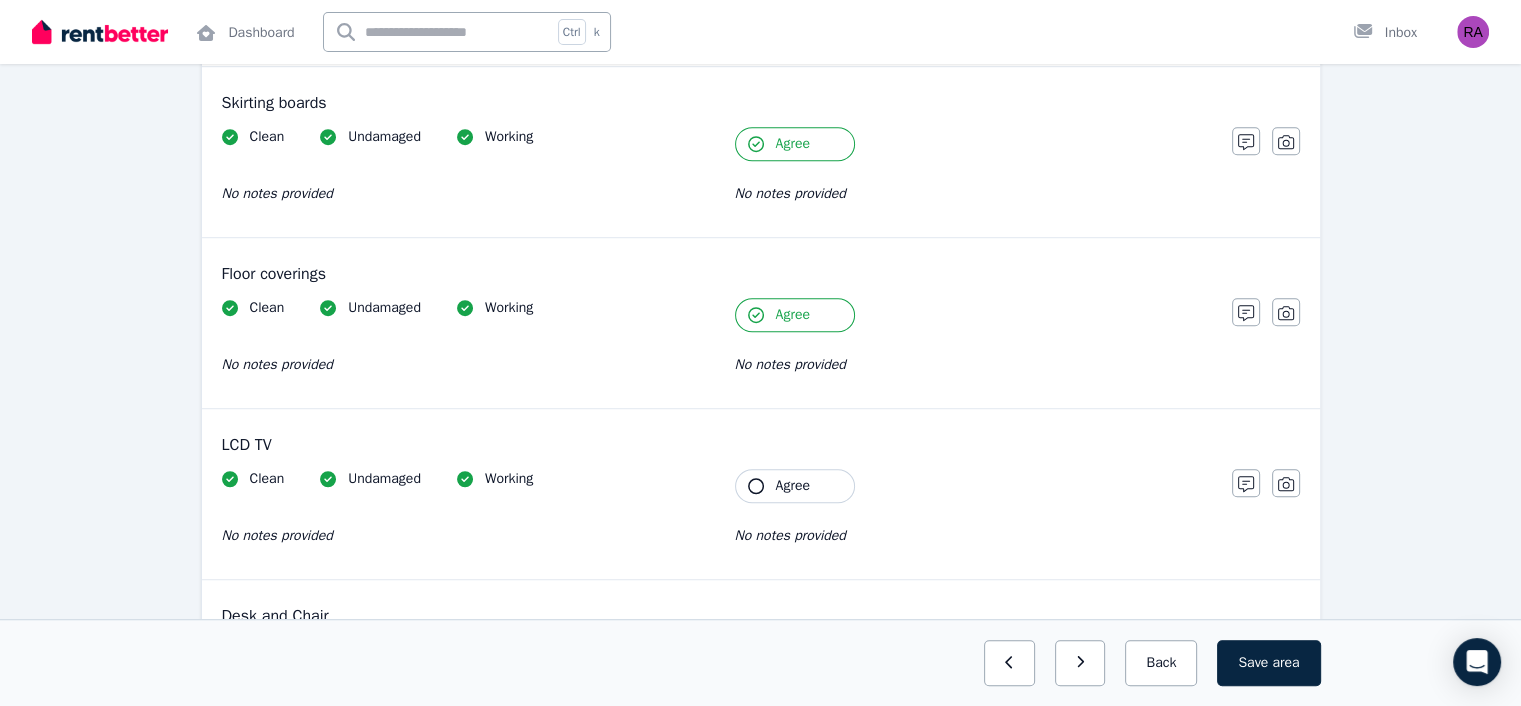 click on "Agree" at bounding box center [793, 486] 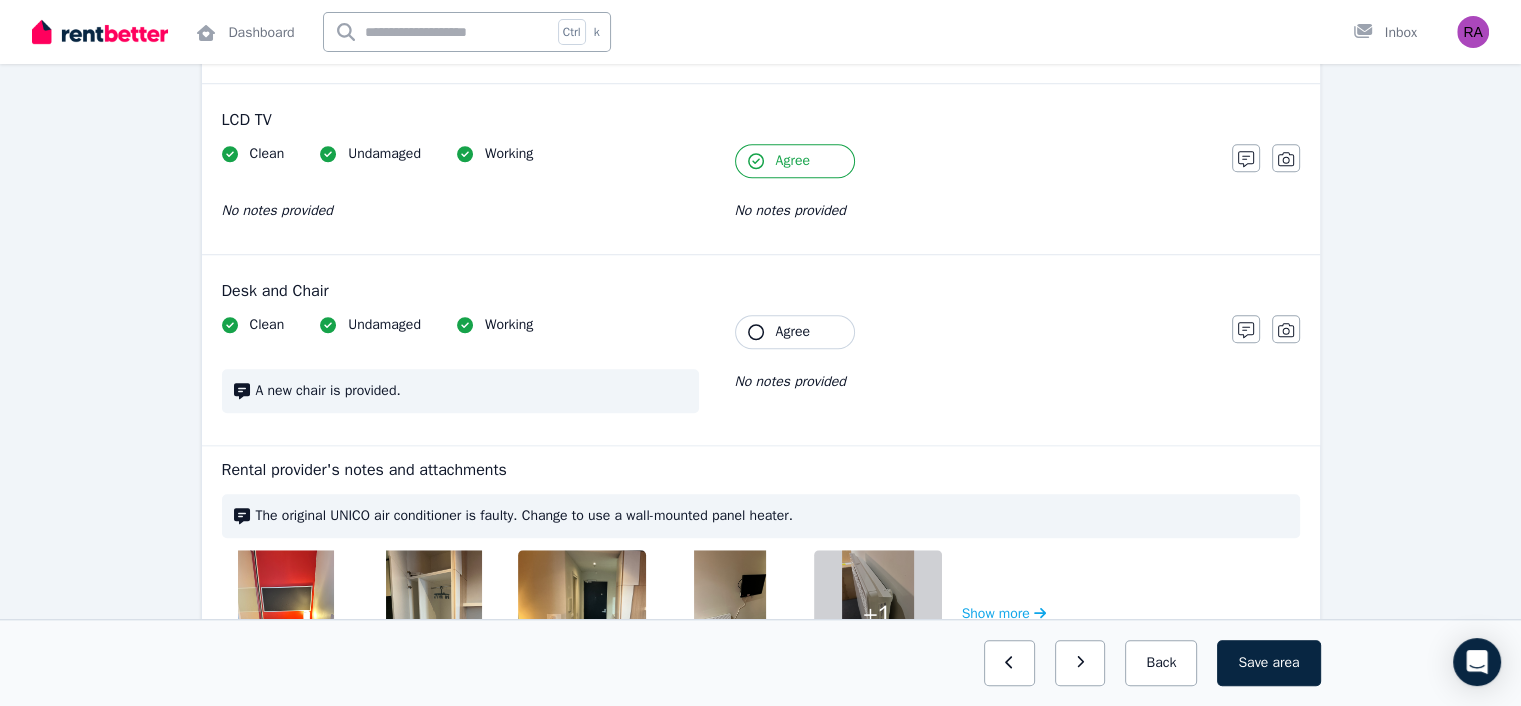 scroll, scrollTop: 1603, scrollLeft: 0, axis: vertical 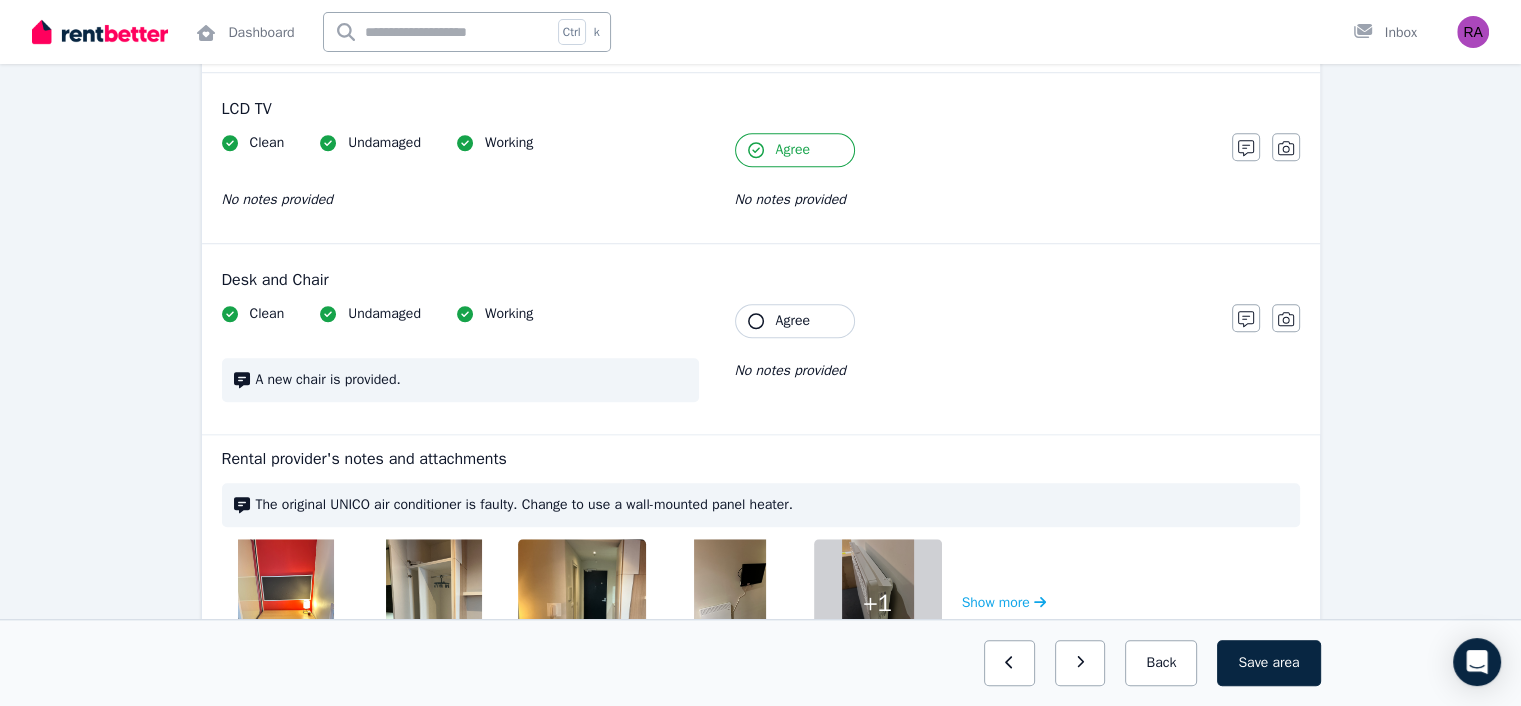 click on "Clean Undamaged Working A new chair is provided. Tenant Agree No notes provided" at bounding box center (717, 363) 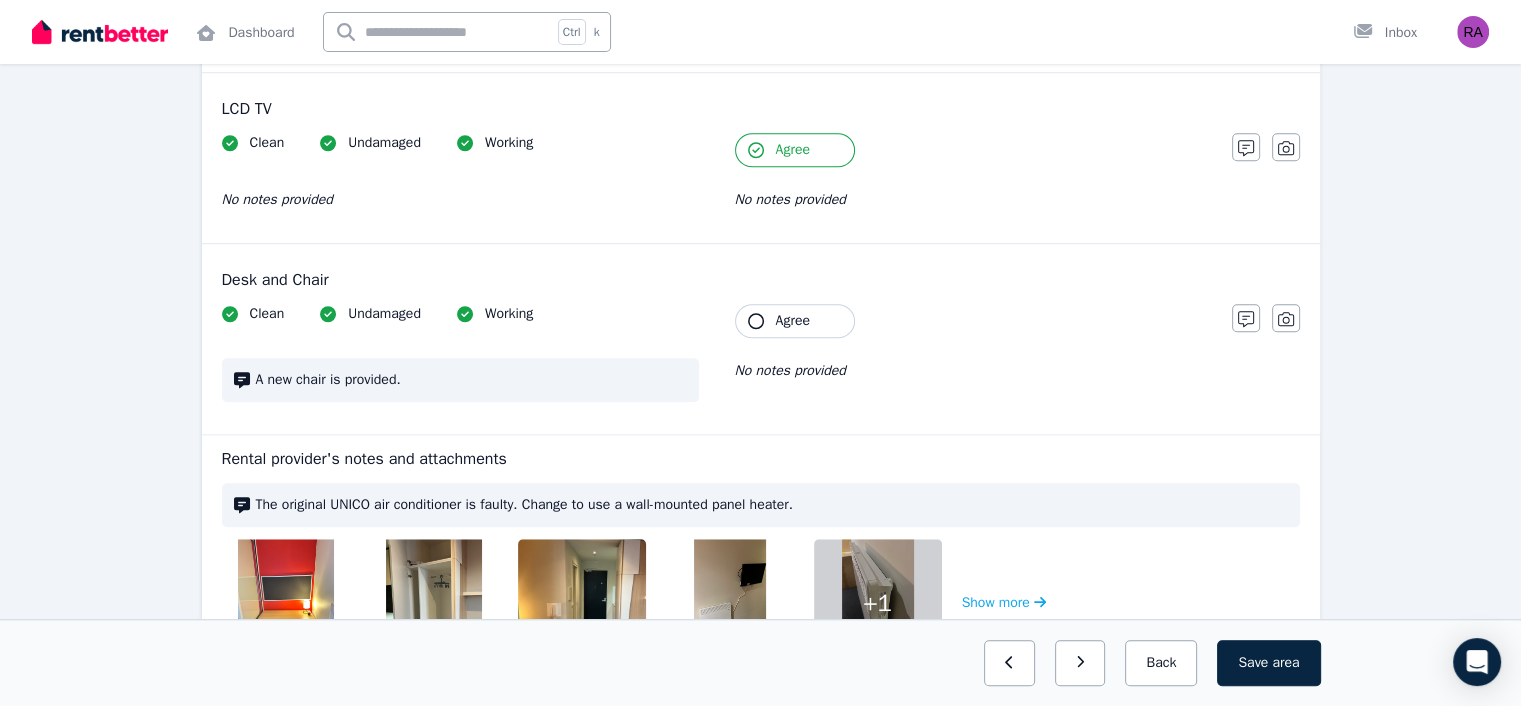 click on "Agree" at bounding box center (793, 321) 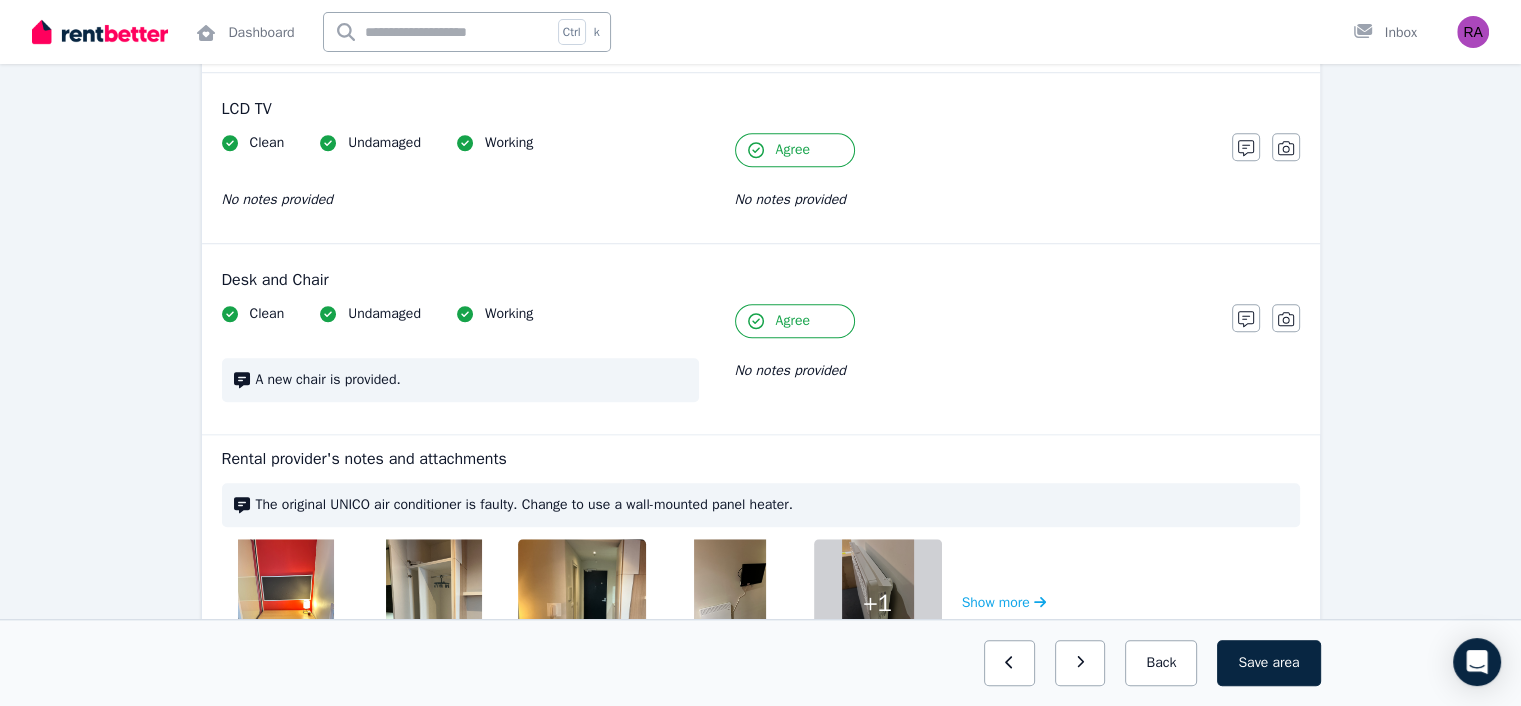 click on "Save   area" at bounding box center (1268, 663) 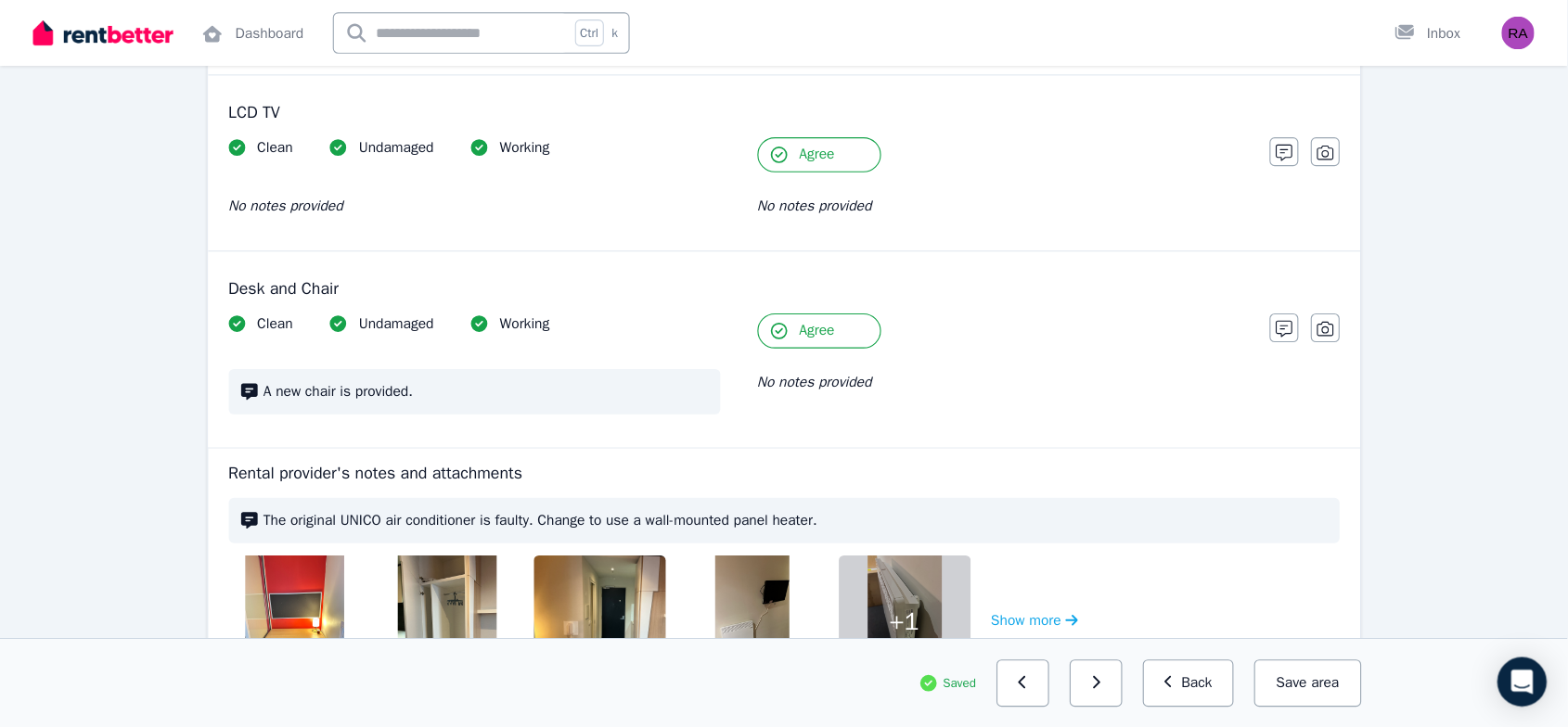 scroll, scrollTop: 1486, scrollLeft: 0, axis: vertical 